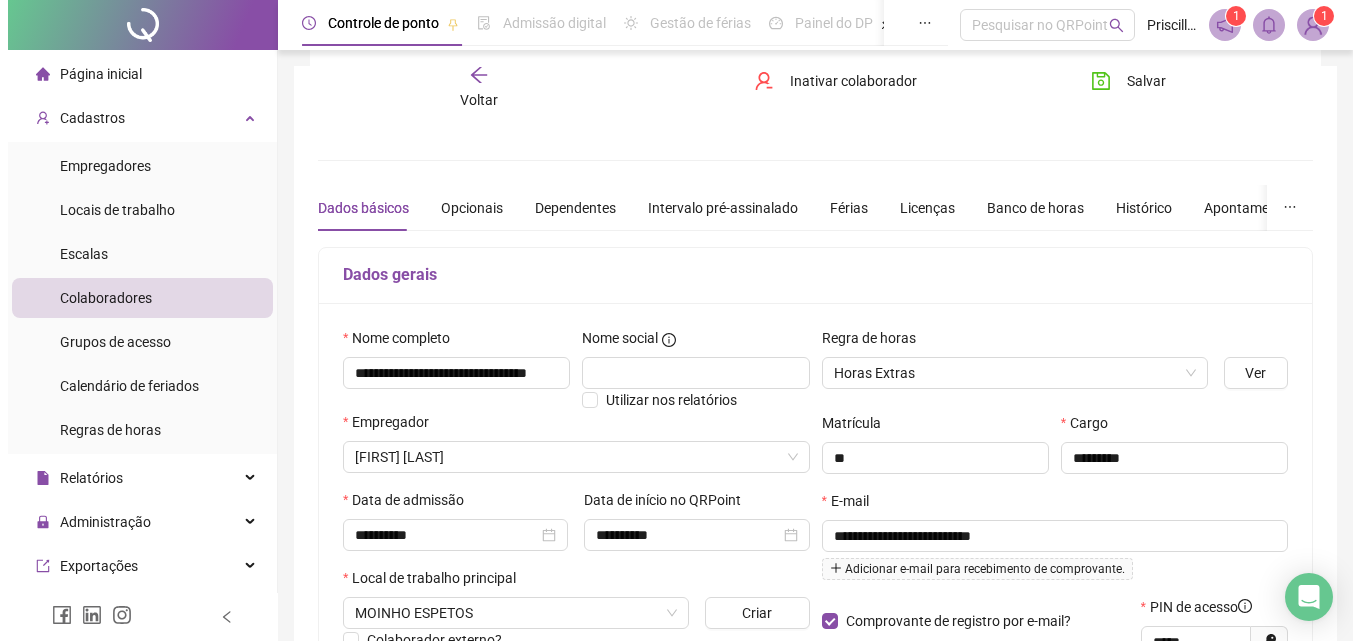 scroll, scrollTop: 80, scrollLeft: 0, axis: vertical 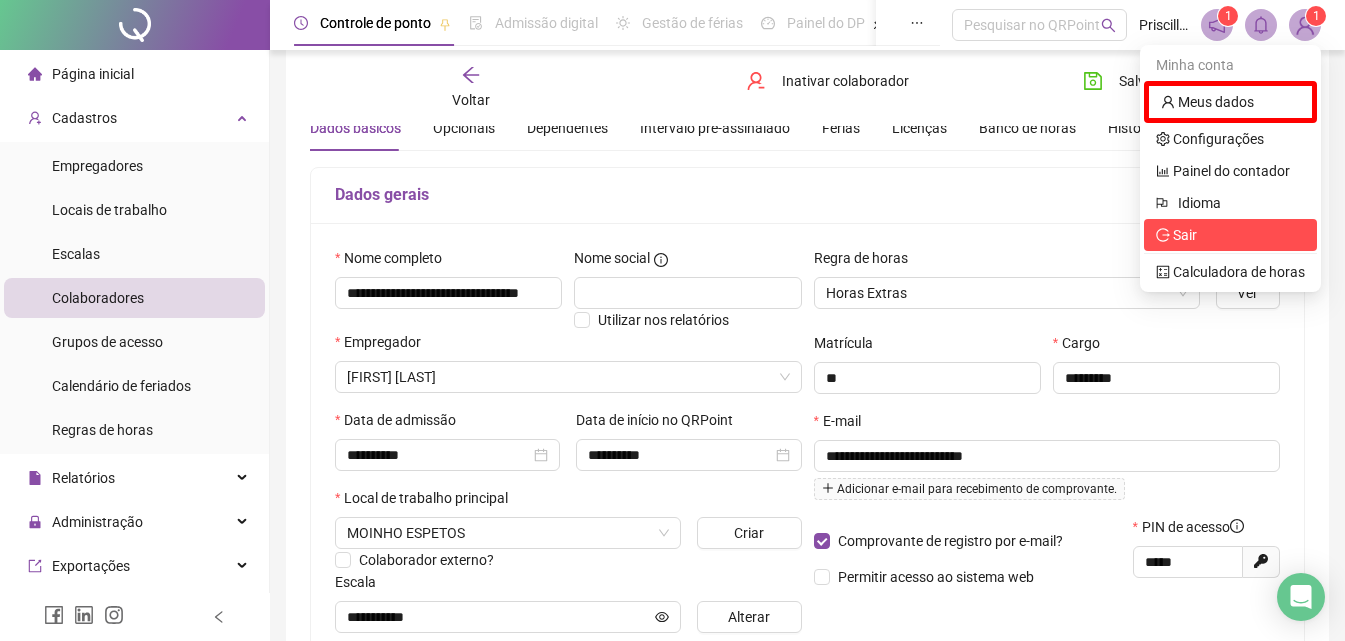 click on "Sair" at bounding box center (1185, 235) 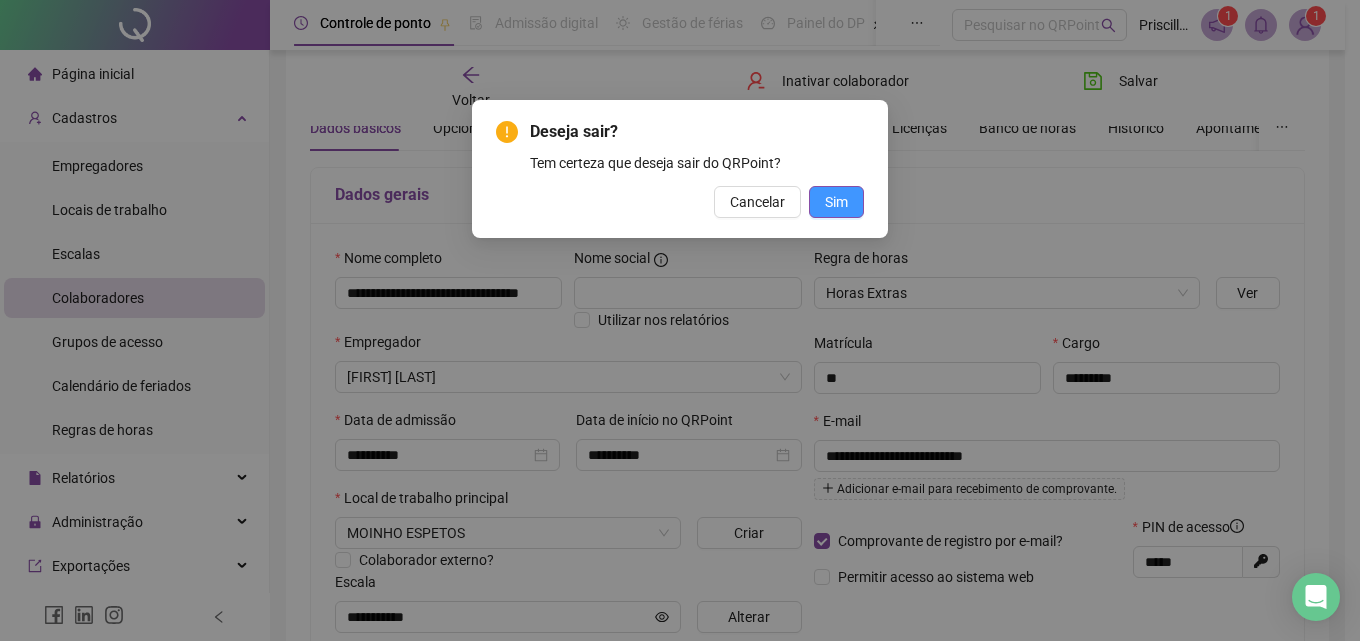 click on "Sim" at bounding box center [836, 202] 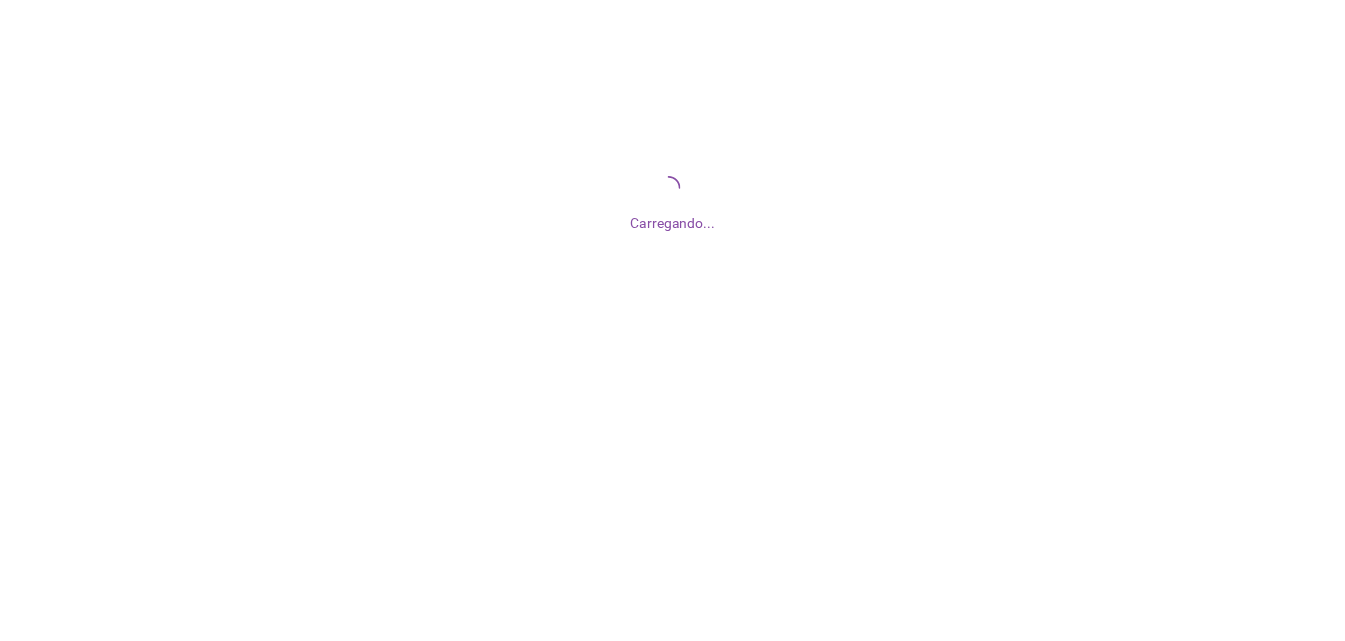 scroll, scrollTop: 0, scrollLeft: 0, axis: both 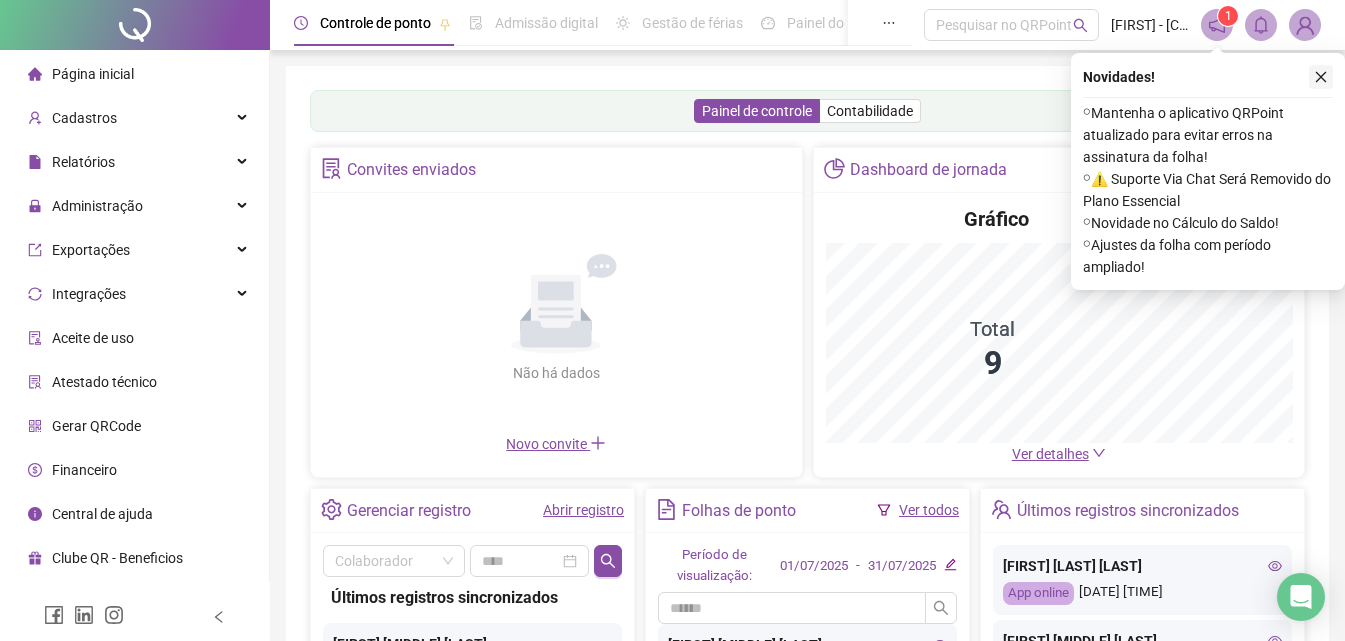 click 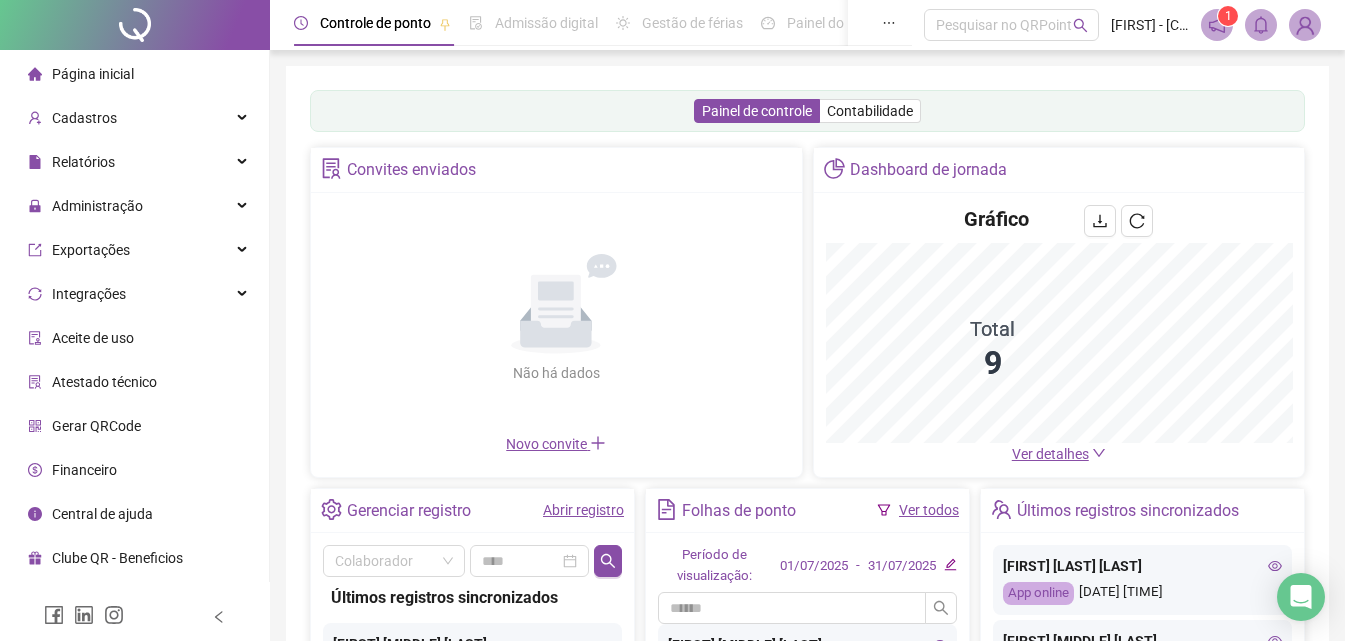click on "Abrir registro" at bounding box center [583, 510] 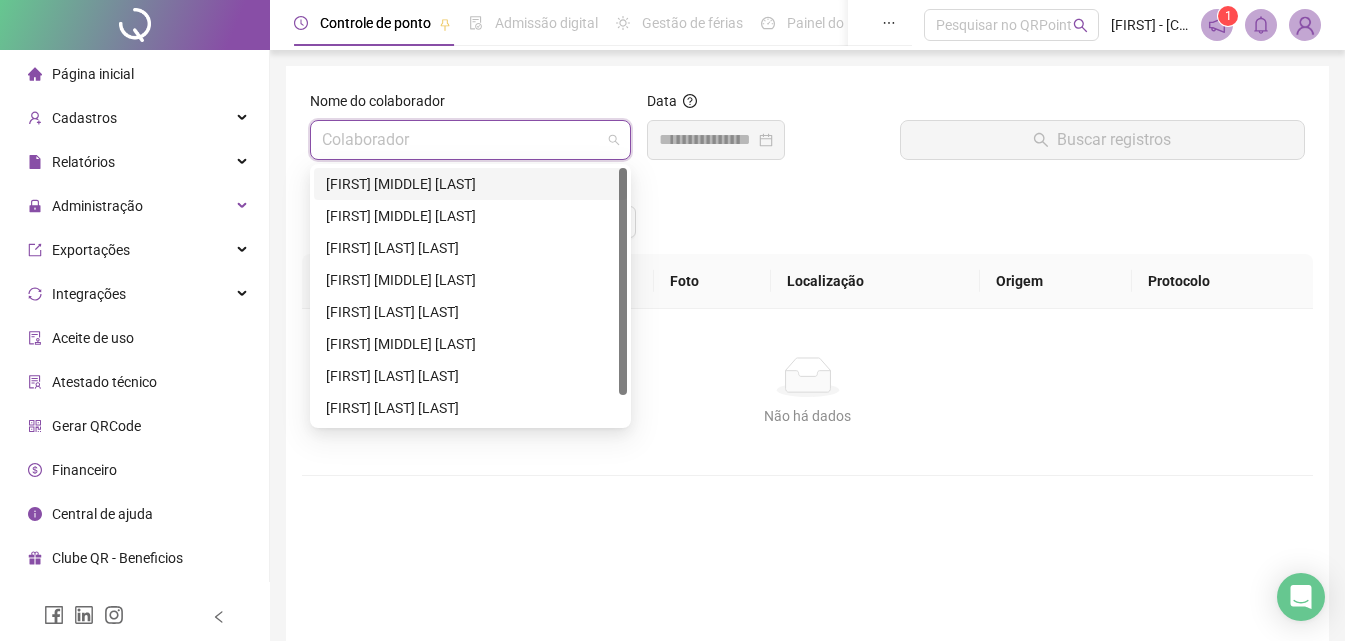 click at bounding box center [461, 140] 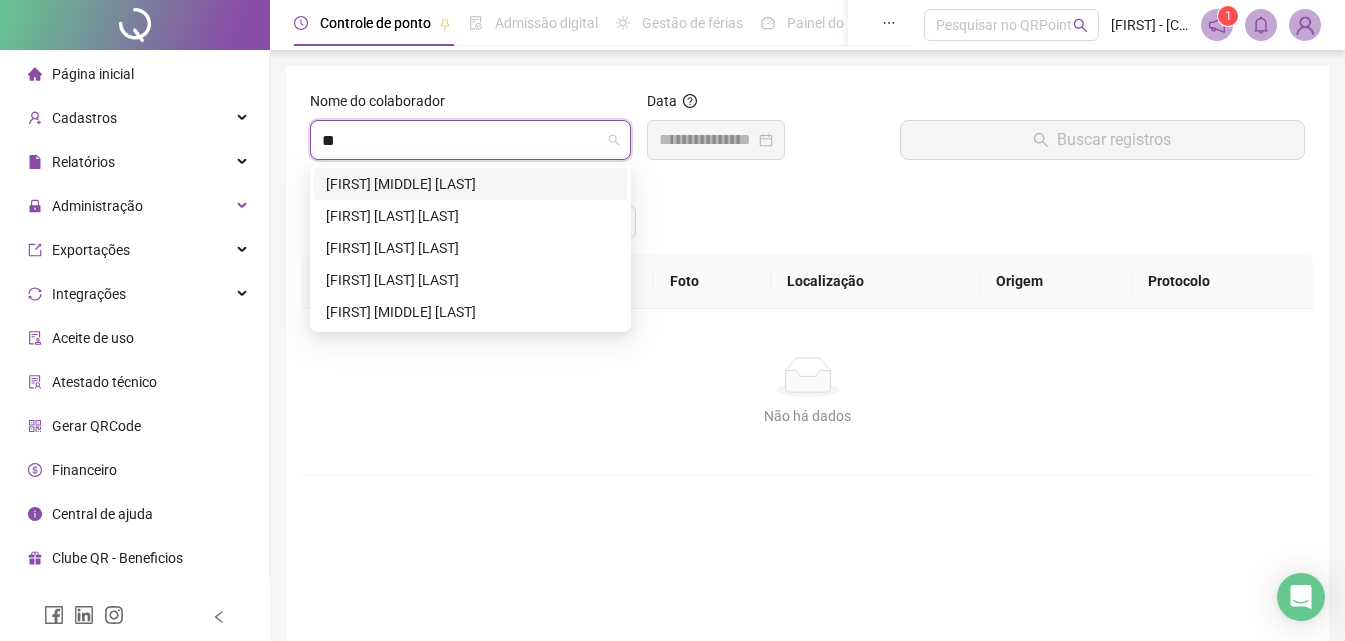 type on "*" 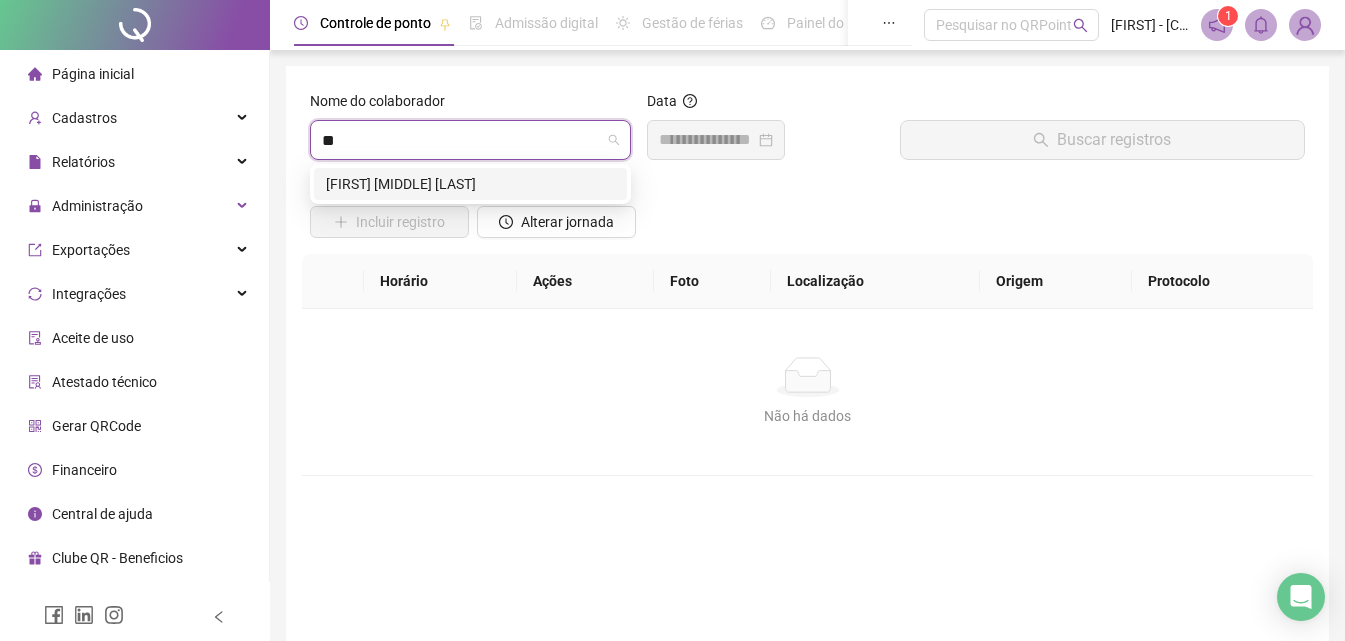 type on "***" 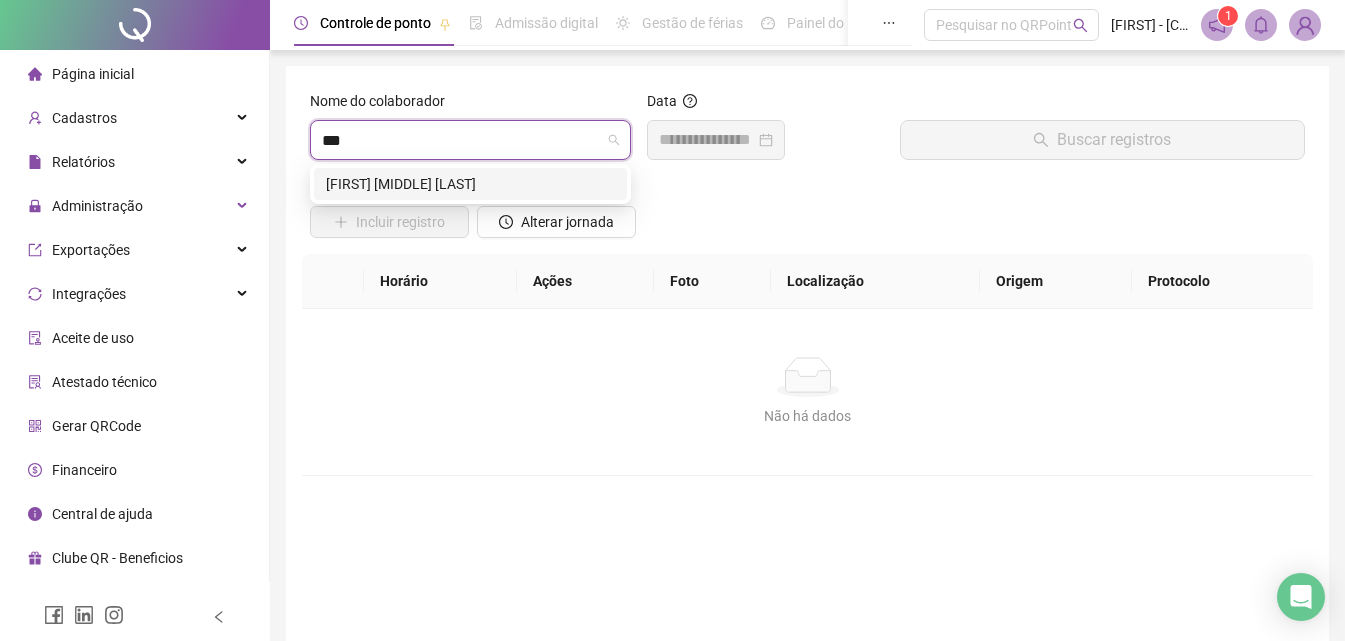 click on "[FIRST] [MIDDLE] [LAST]" at bounding box center [470, 184] 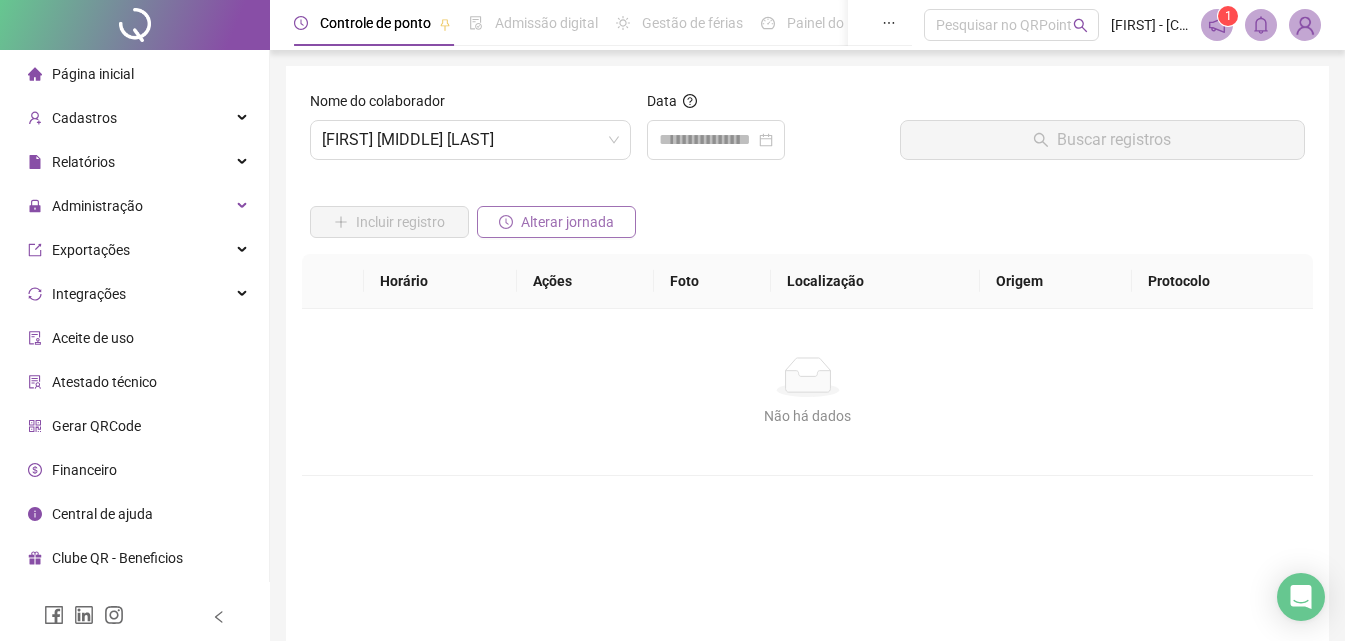 click on "Alterar jornada" at bounding box center [567, 222] 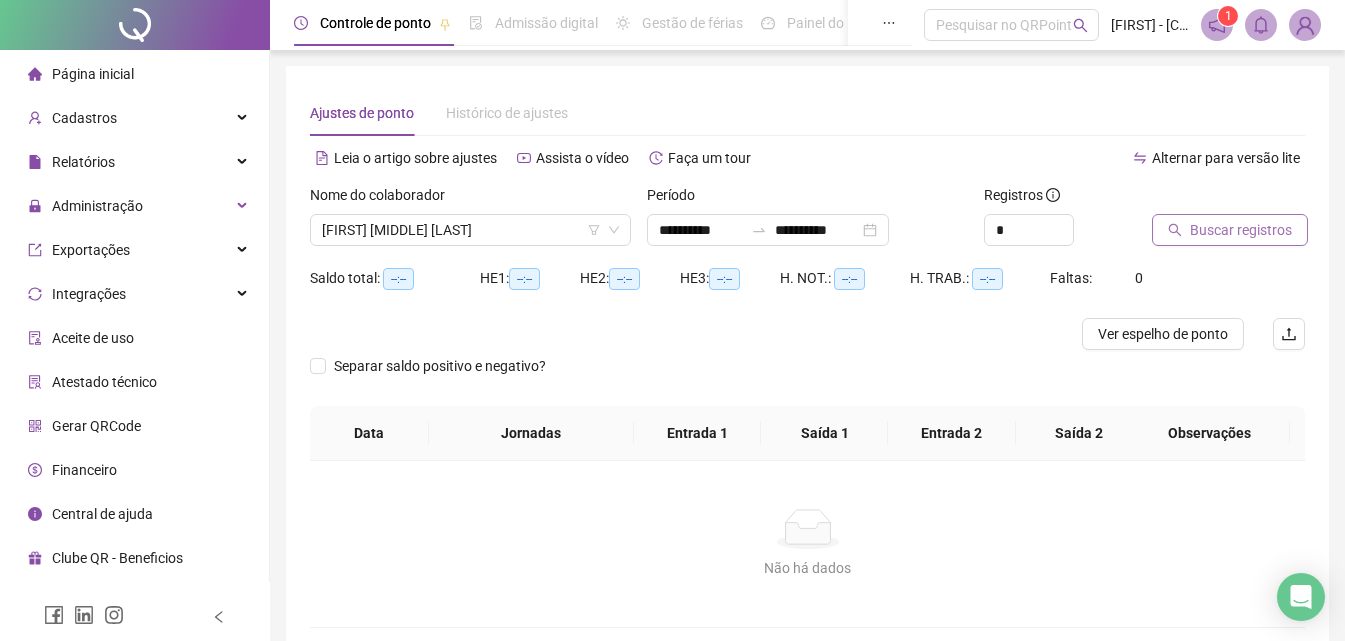 click on "Buscar registros" at bounding box center (1241, 230) 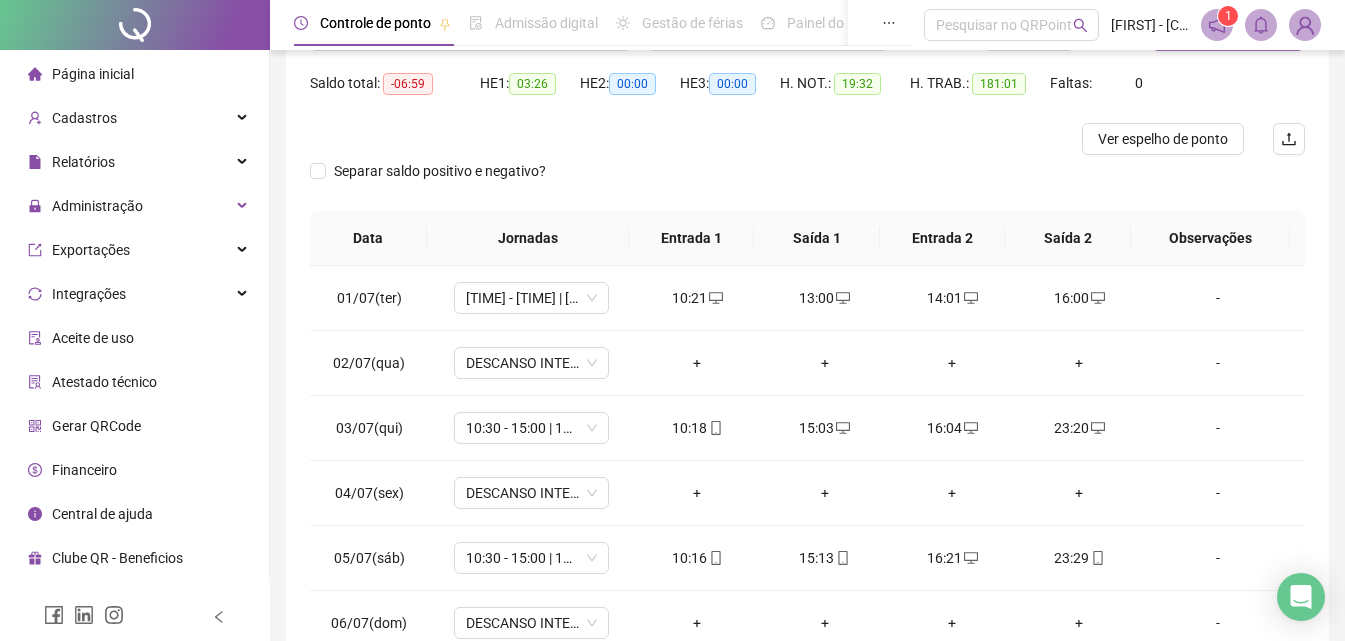 scroll, scrollTop: 200, scrollLeft: 0, axis: vertical 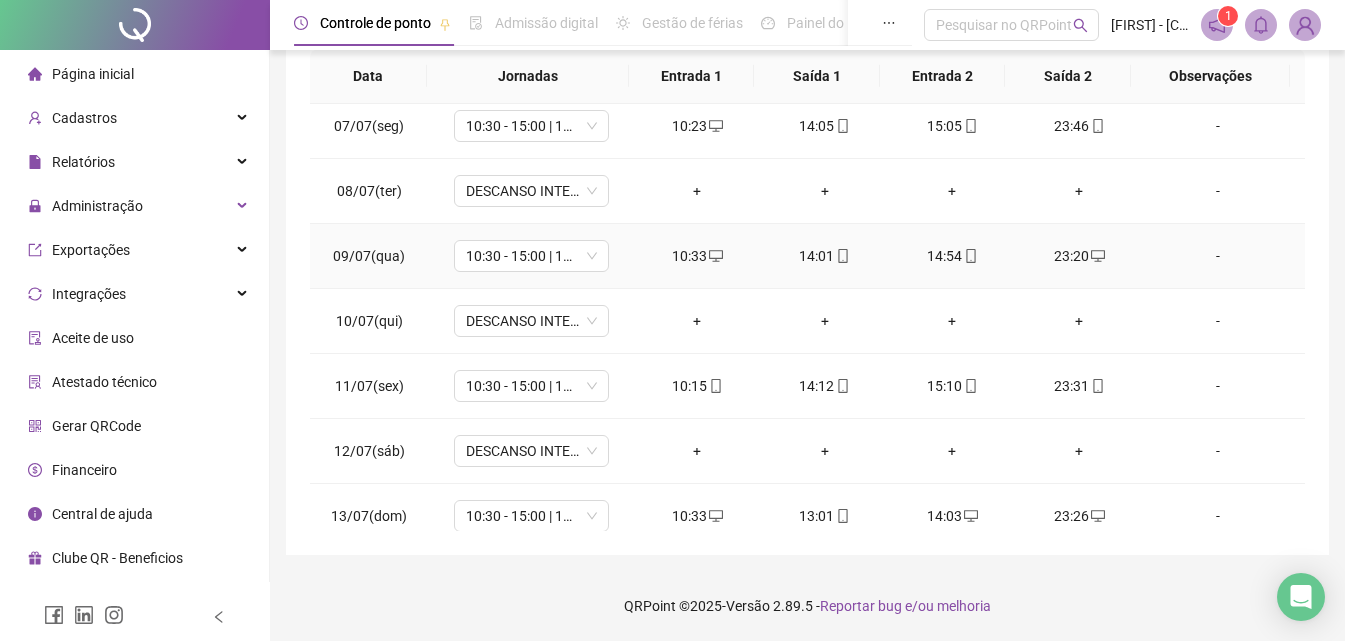 click on "14:54" at bounding box center [951, 256] 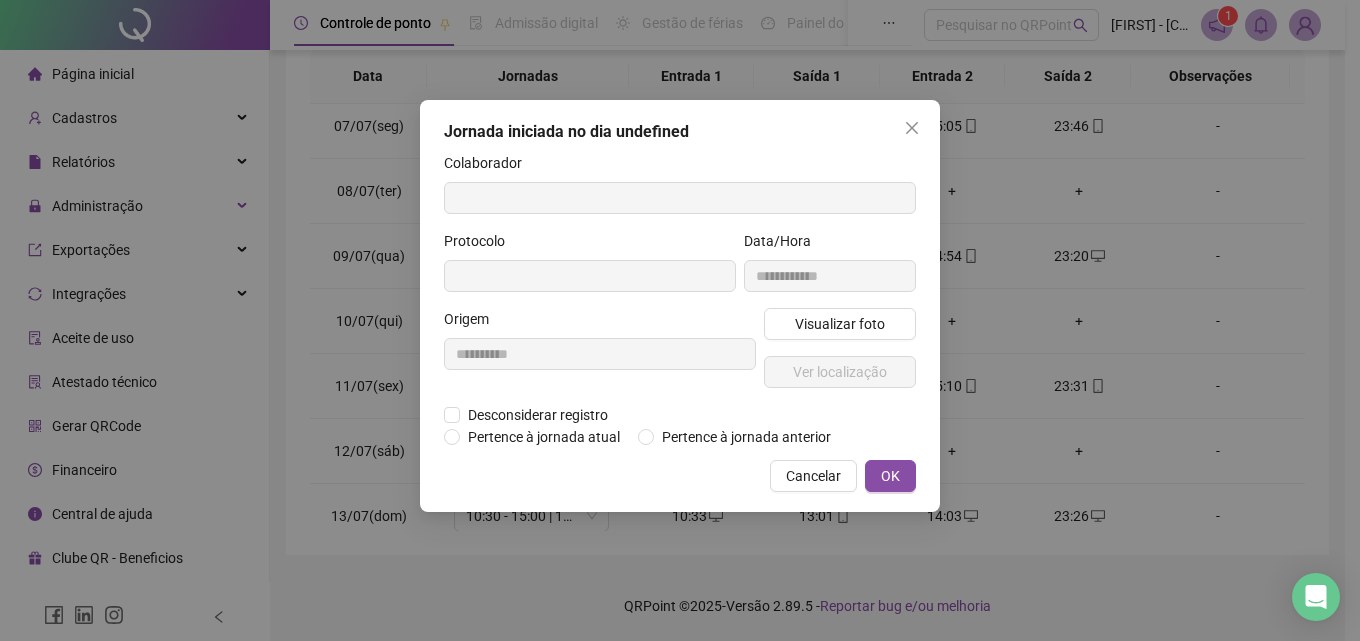 type on "**********" 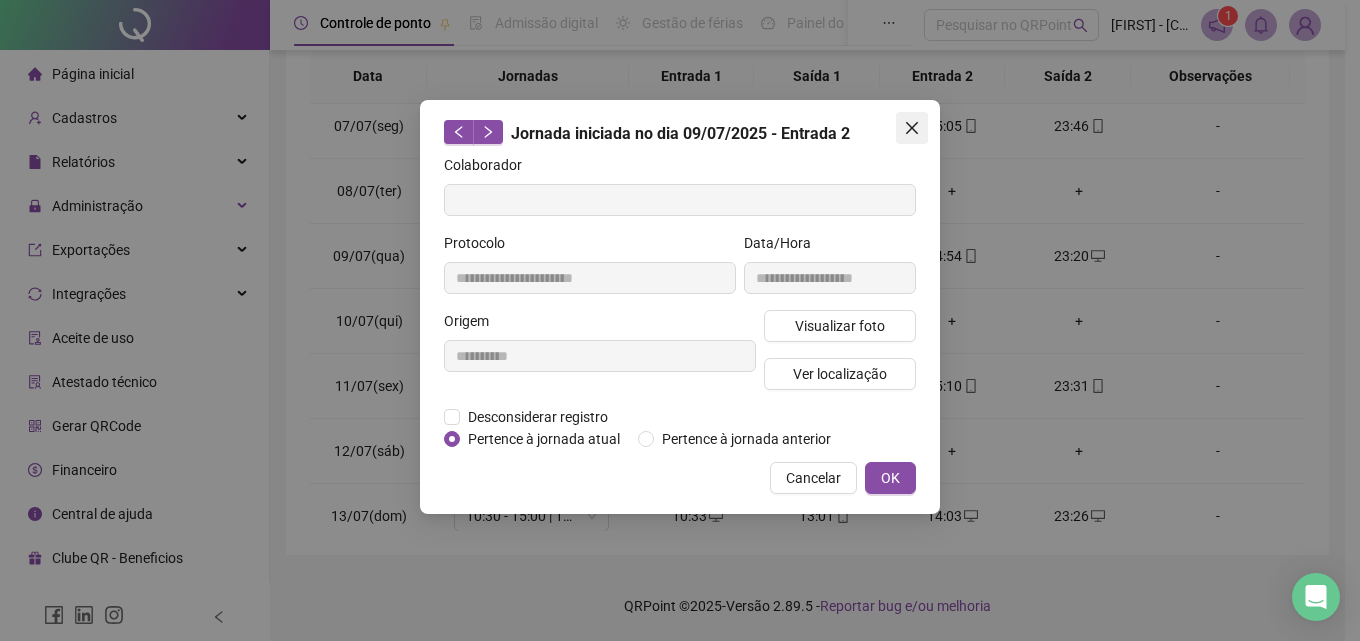 click 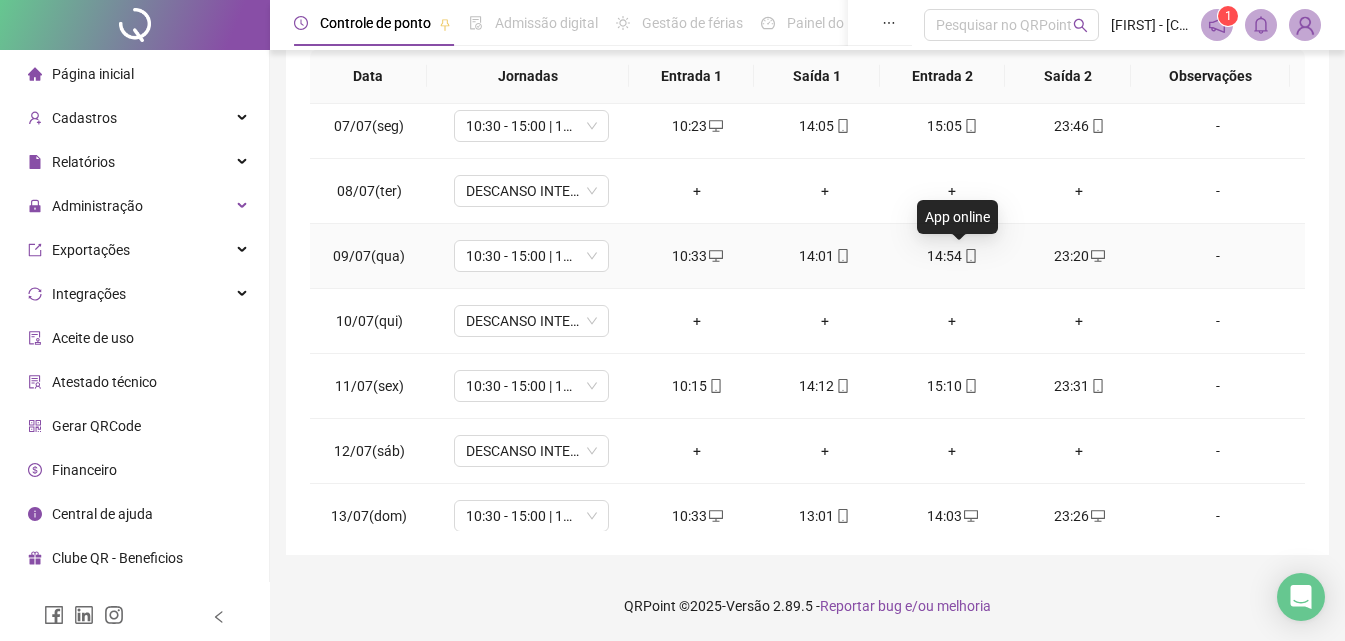 click 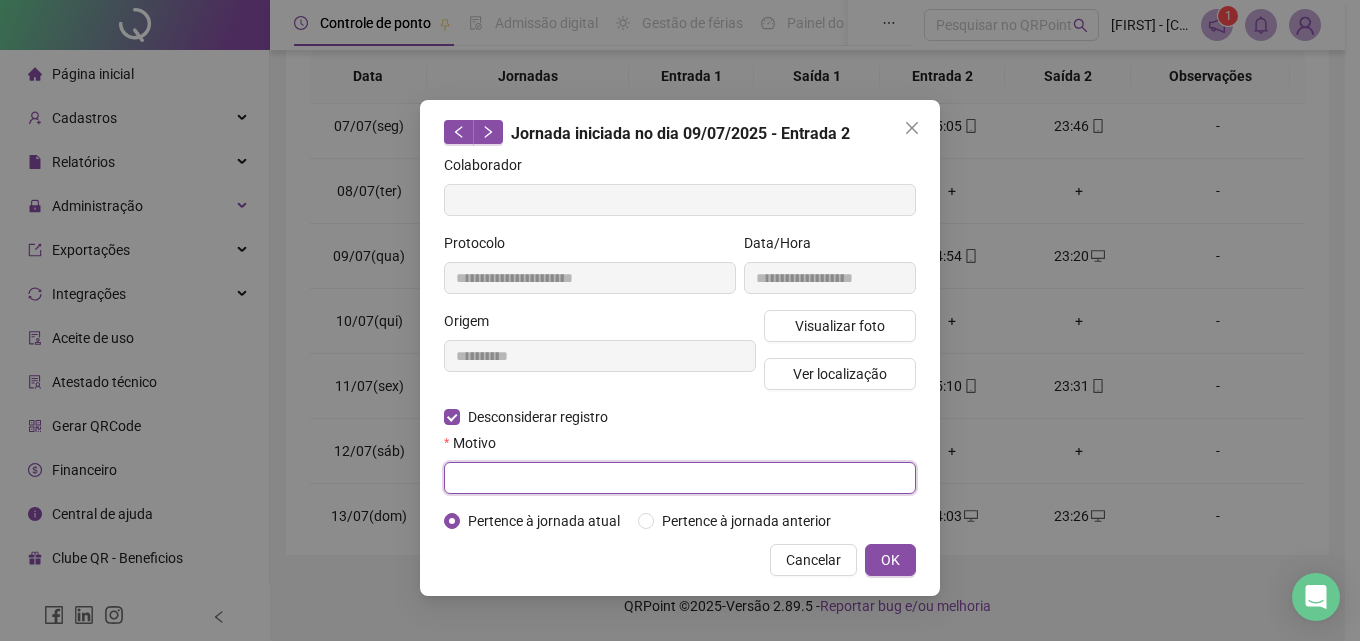 click at bounding box center [680, 478] 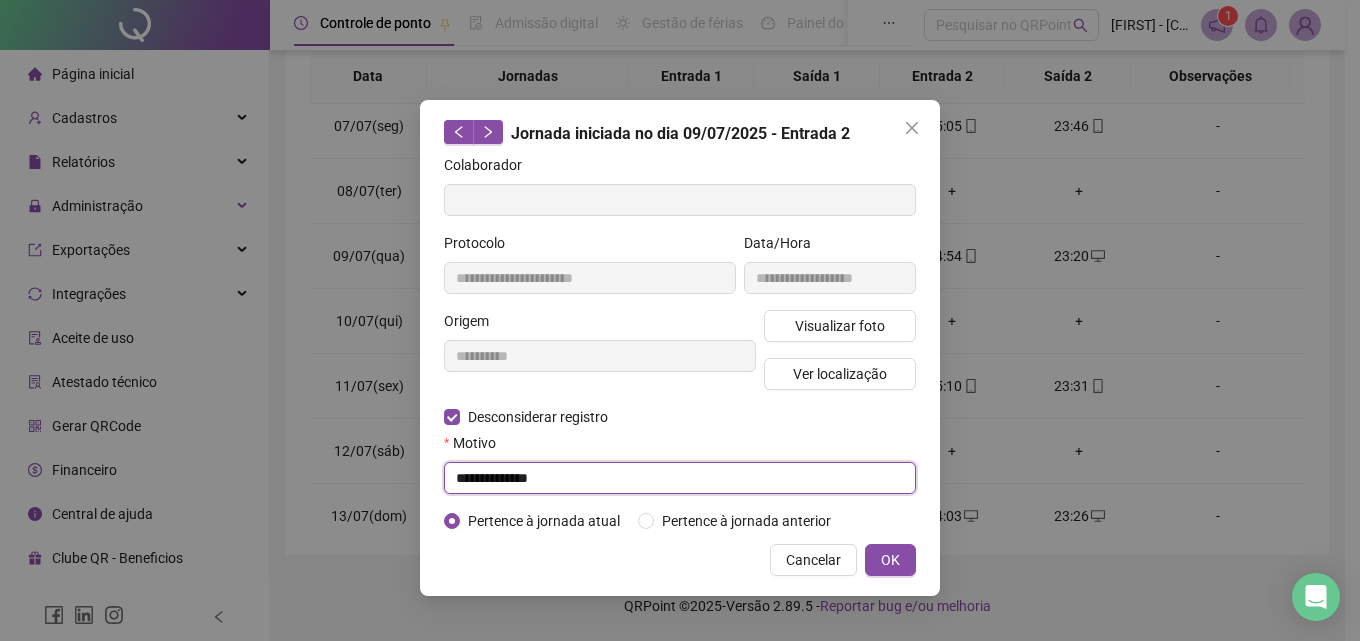 drag, startPoint x: 566, startPoint y: 479, endPoint x: 455, endPoint y: 493, distance: 111.8794 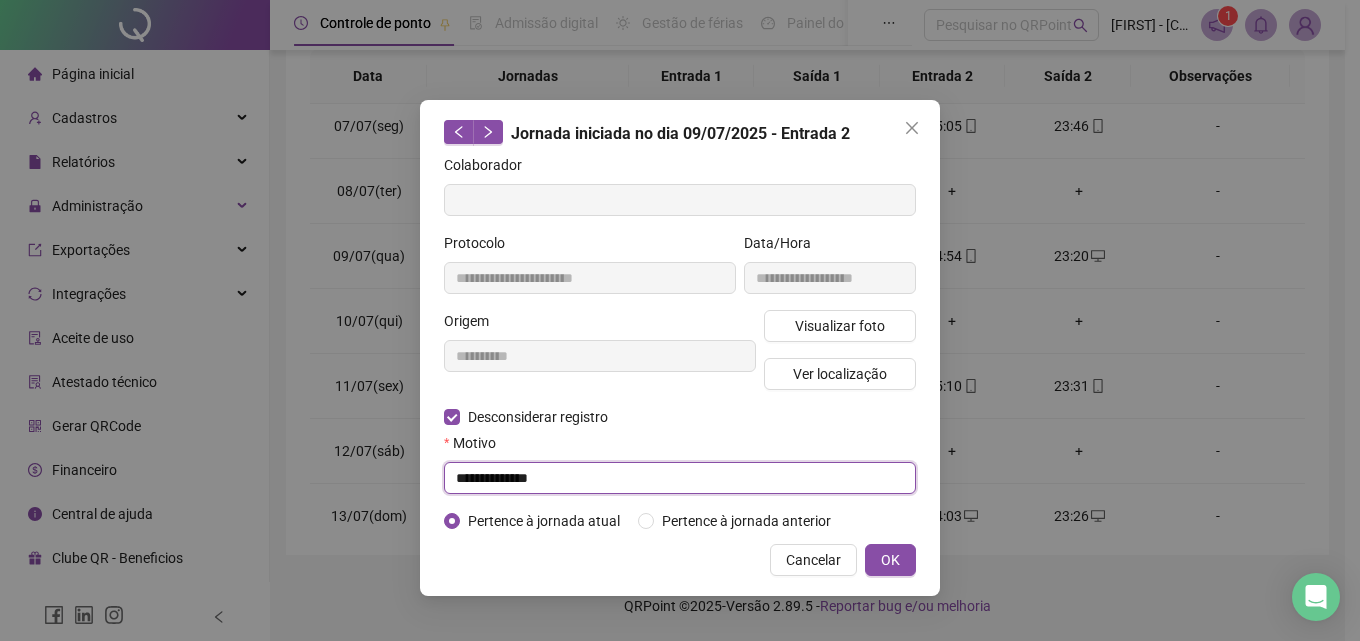 click on "**********" at bounding box center (680, 343) 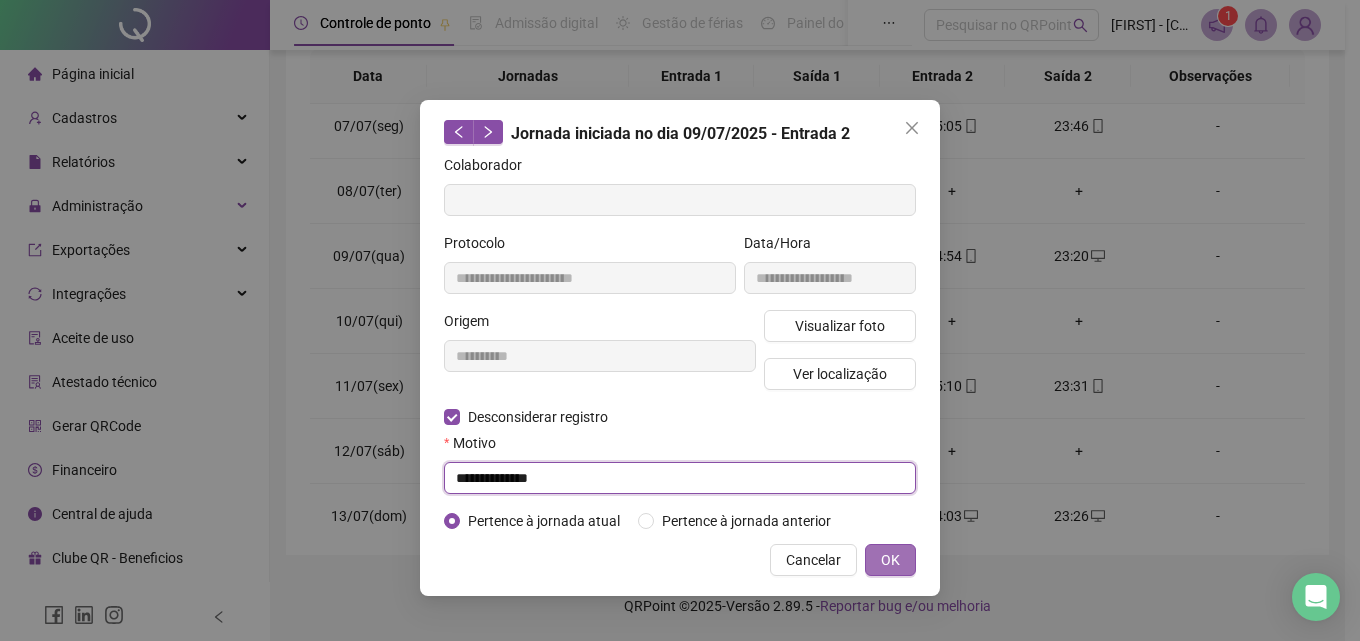 type on "**********" 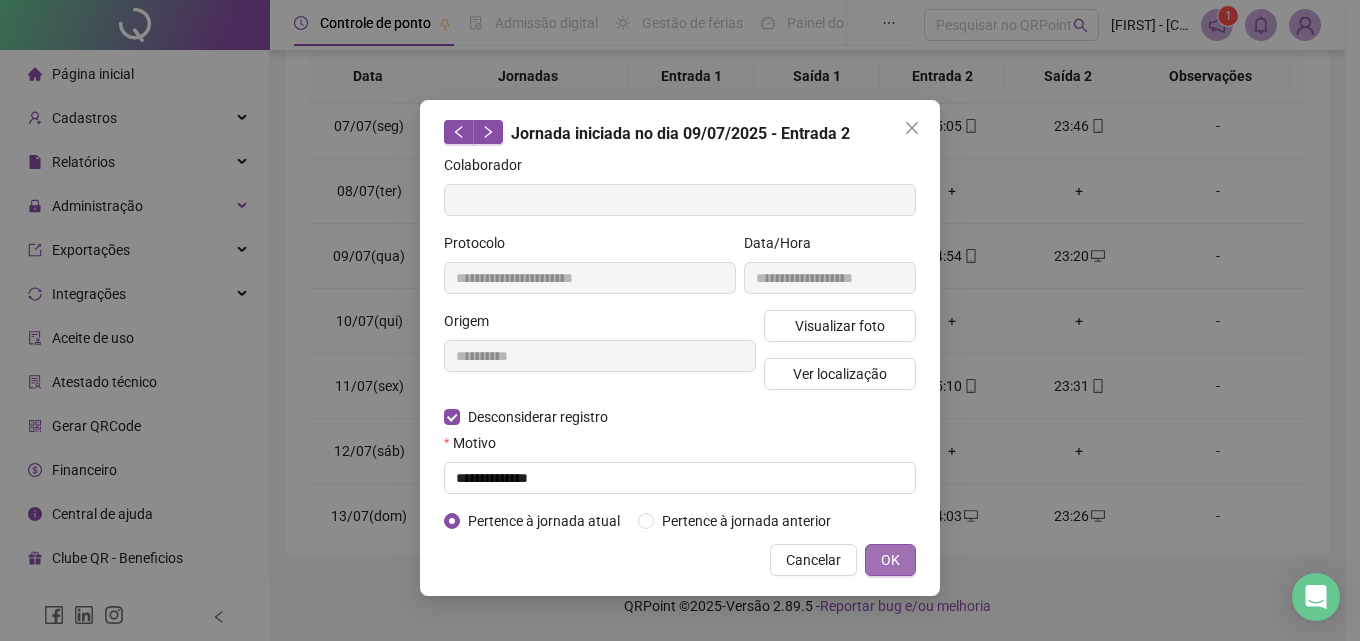 click on "OK" at bounding box center [890, 560] 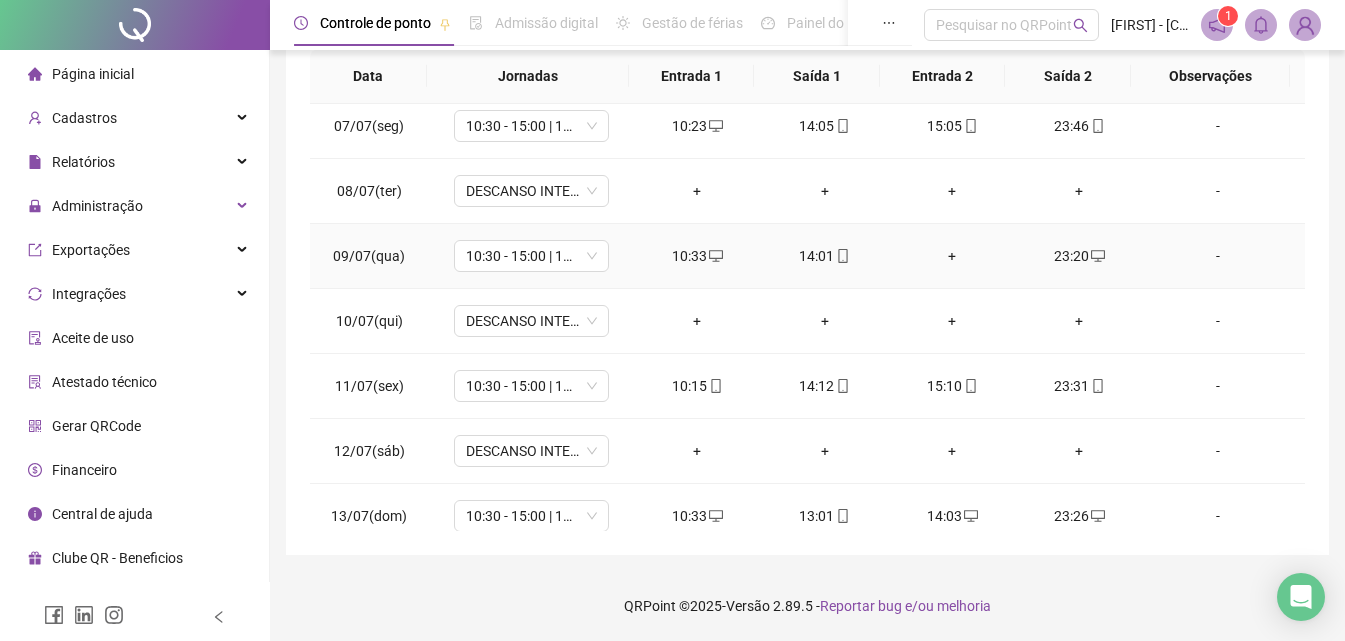 click on "+" at bounding box center [951, 256] 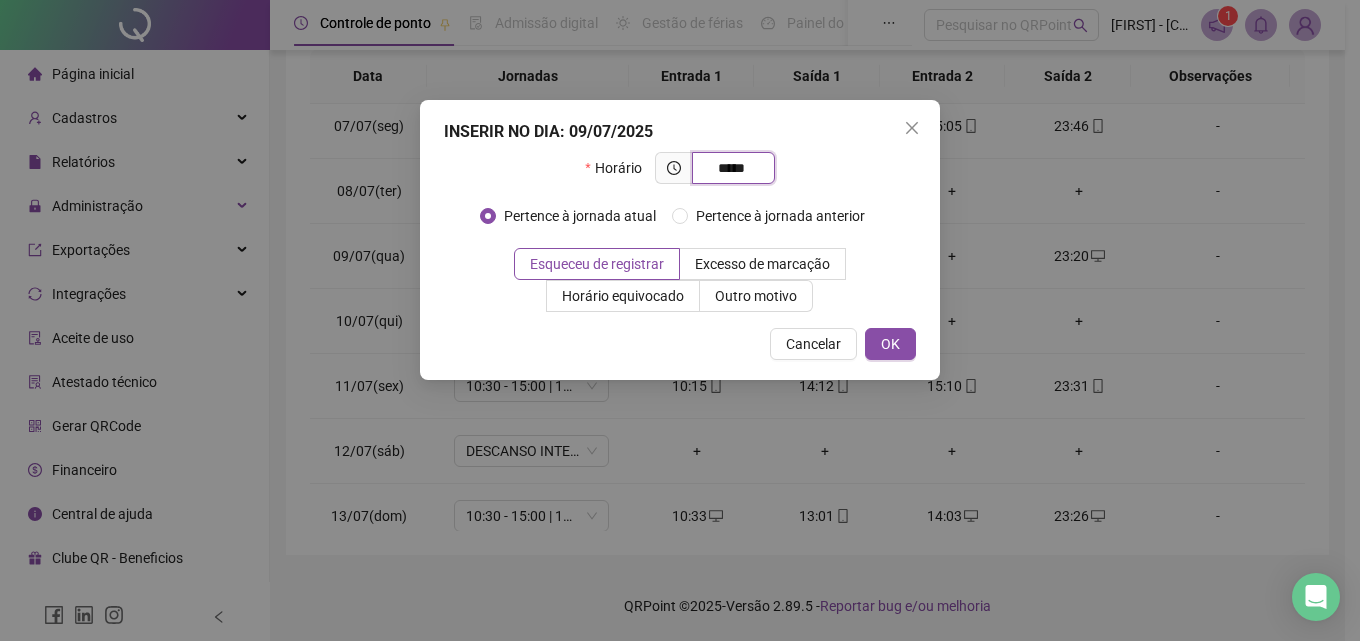 type on "*****" 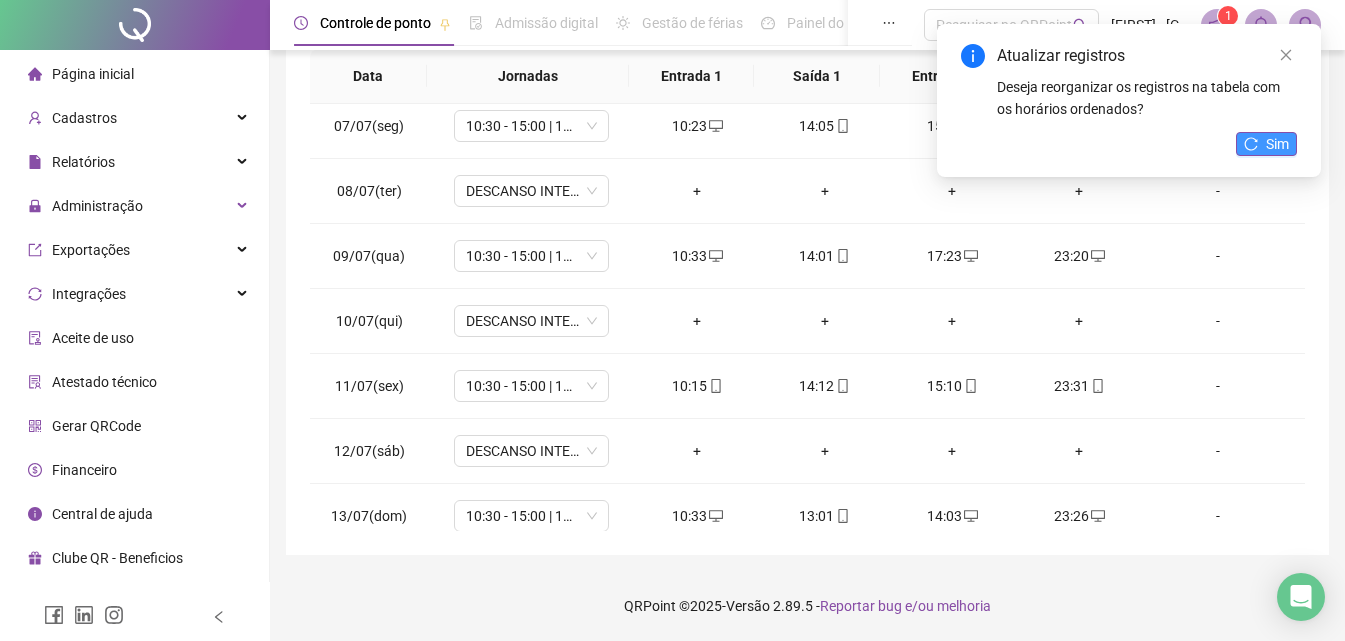 click on "Sim" at bounding box center [1277, 144] 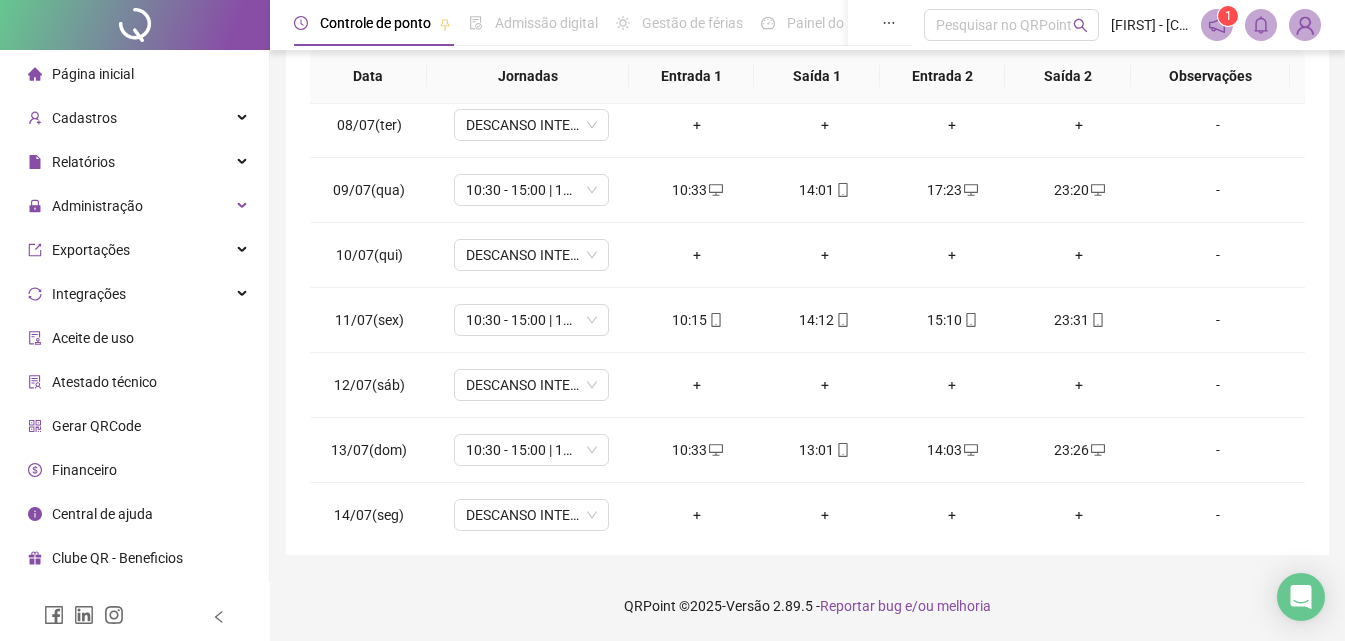 scroll, scrollTop: 480, scrollLeft: 0, axis: vertical 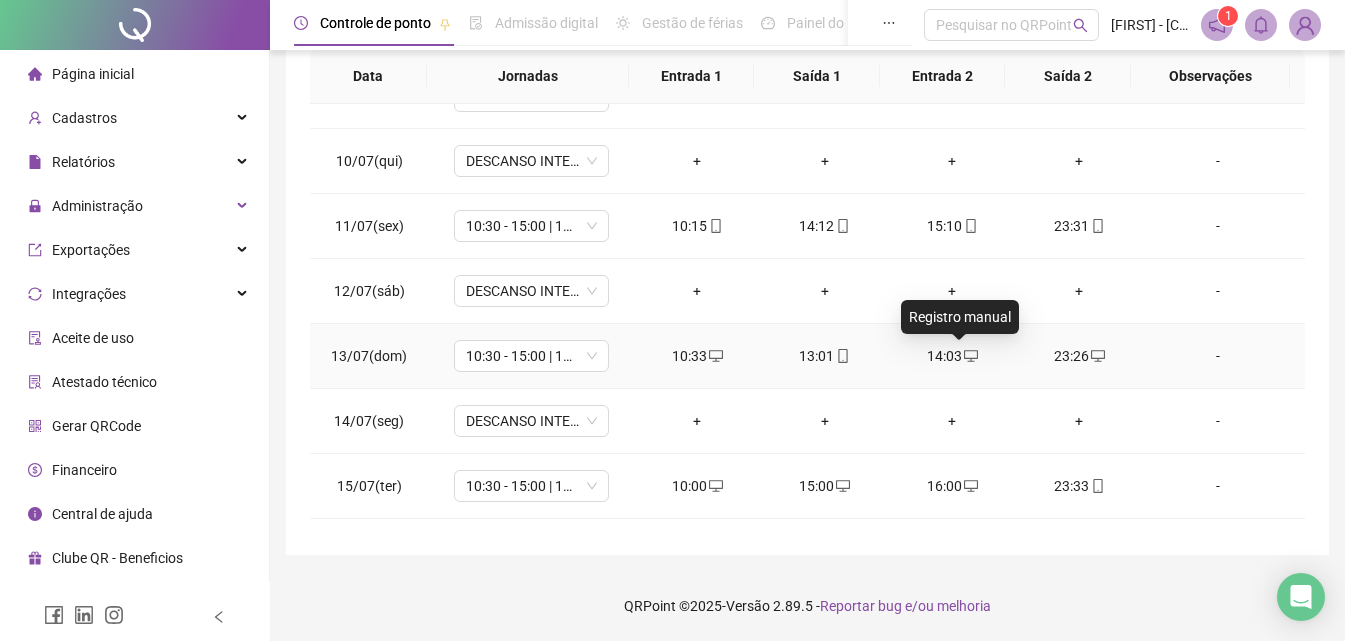 click 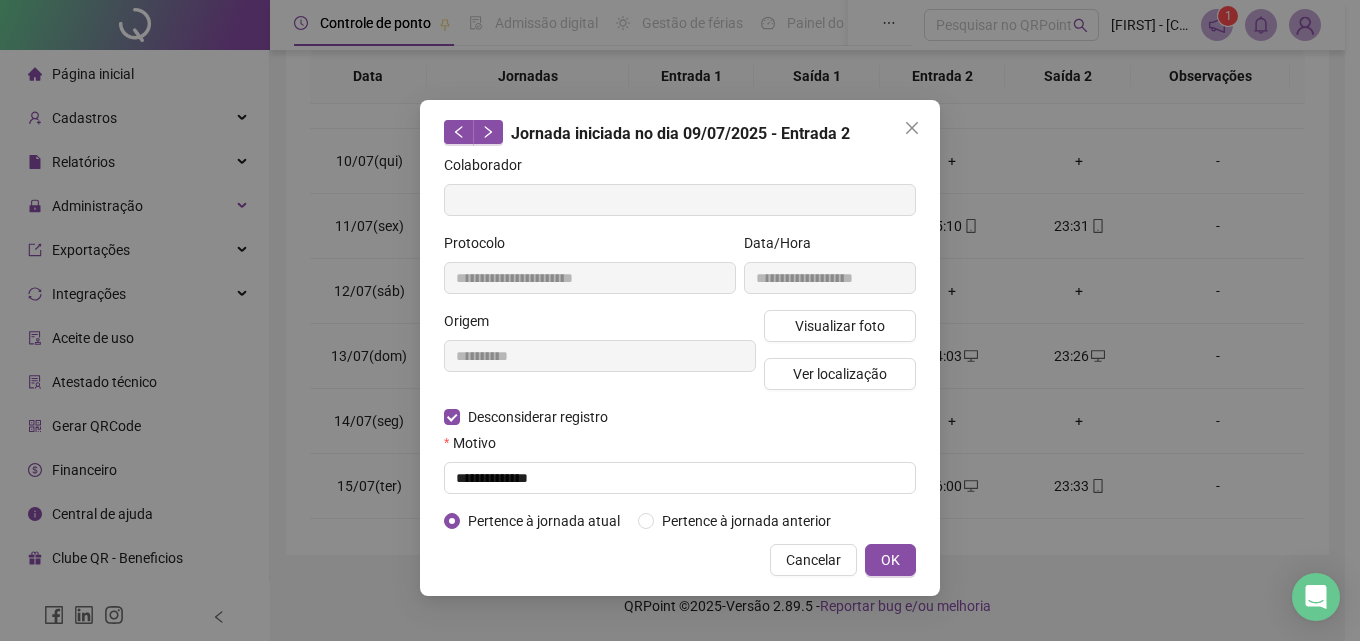 type on "**********" 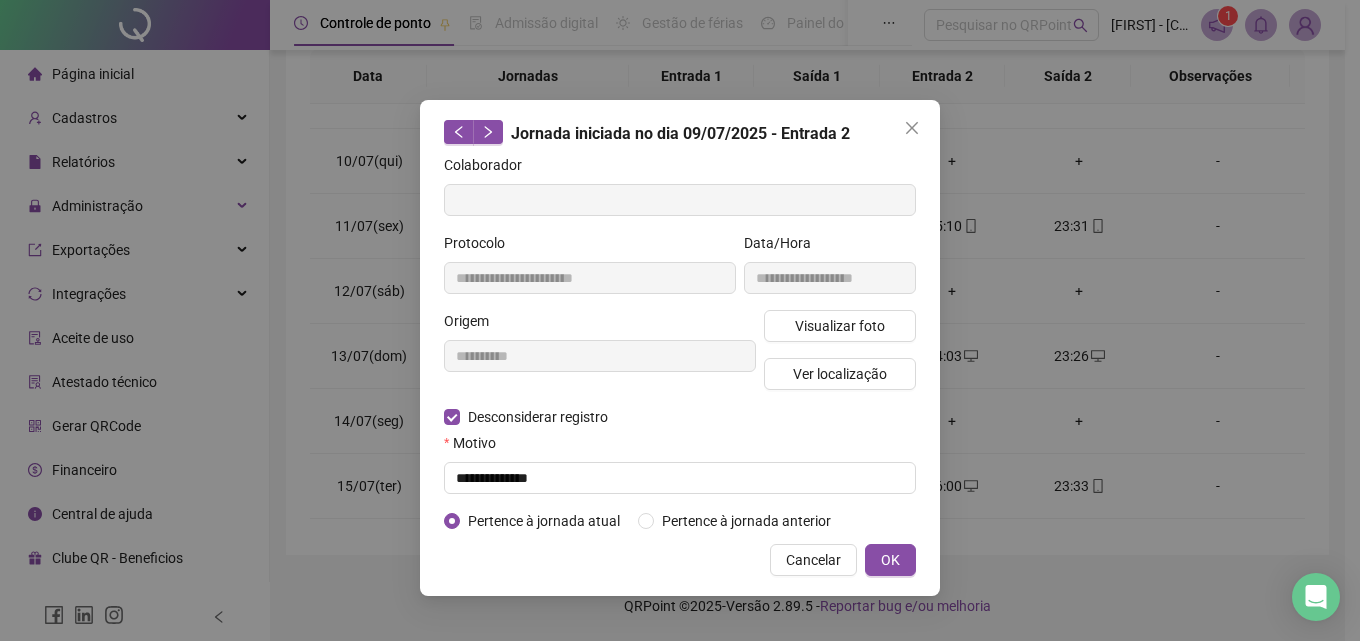 type on "**********" 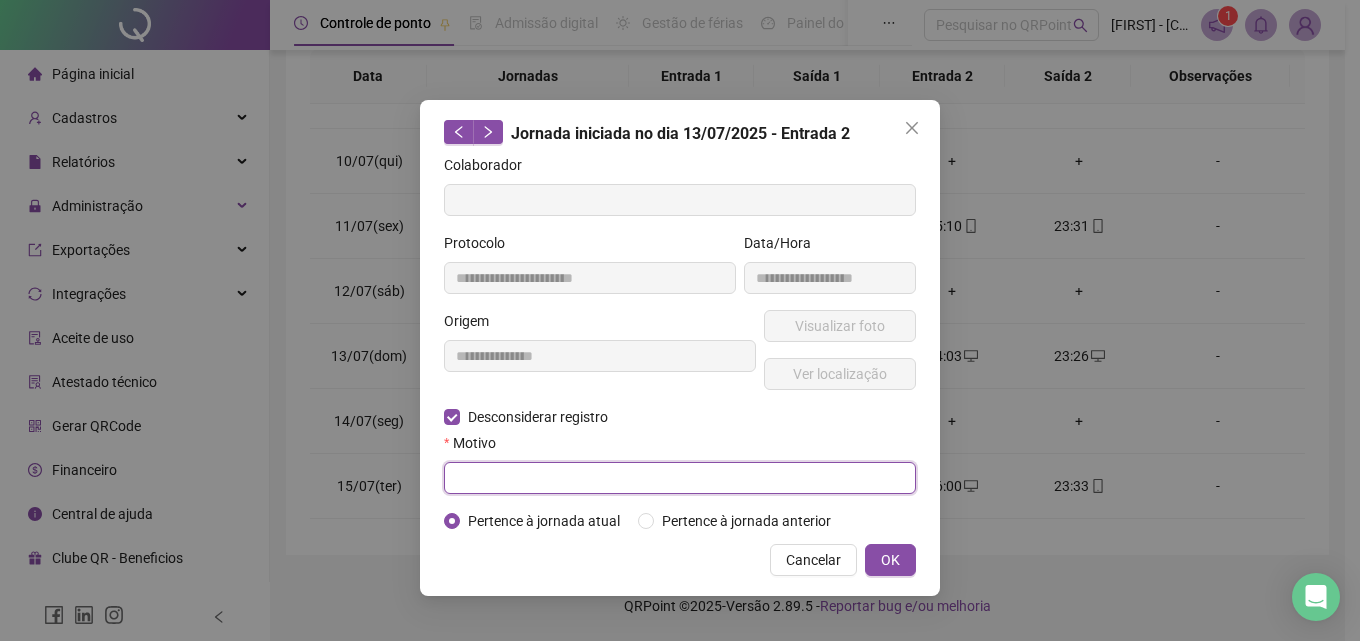 click at bounding box center [680, 478] 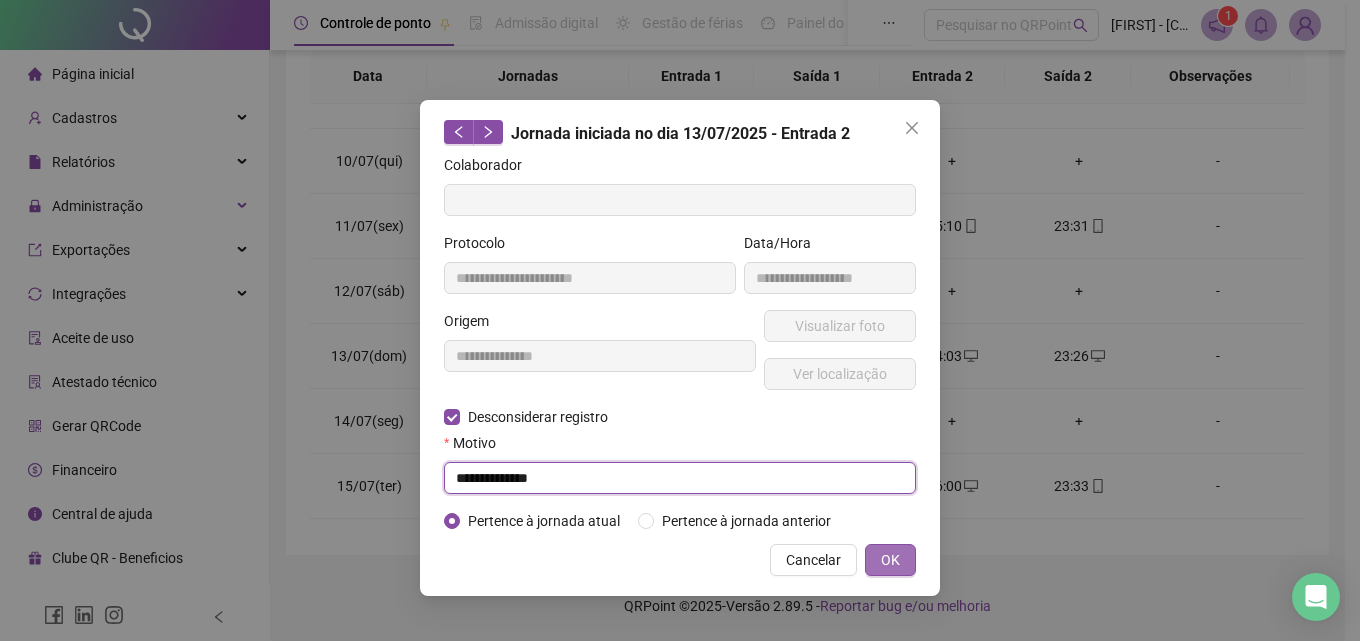 type on "**********" 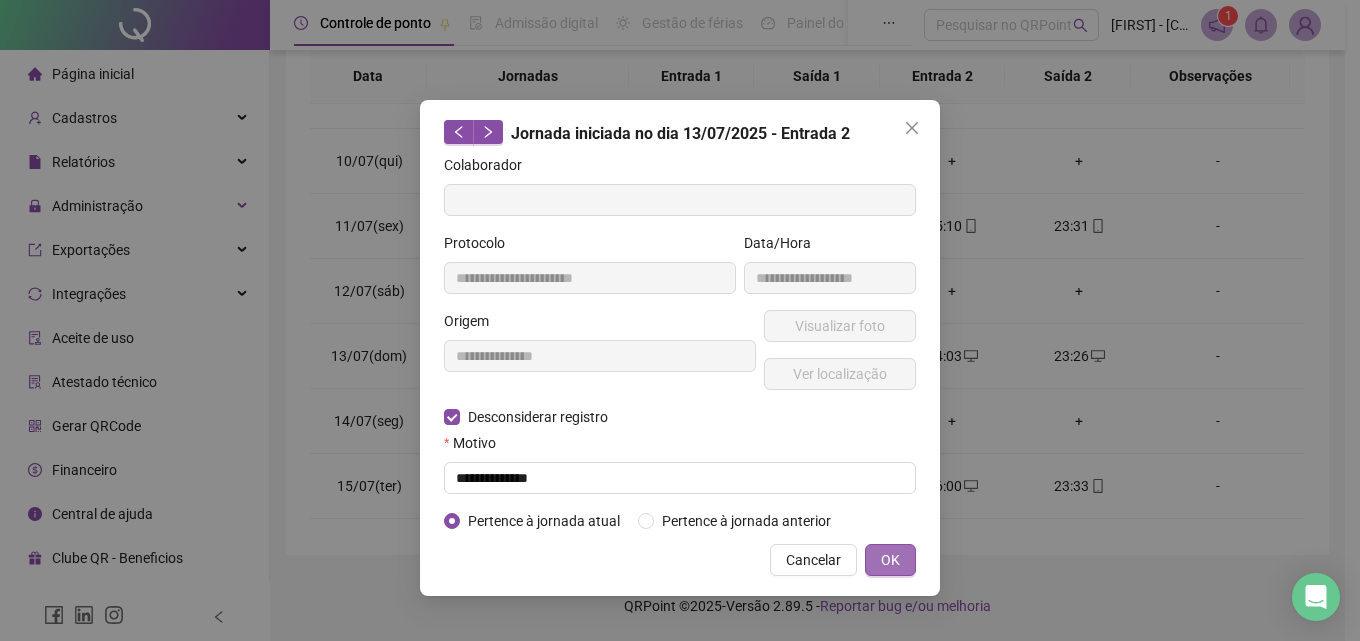 click on "OK" at bounding box center (890, 560) 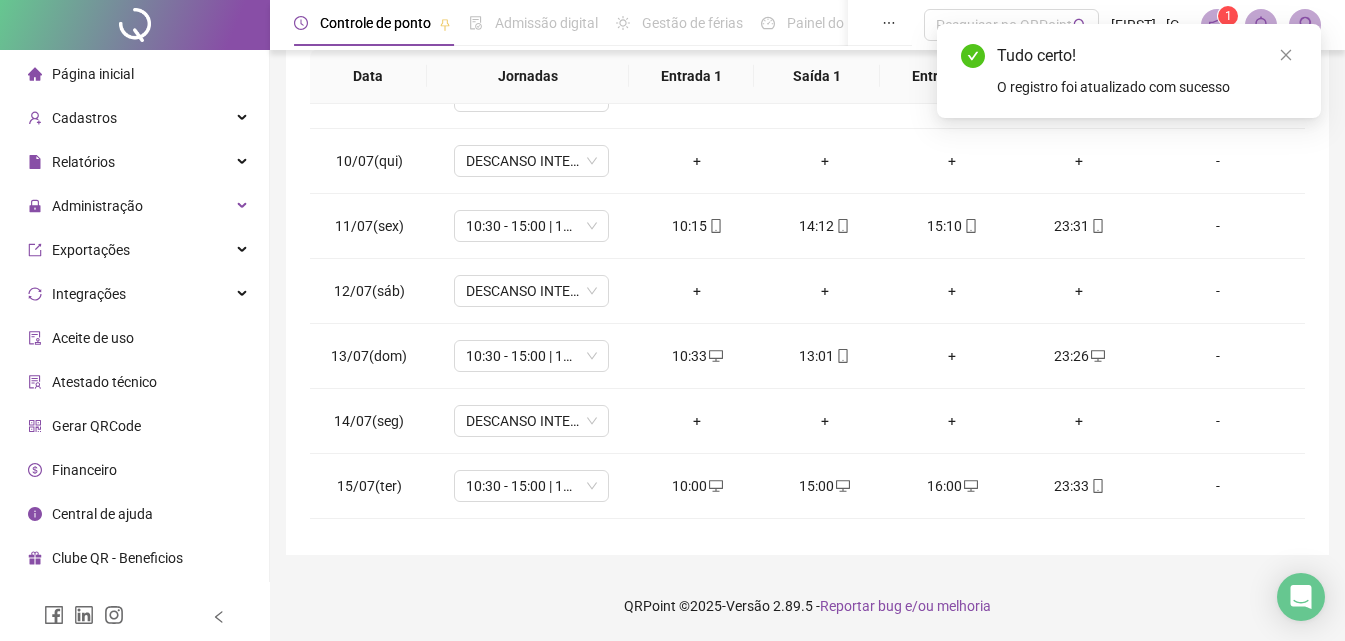 click on "**********" at bounding box center (807, 132) 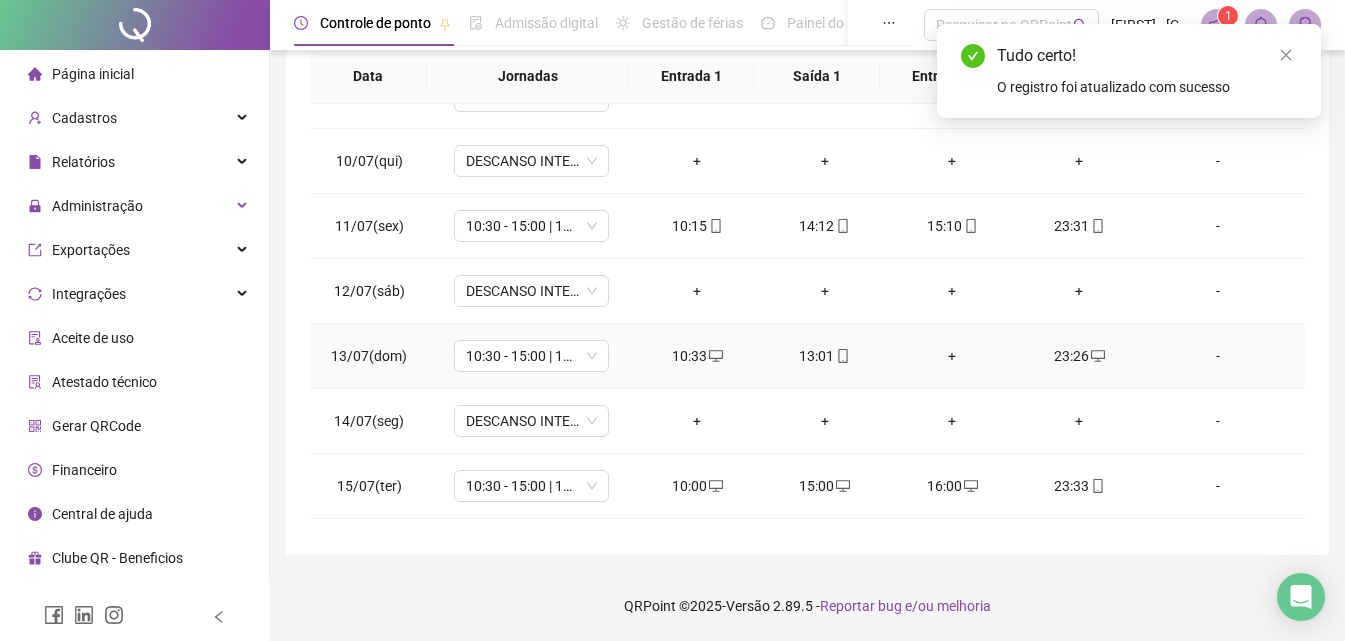 click on "+" at bounding box center [951, 356] 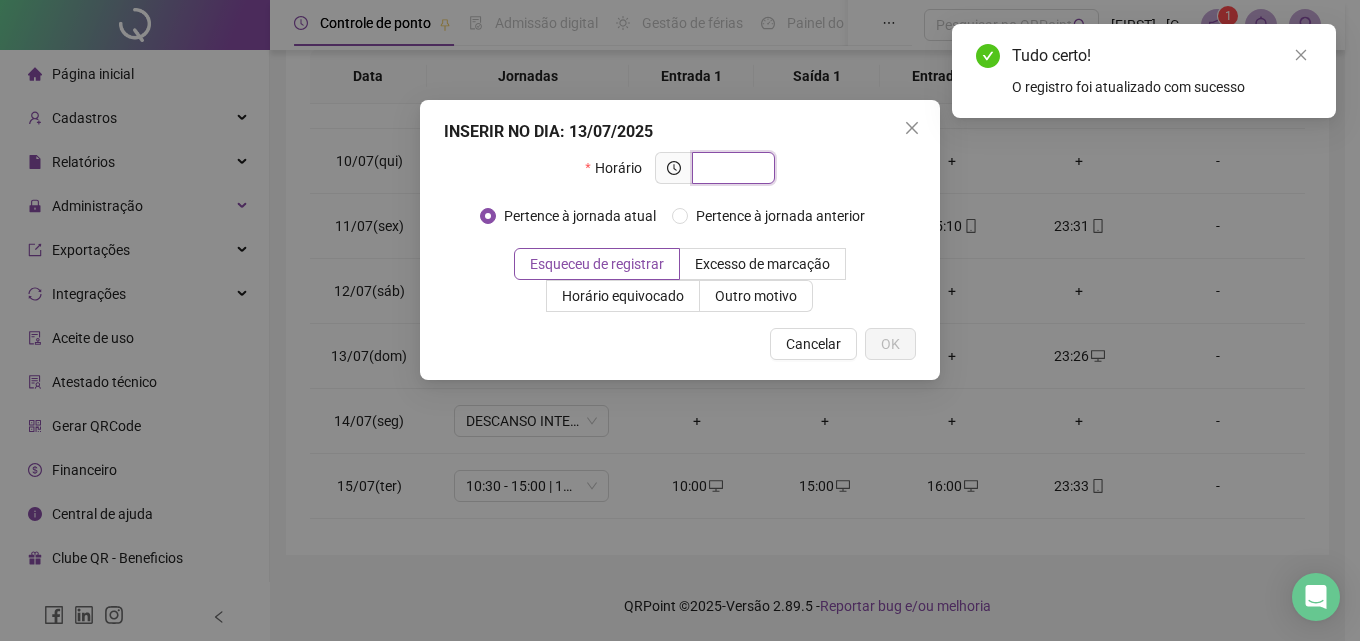 click at bounding box center (731, 168) 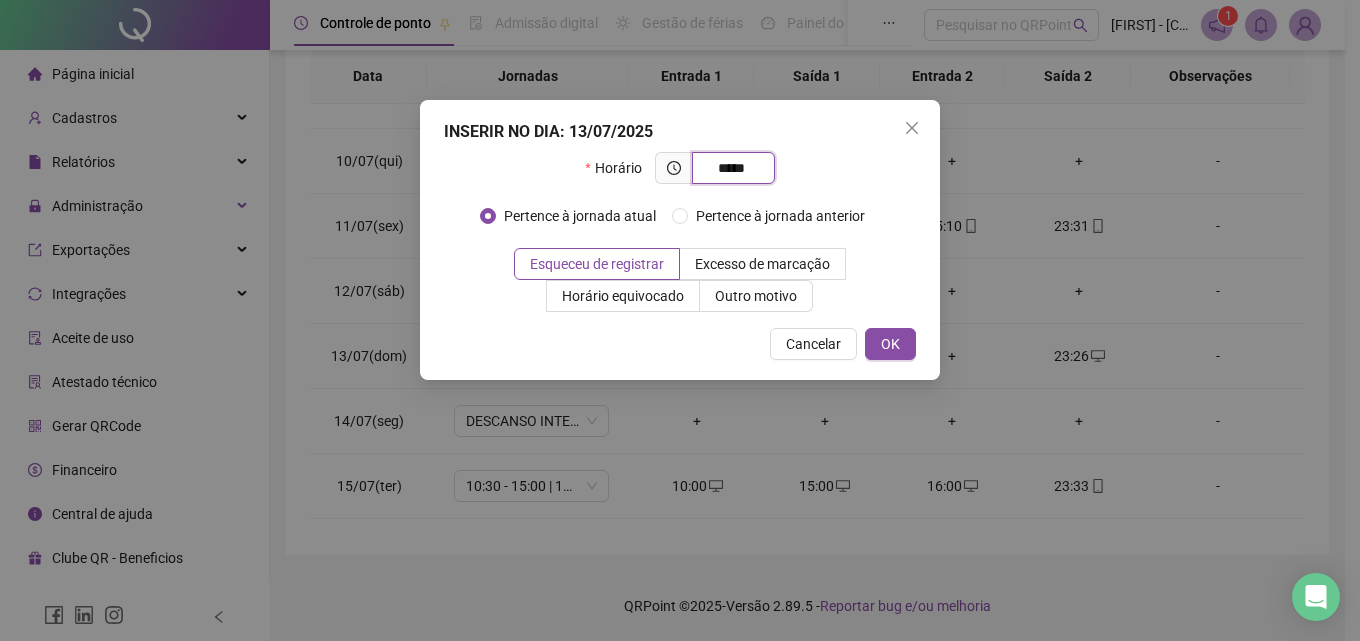 type on "*****" 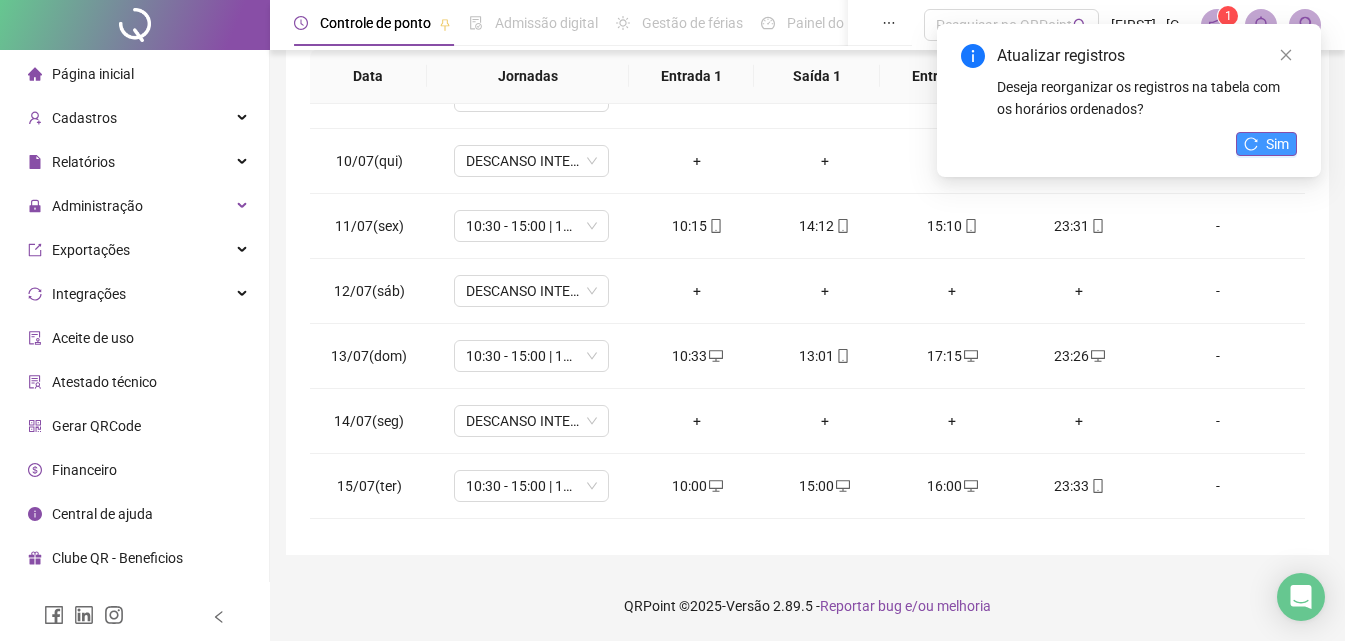click on "Sim" at bounding box center (1277, 144) 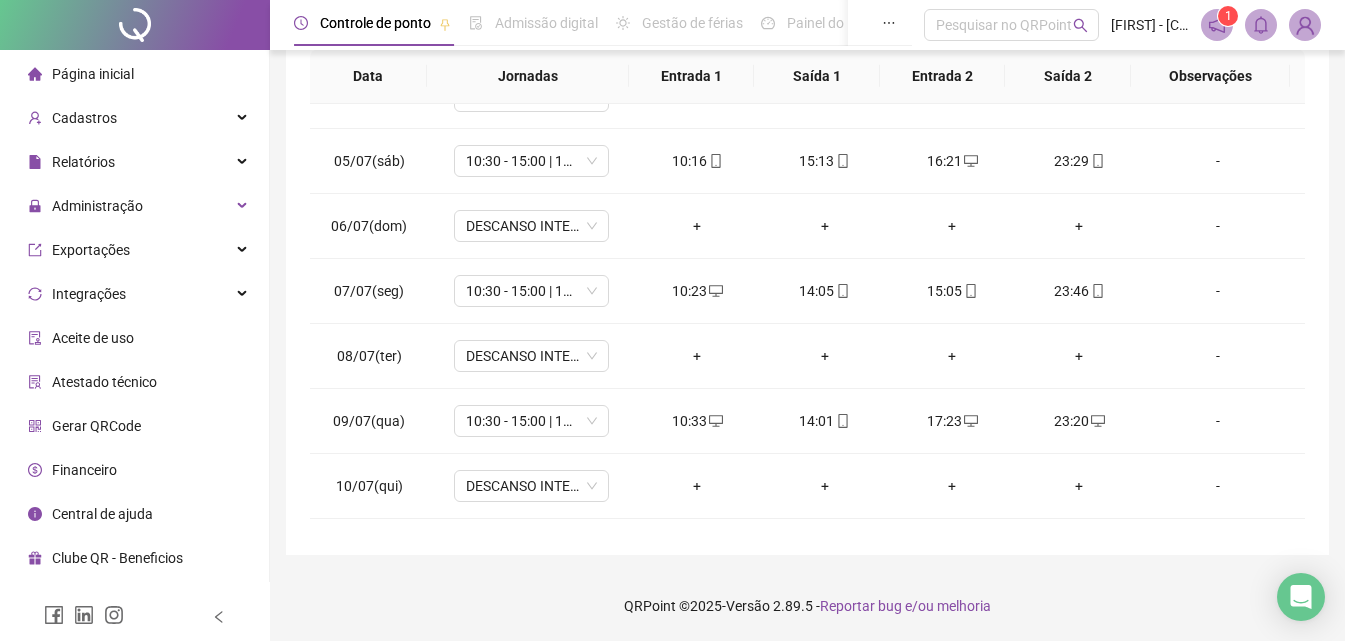 scroll, scrollTop: 0, scrollLeft: 0, axis: both 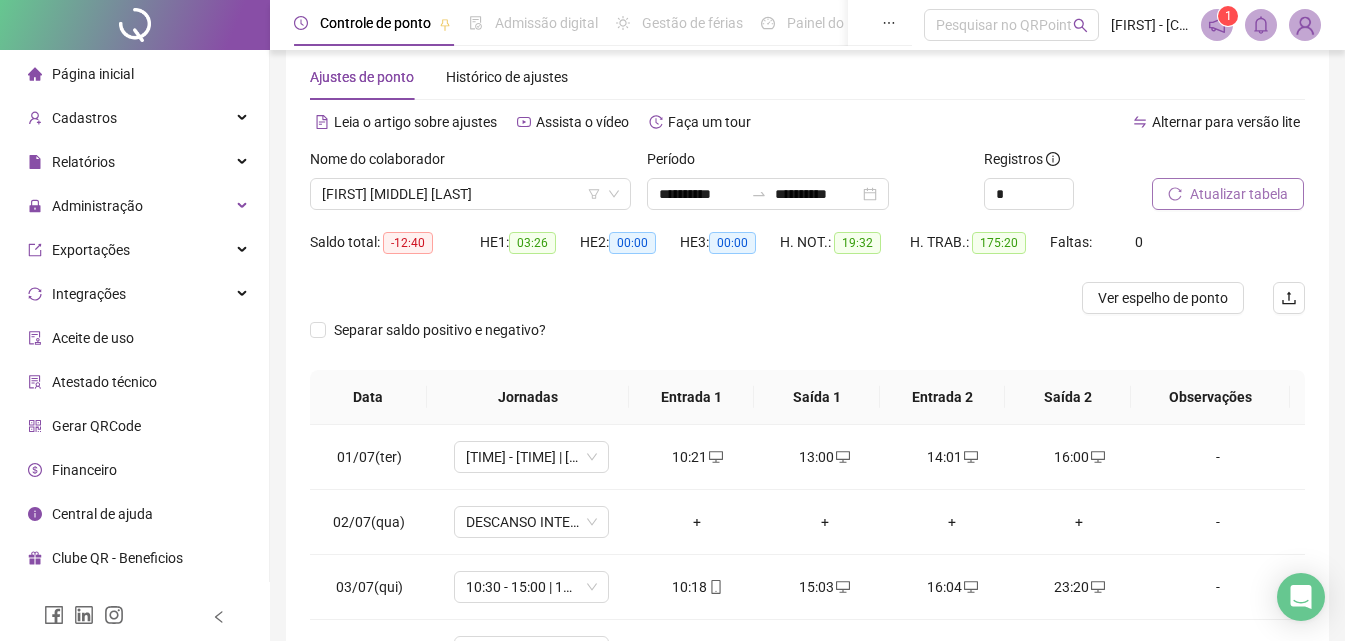 click on "Atualizar tabela" at bounding box center (1239, 194) 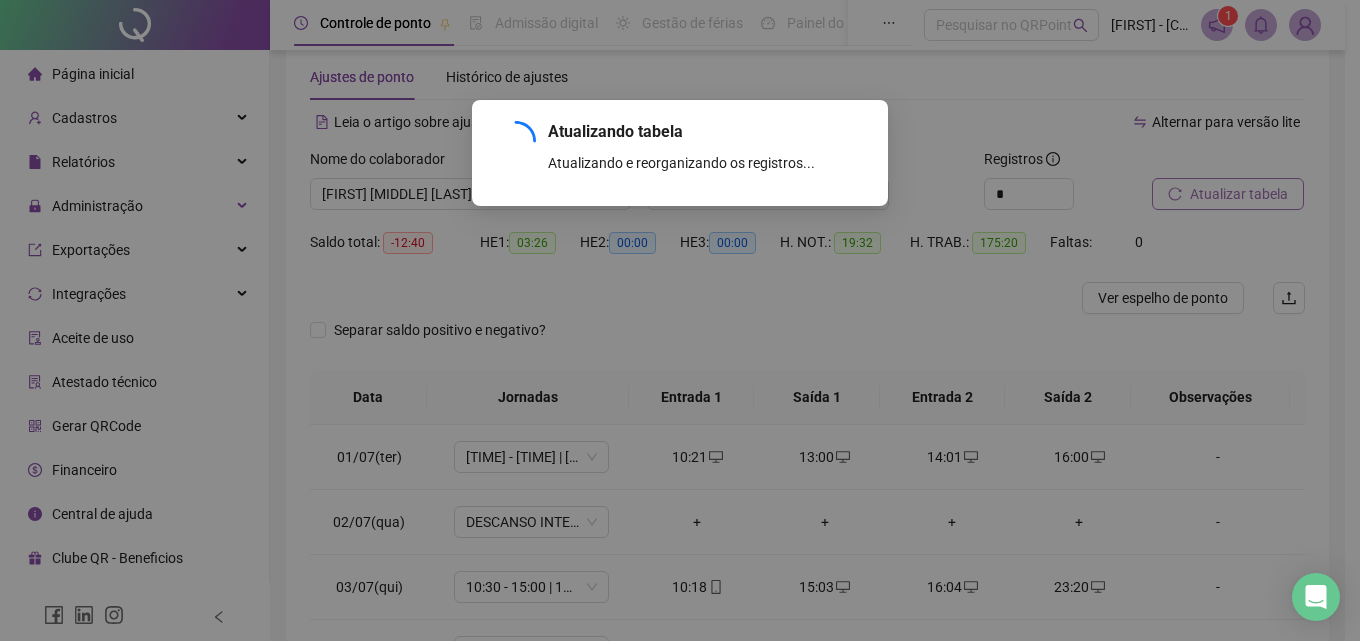 click on "Atualizando tabela Atualizando e reorganizando os registros... OK" at bounding box center (680, 320) 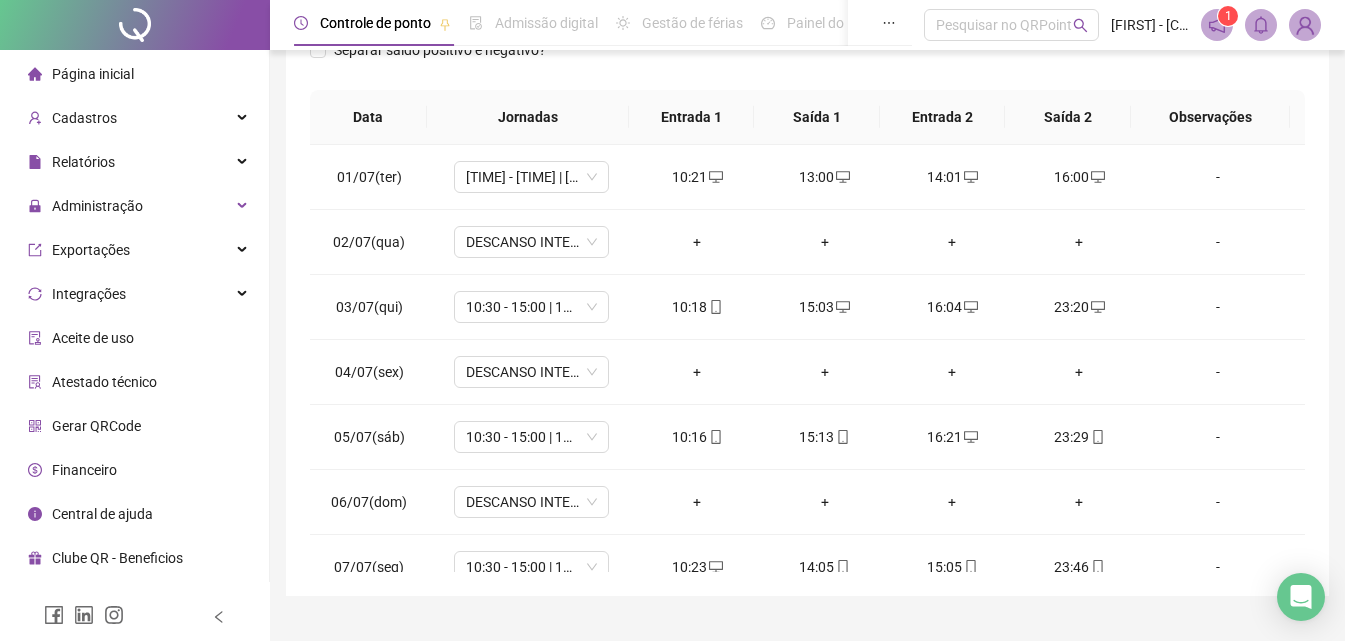 scroll, scrollTop: 357, scrollLeft: 0, axis: vertical 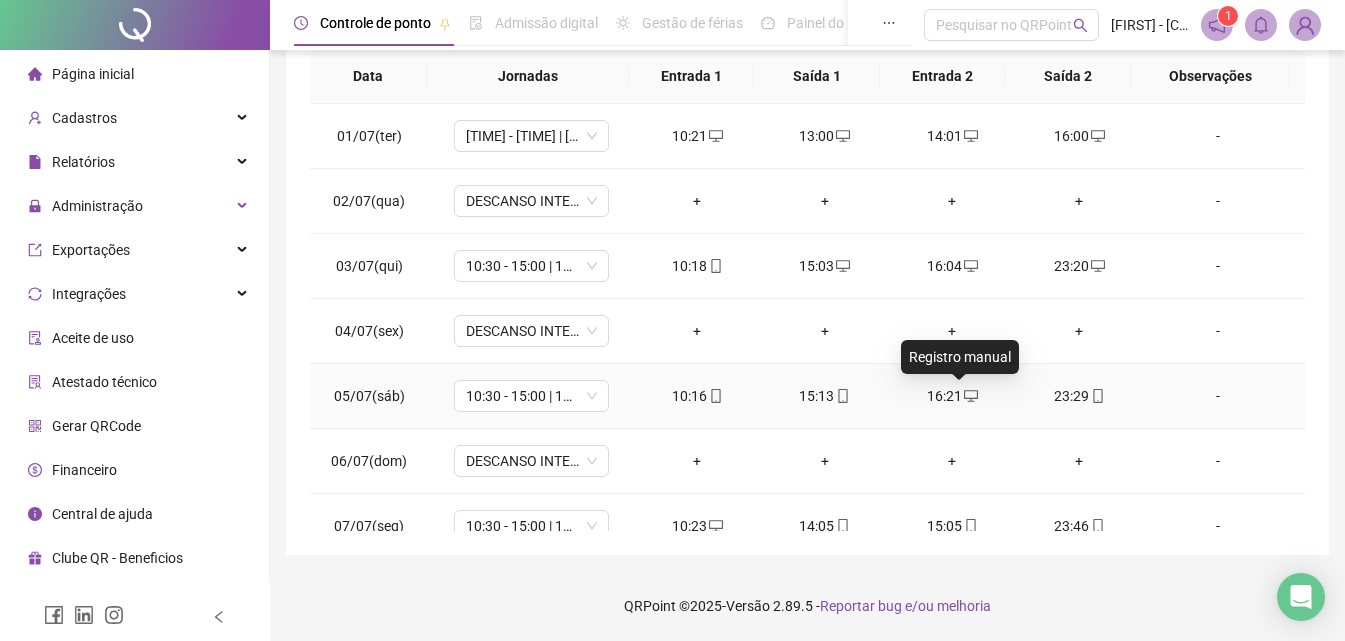 click 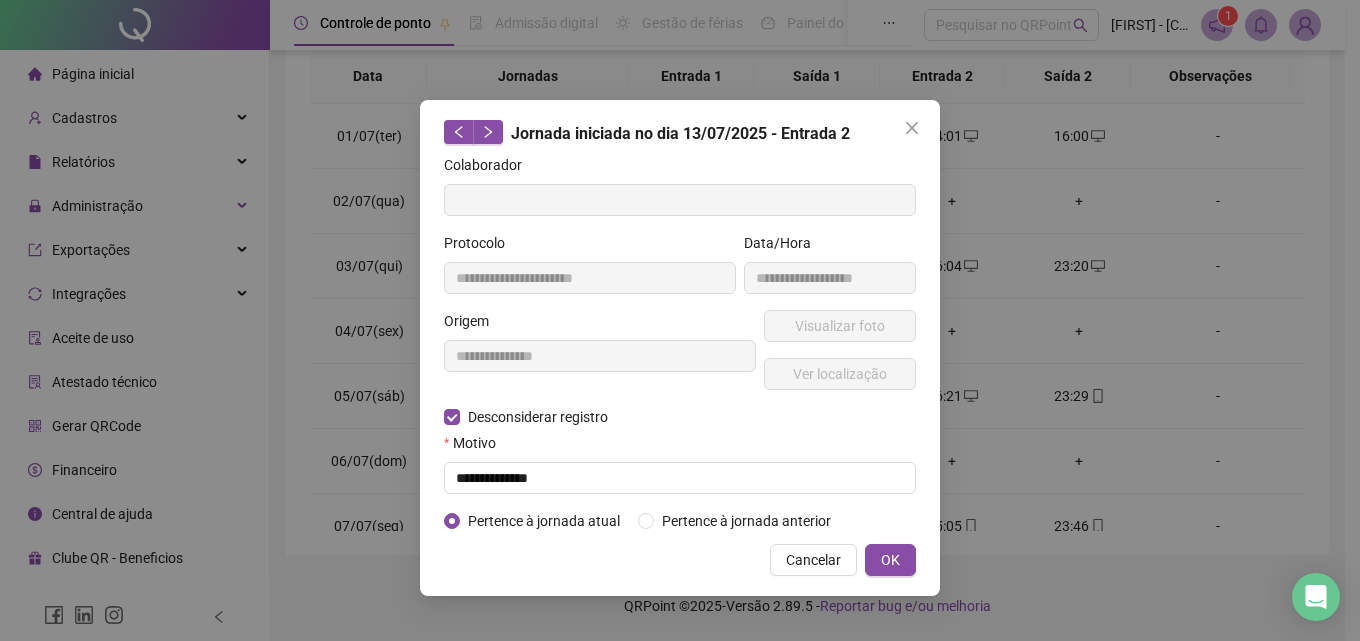 type on "**********" 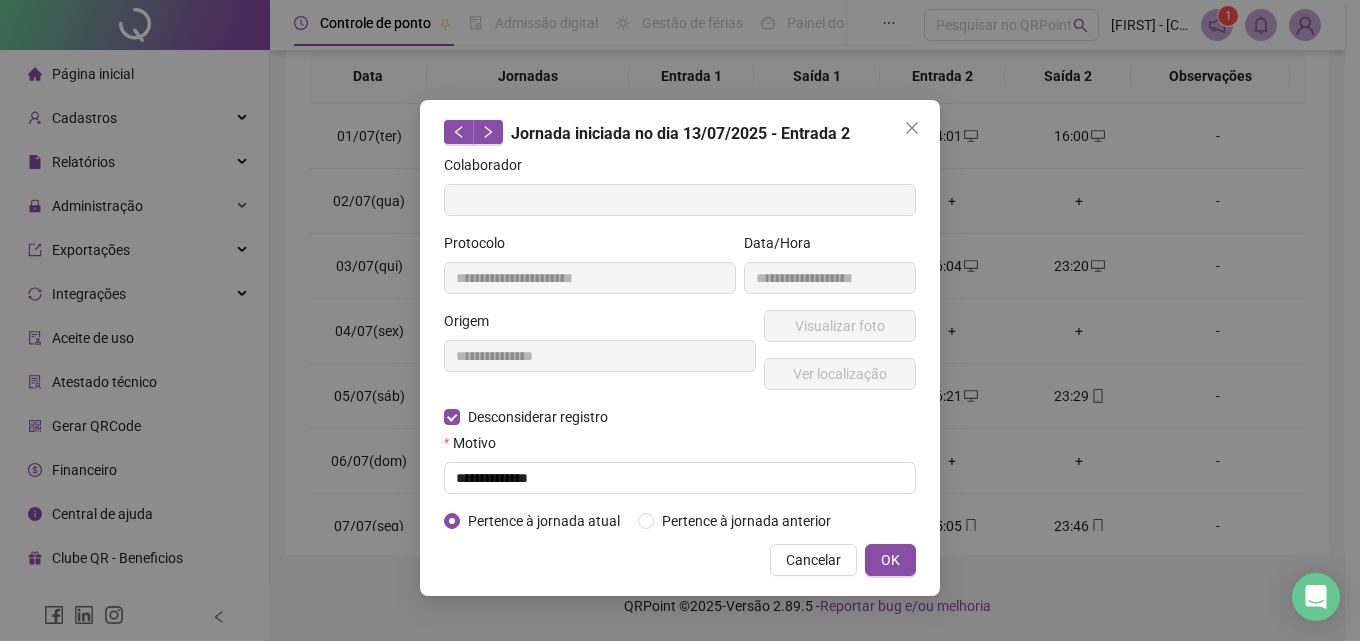 type on "**********" 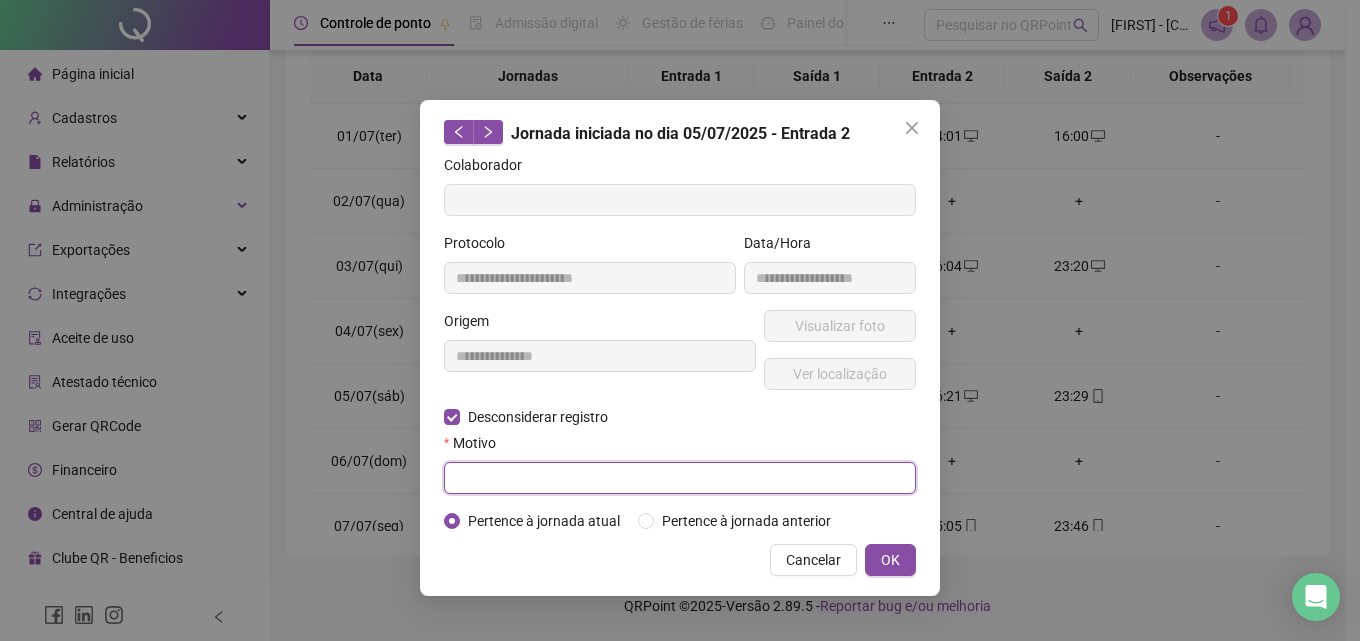 click at bounding box center [680, 478] 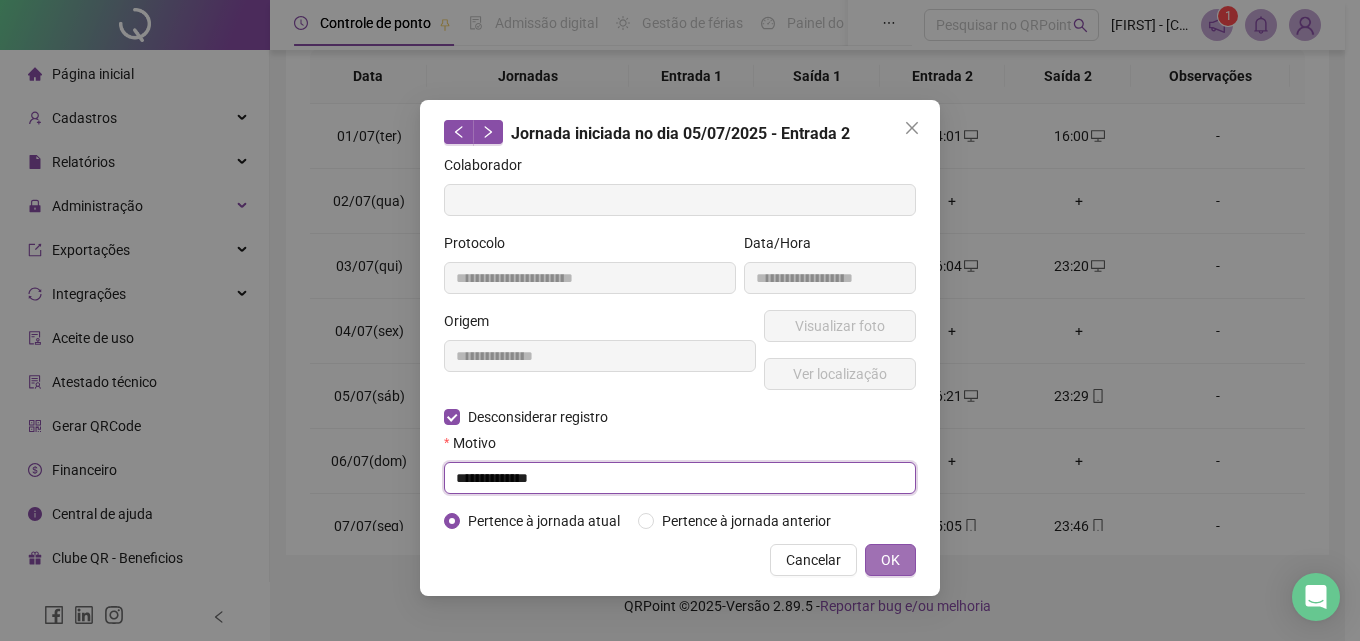 type on "**********" 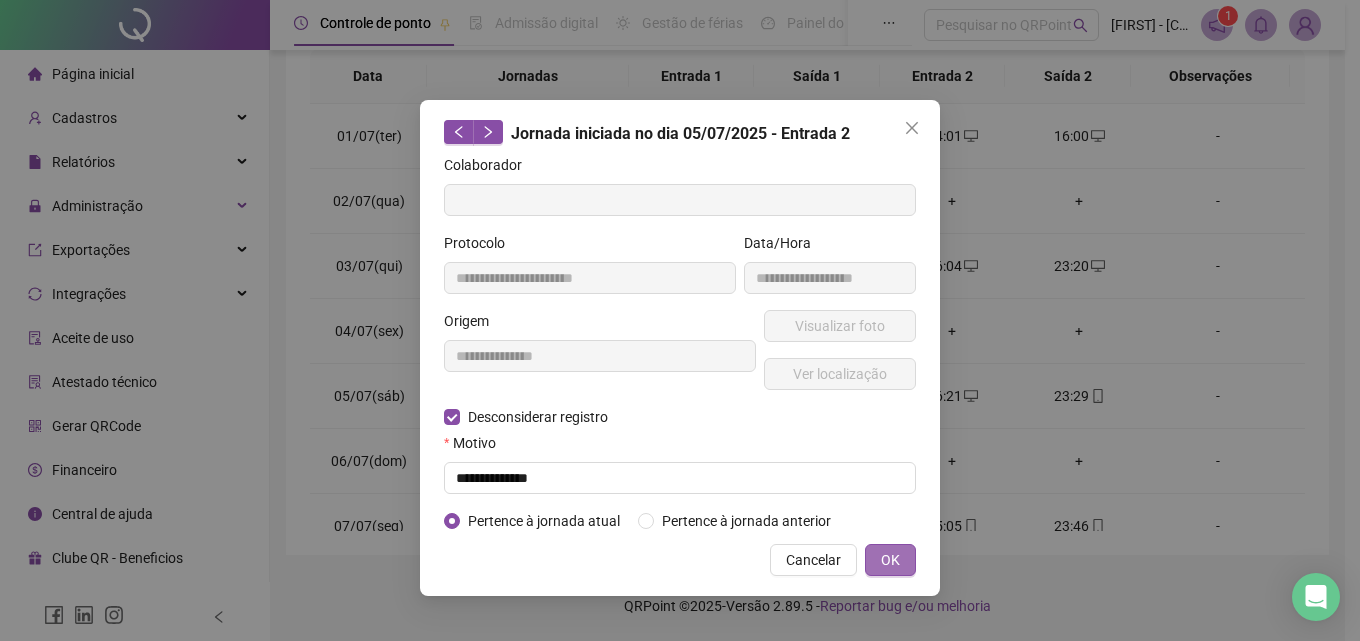 click on "OK" at bounding box center (890, 560) 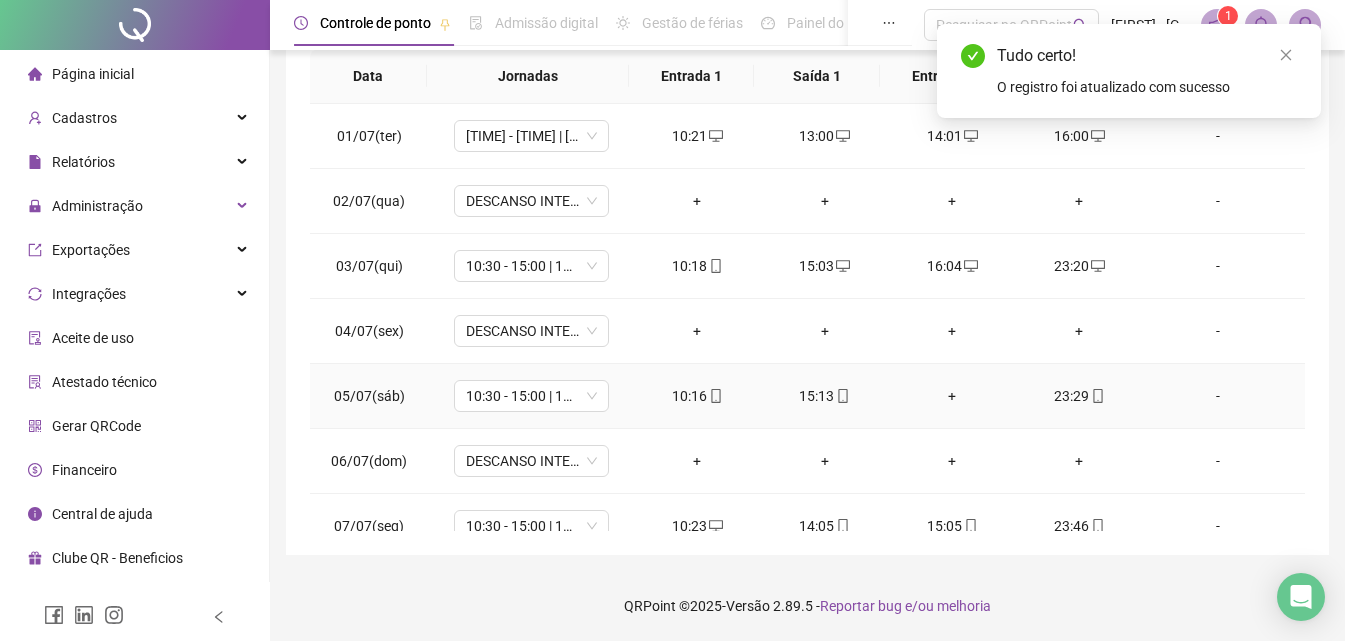click on "+" at bounding box center [951, 396] 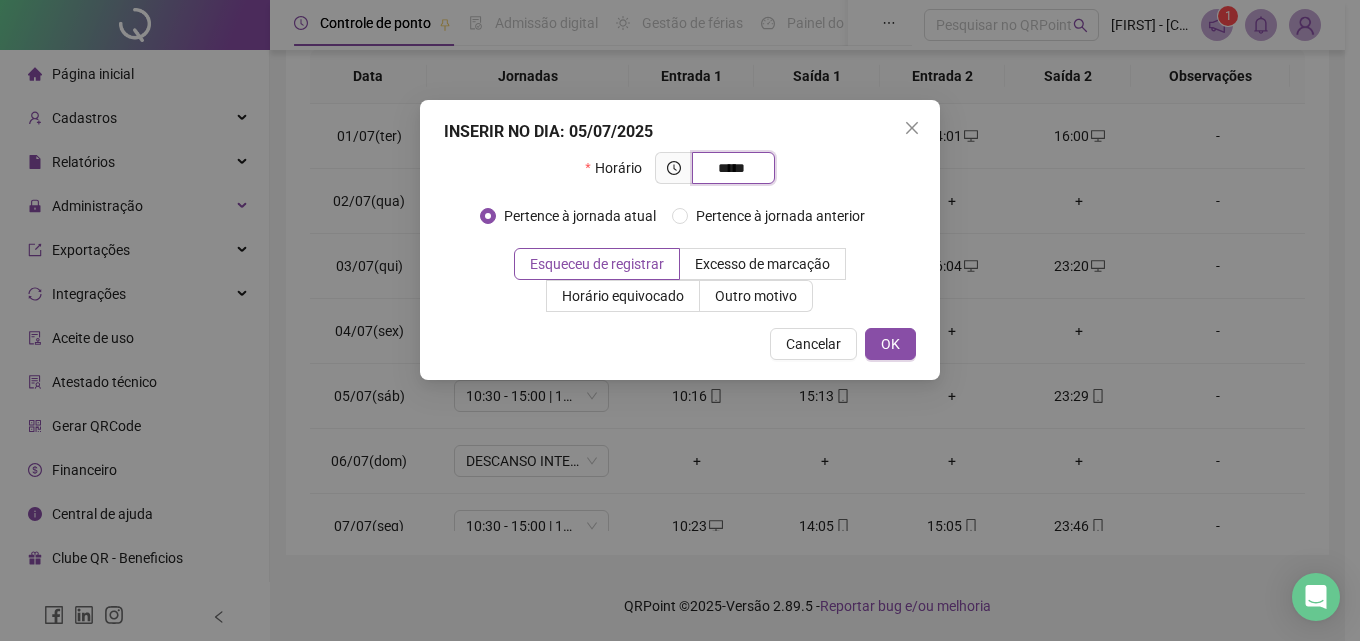type on "*****" 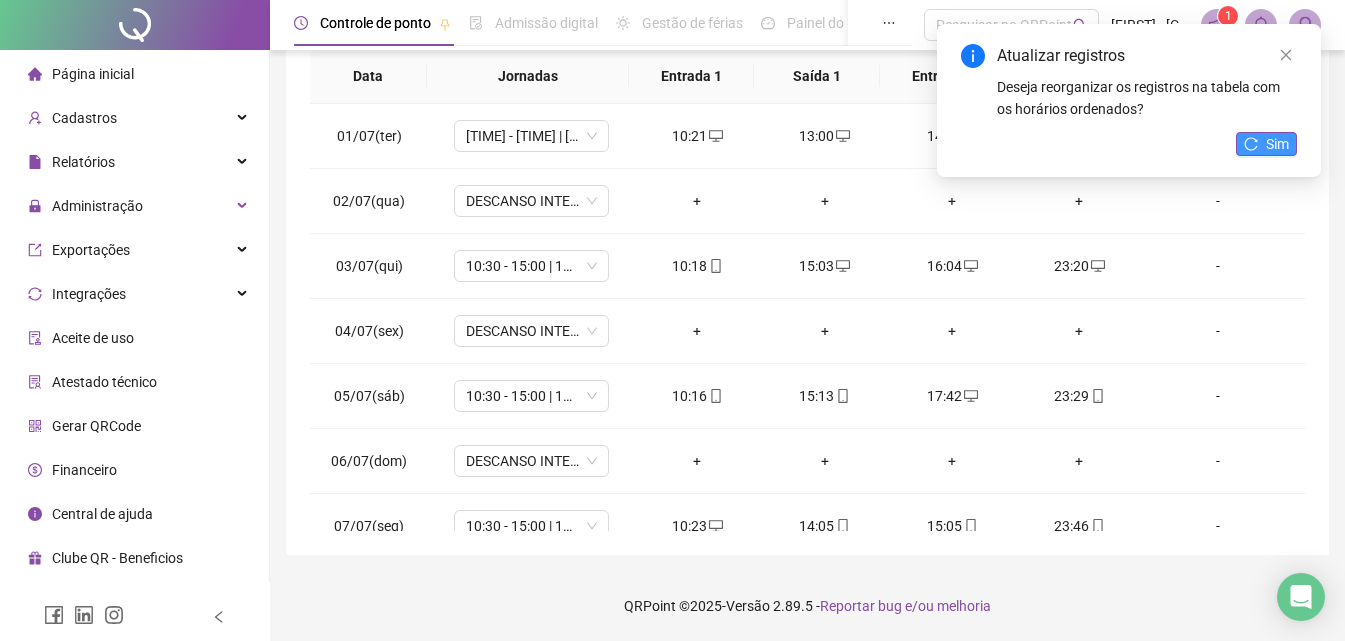click on "Sim" at bounding box center [1277, 144] 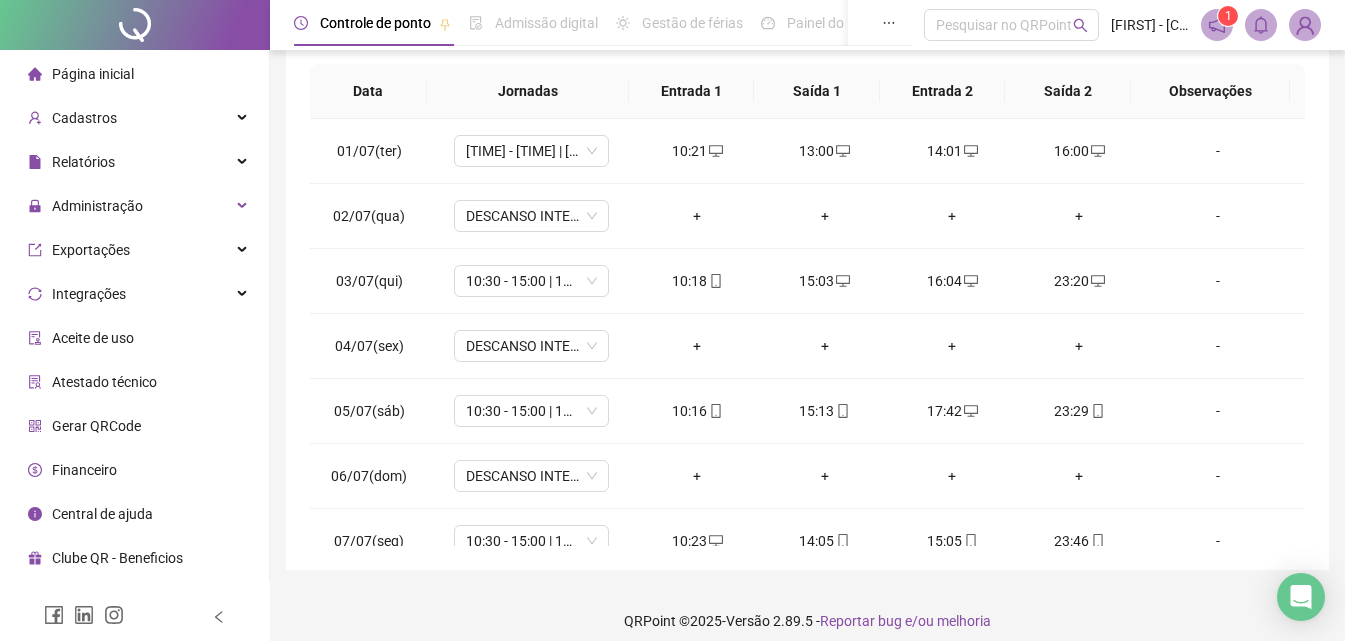 scroll, scrollTop: 357, scrollLeft: 0, axis: vertical 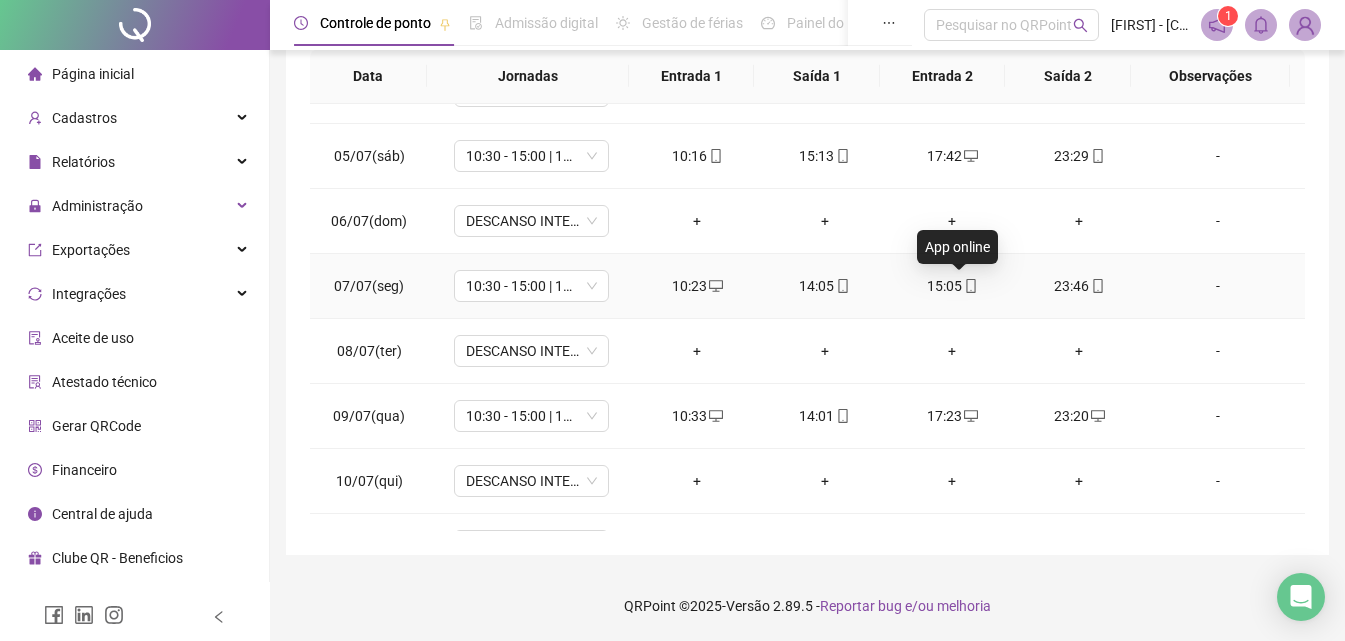 click 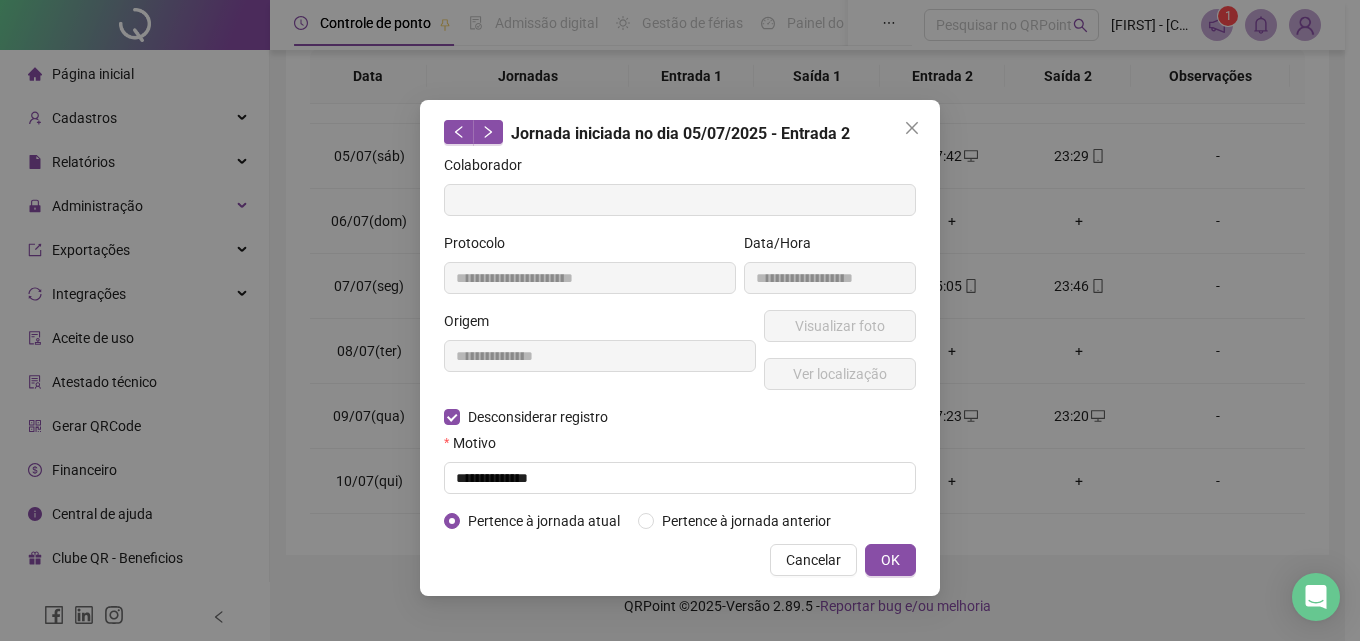type on "**********" 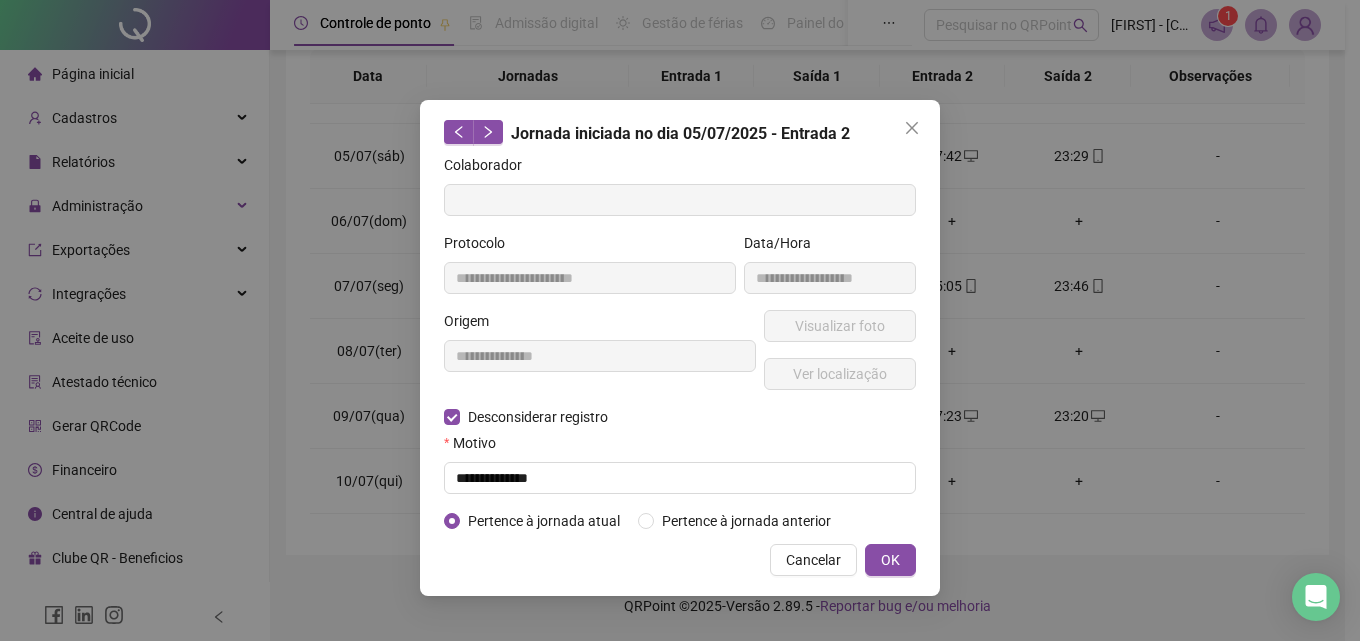 type on "**********" 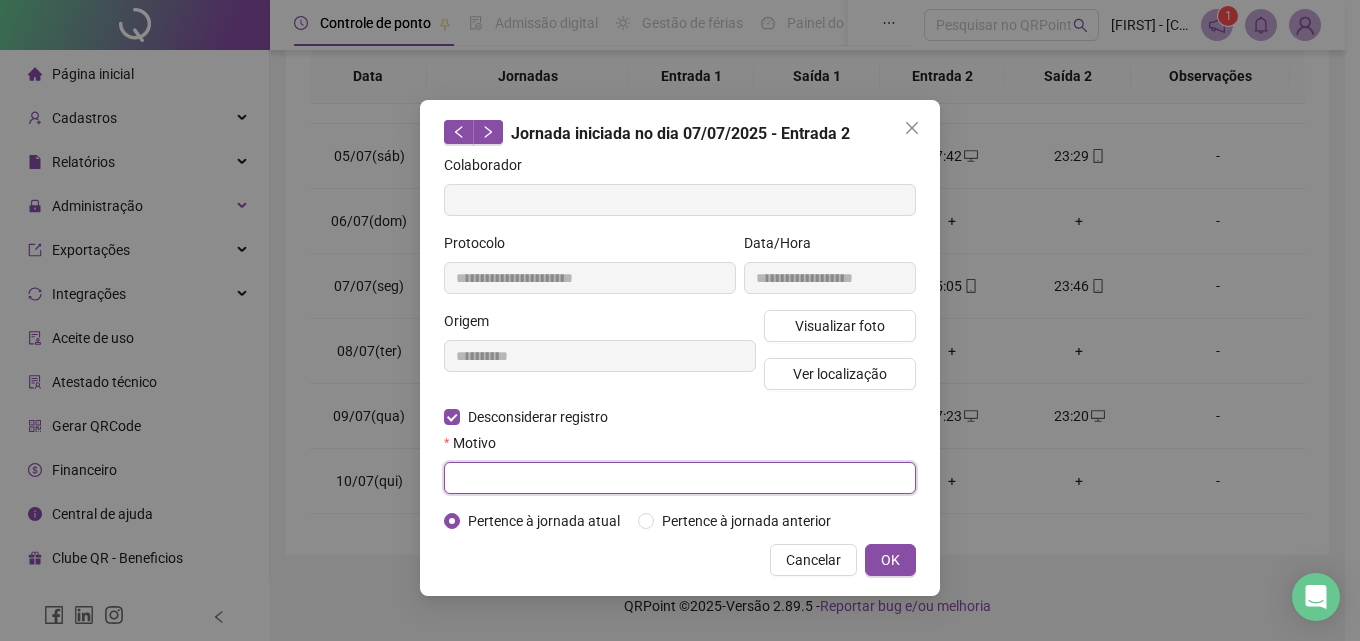 click at bounding box center (680, 478) 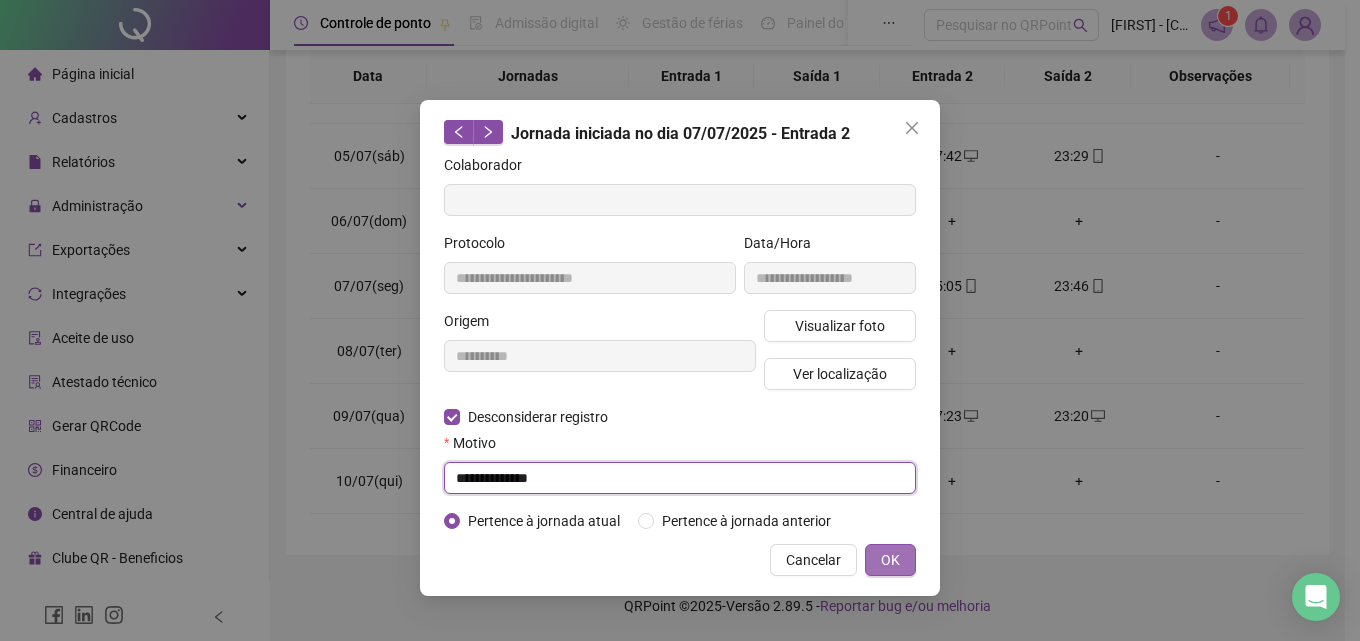 type on "**********" 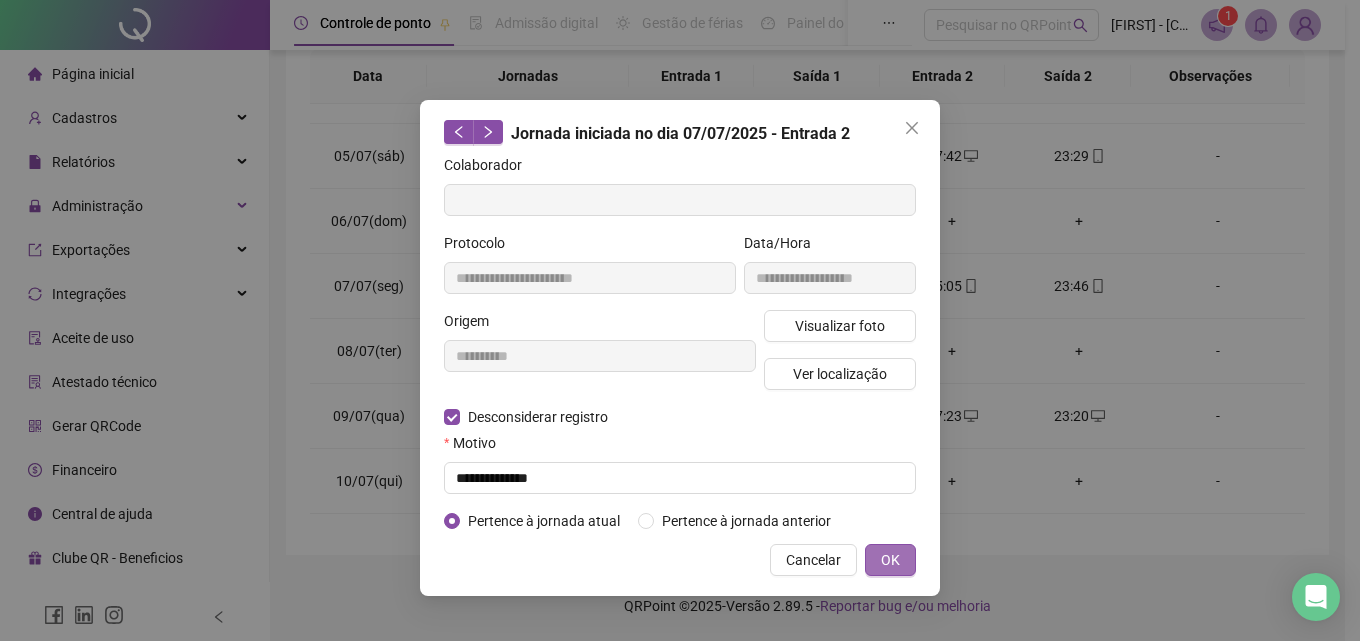 click on "OK" at bounding box center (890, 560) 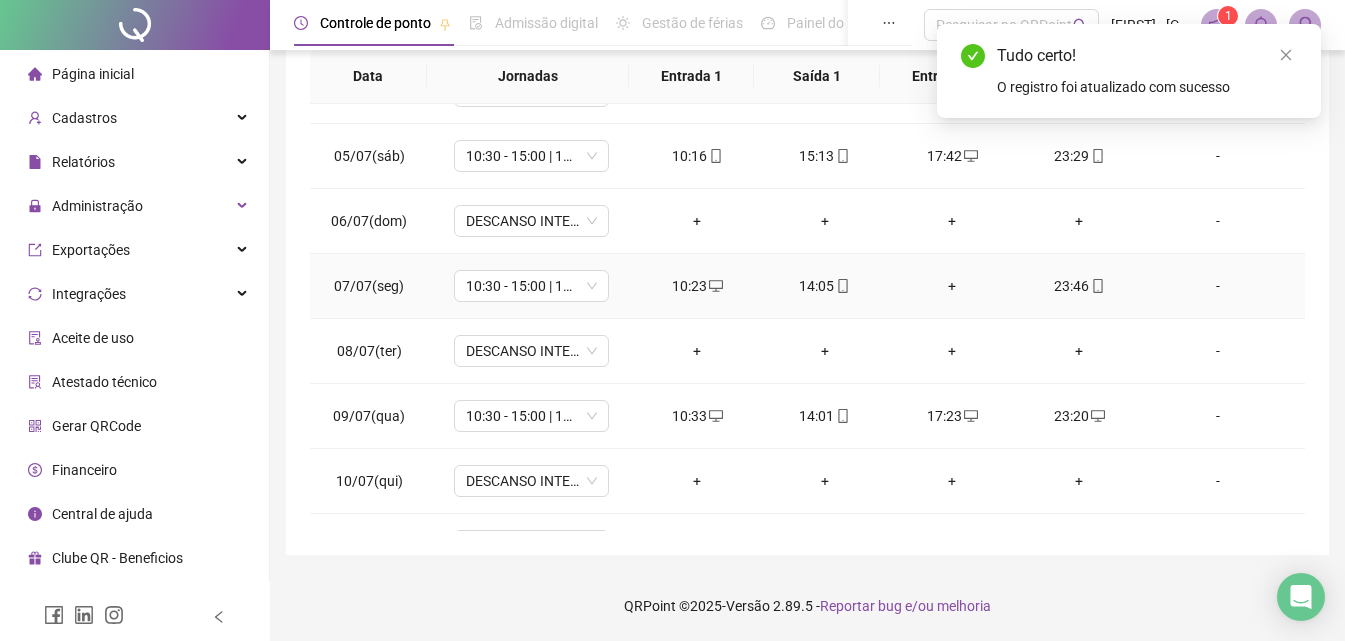 click on "+" at bounding box center [951, 286] 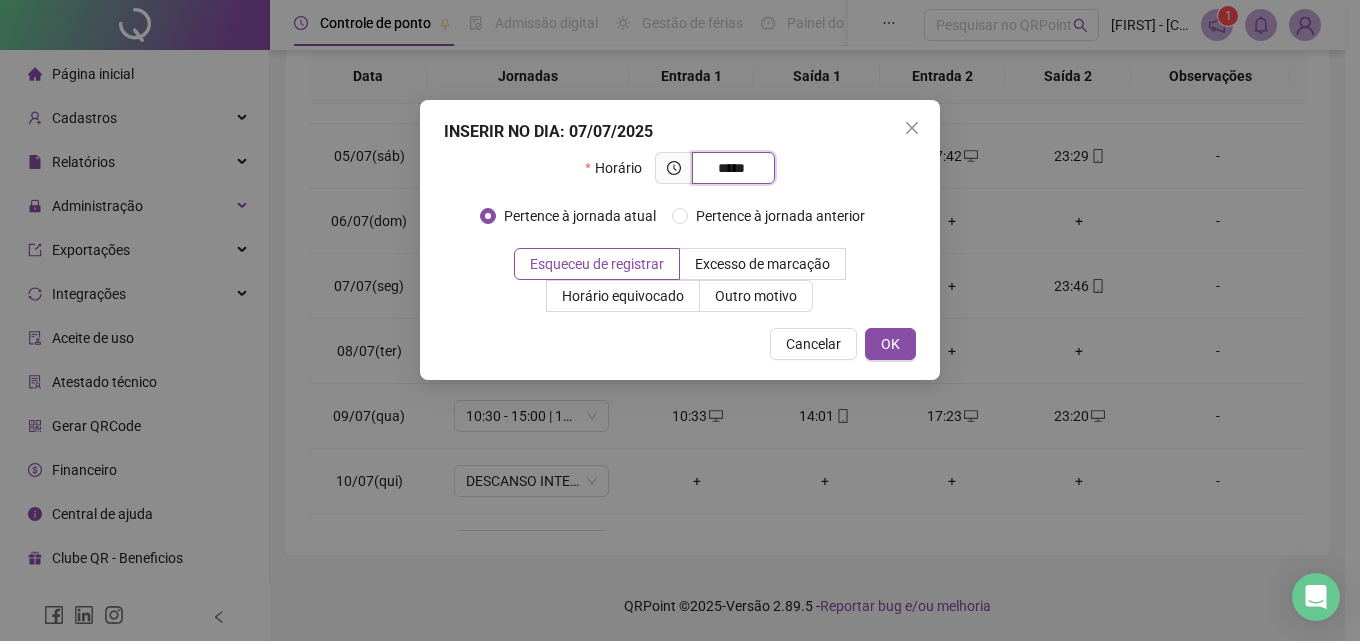 type on "*****" 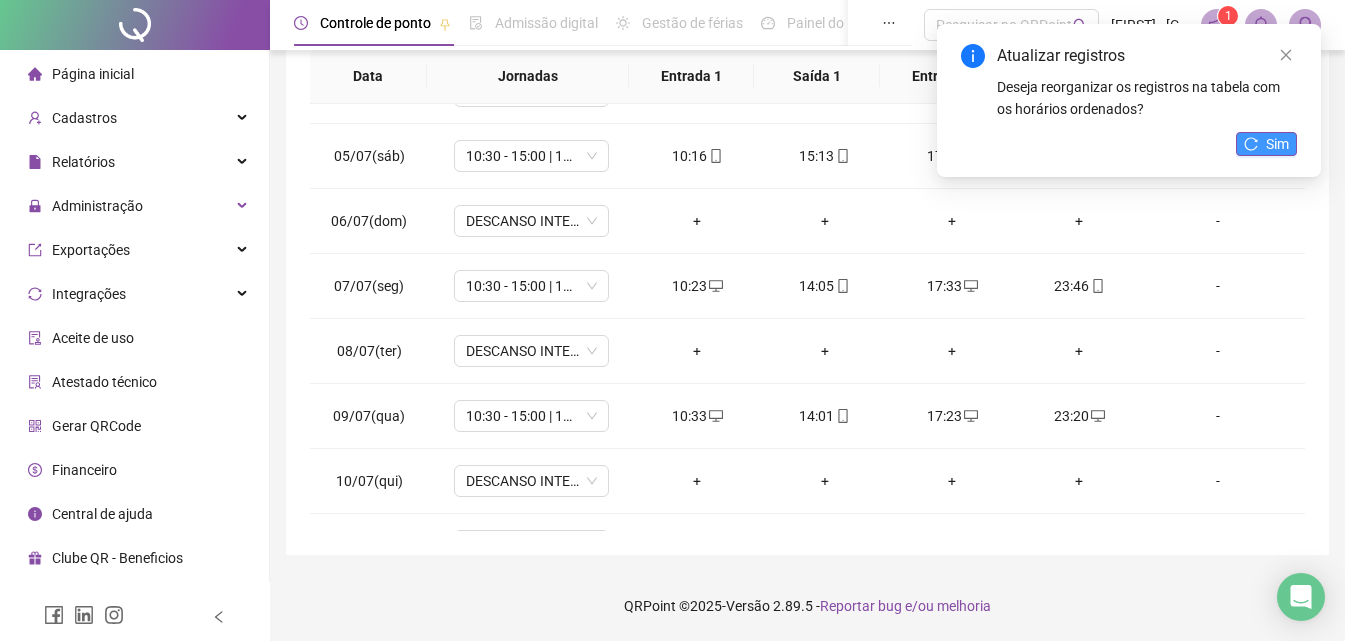 click on "Sim" at bounding box center (1266, 144) 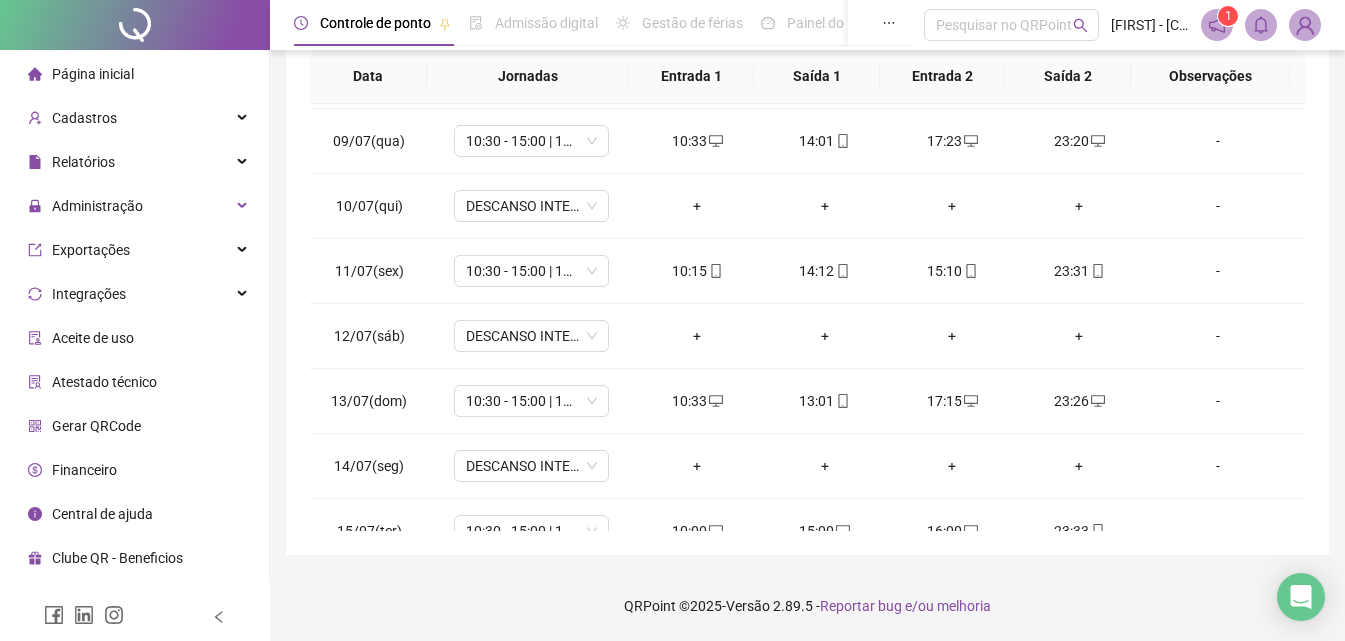 scroll, scrollTop: 533, scrollLeft: 0, axis: vertical 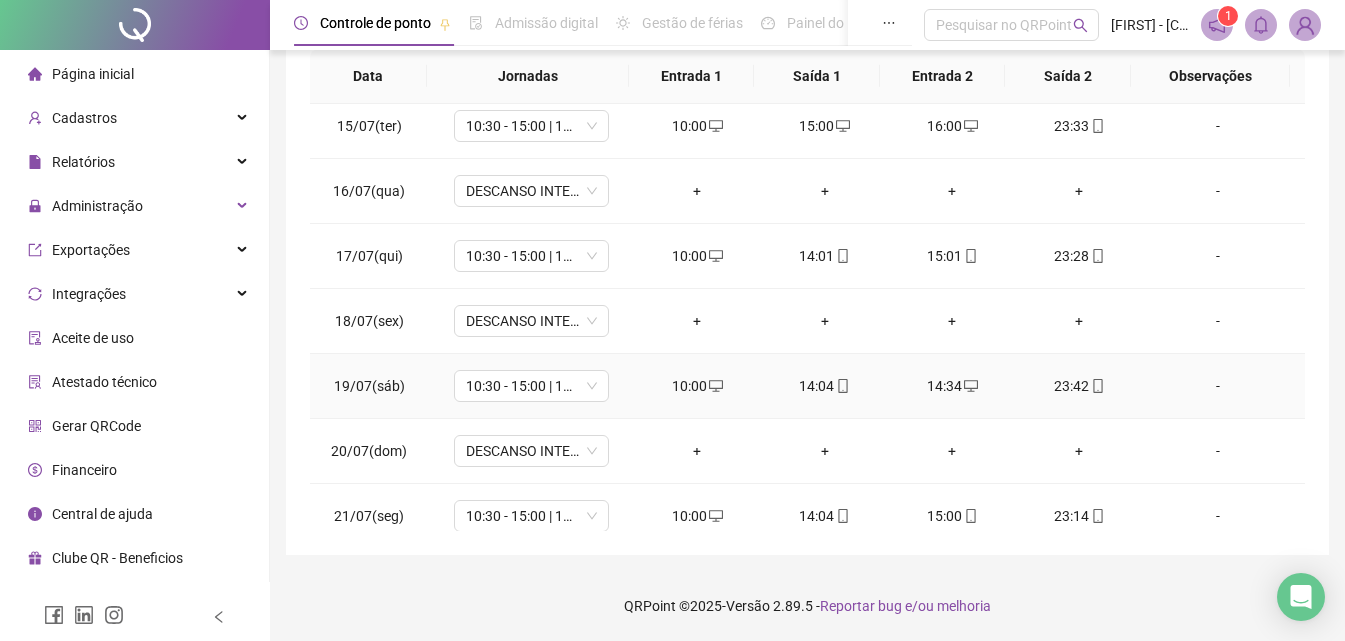 click on "14:34" at bounding box center [951, 386] 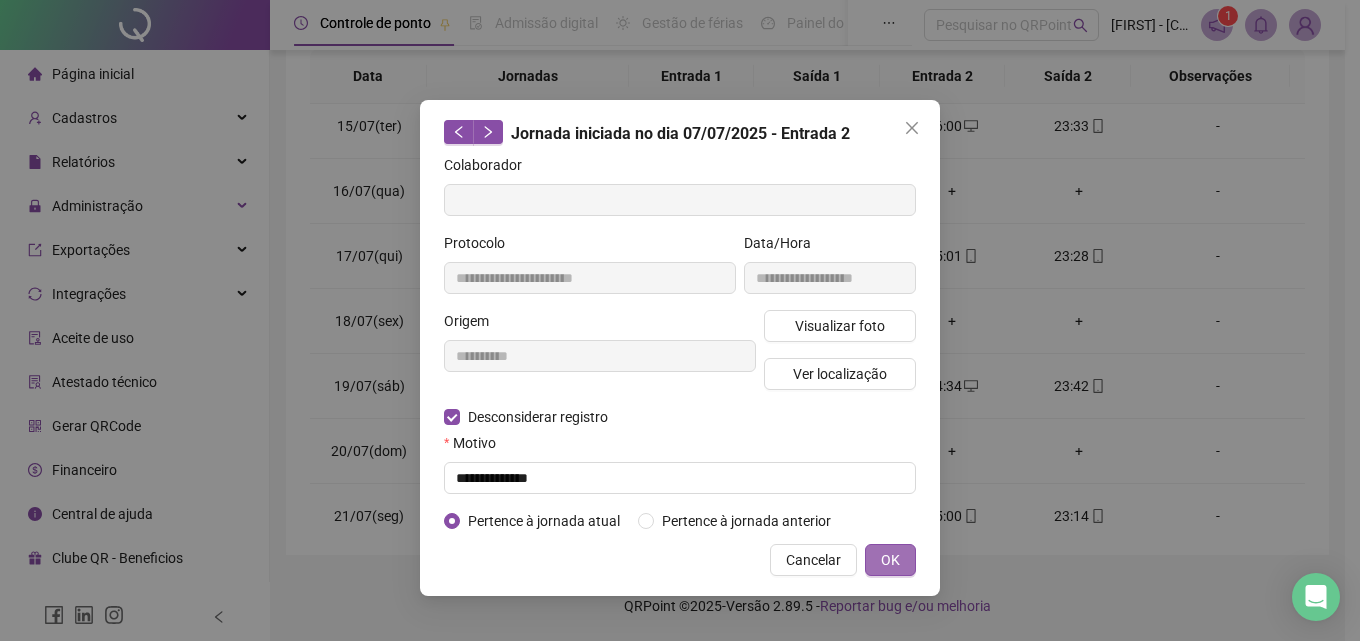 click on "**********" at bounding box center [680, 320] 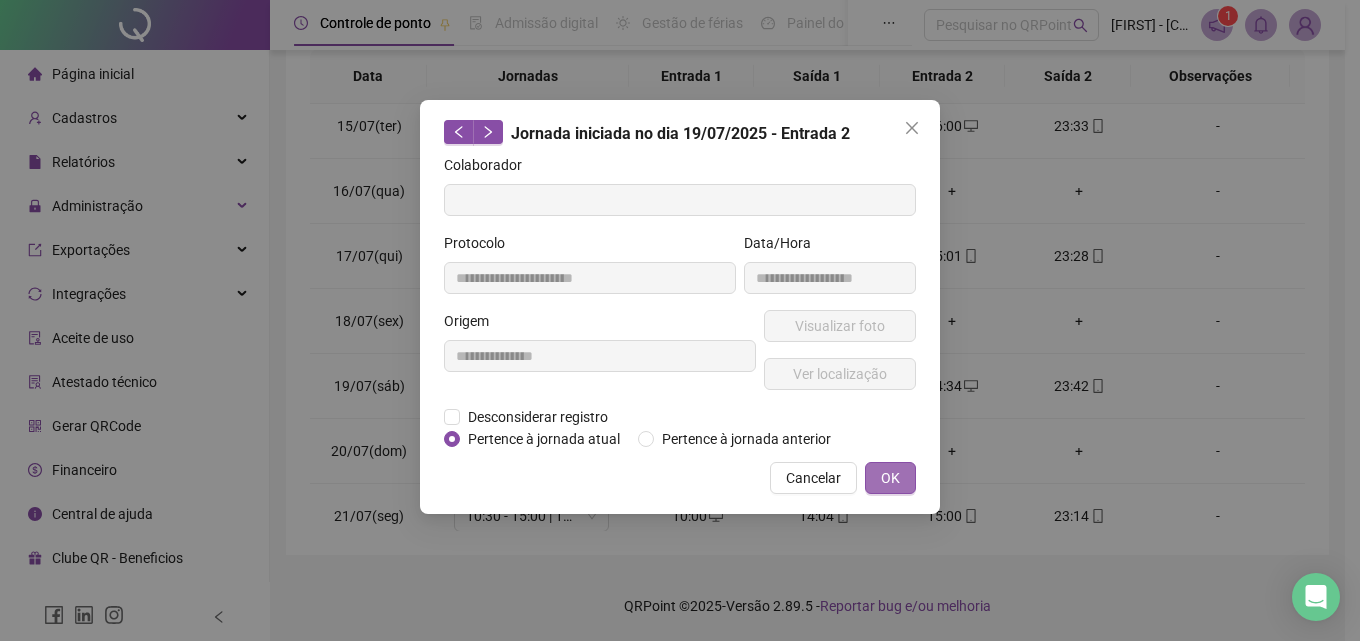 click on "OK" at bounding box center [890, 478] 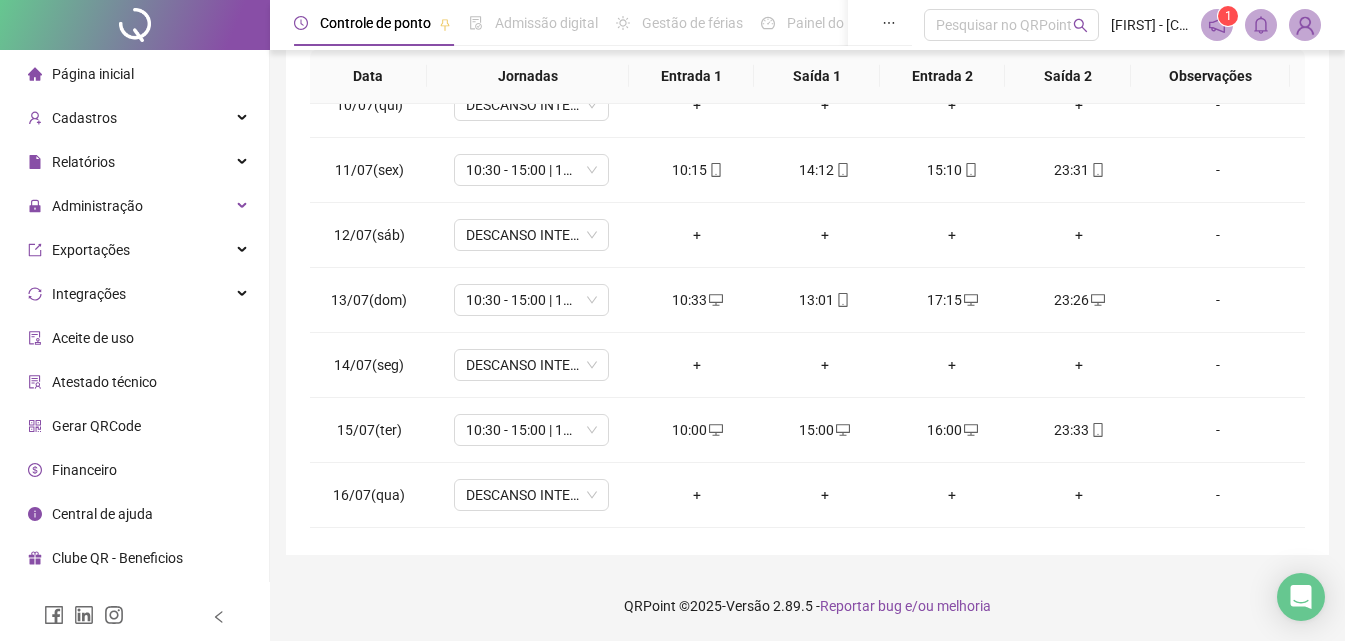 scroll, scrollTop: 626, scrollLeft: 0, axis: vertical 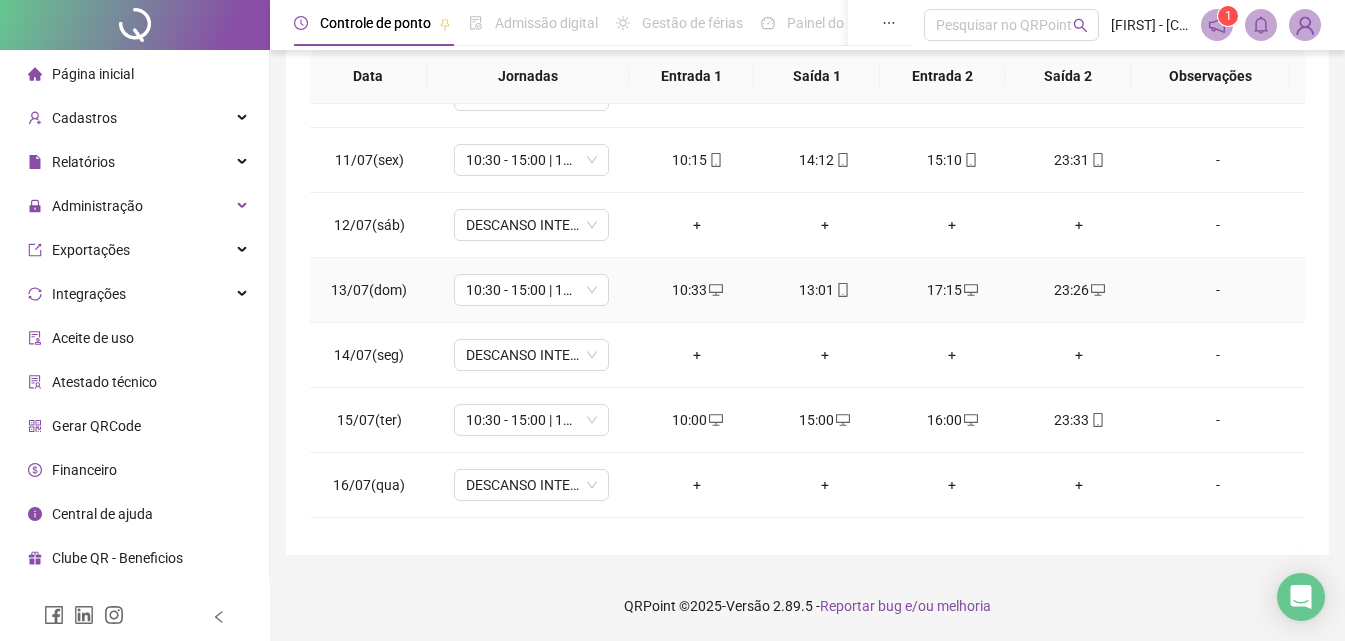 click 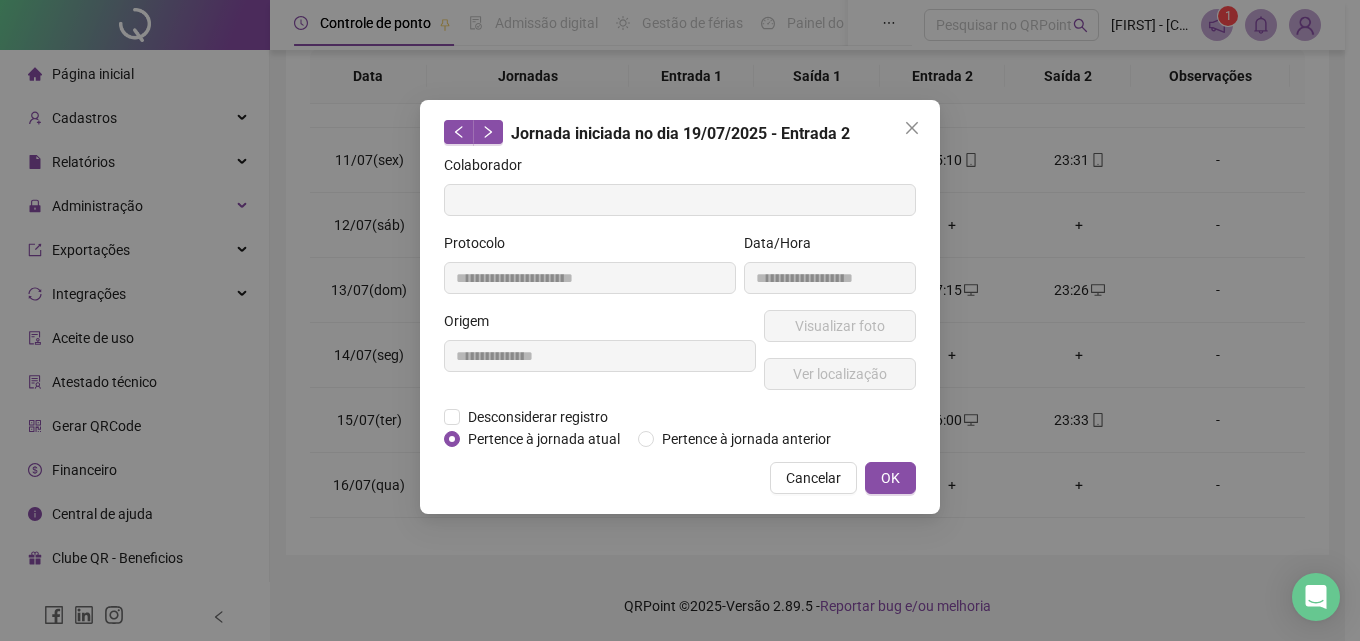 click on "**********" at bounding box center (680, 320) 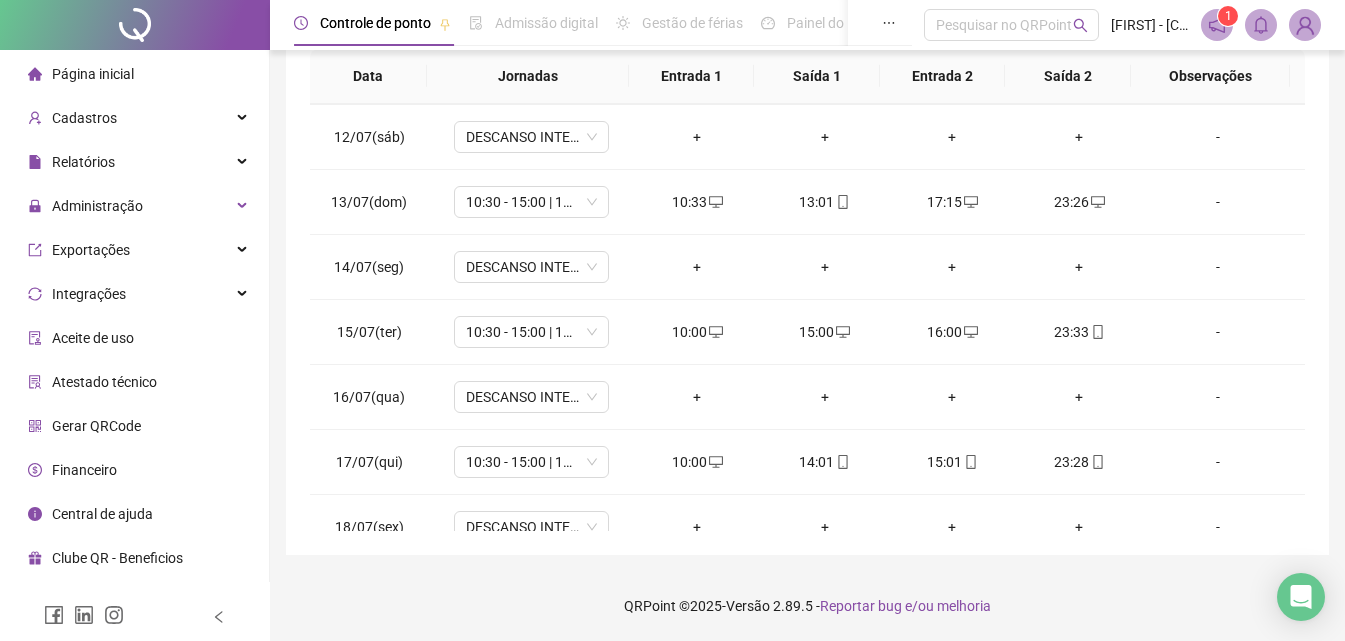 scroll, scrollTop: 695, scrollLeft: 0, axis: vertical 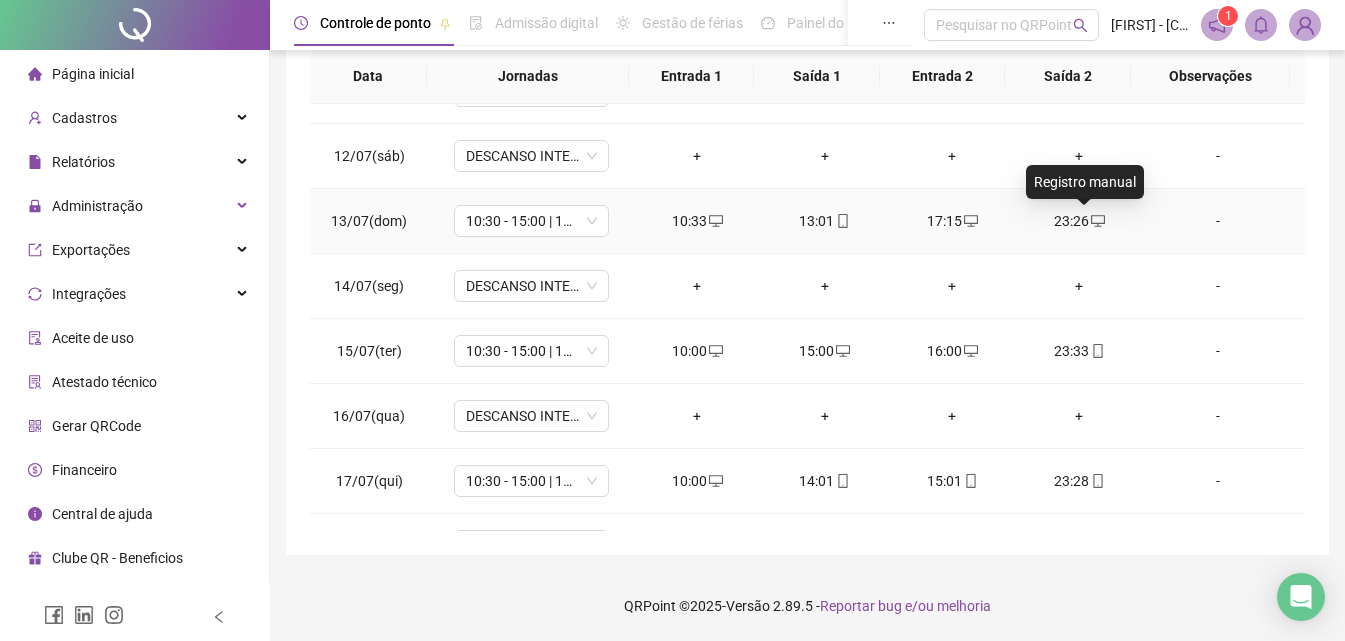 click 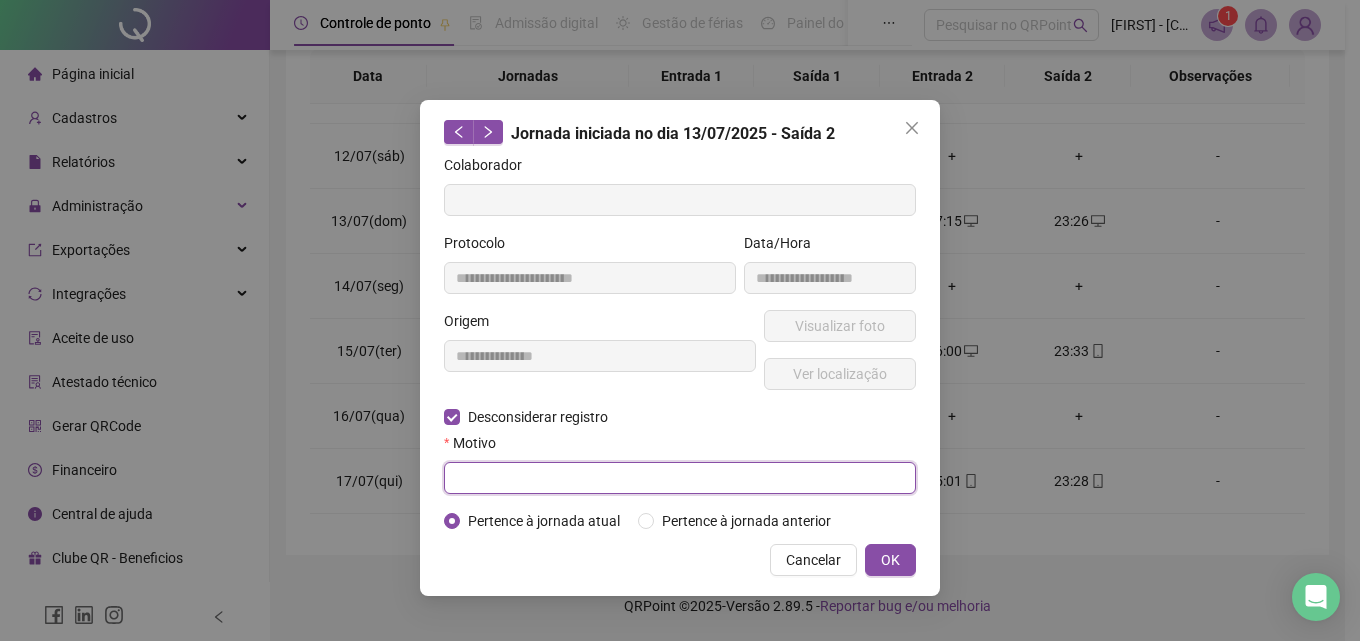 click at bounding box center [680, 478] 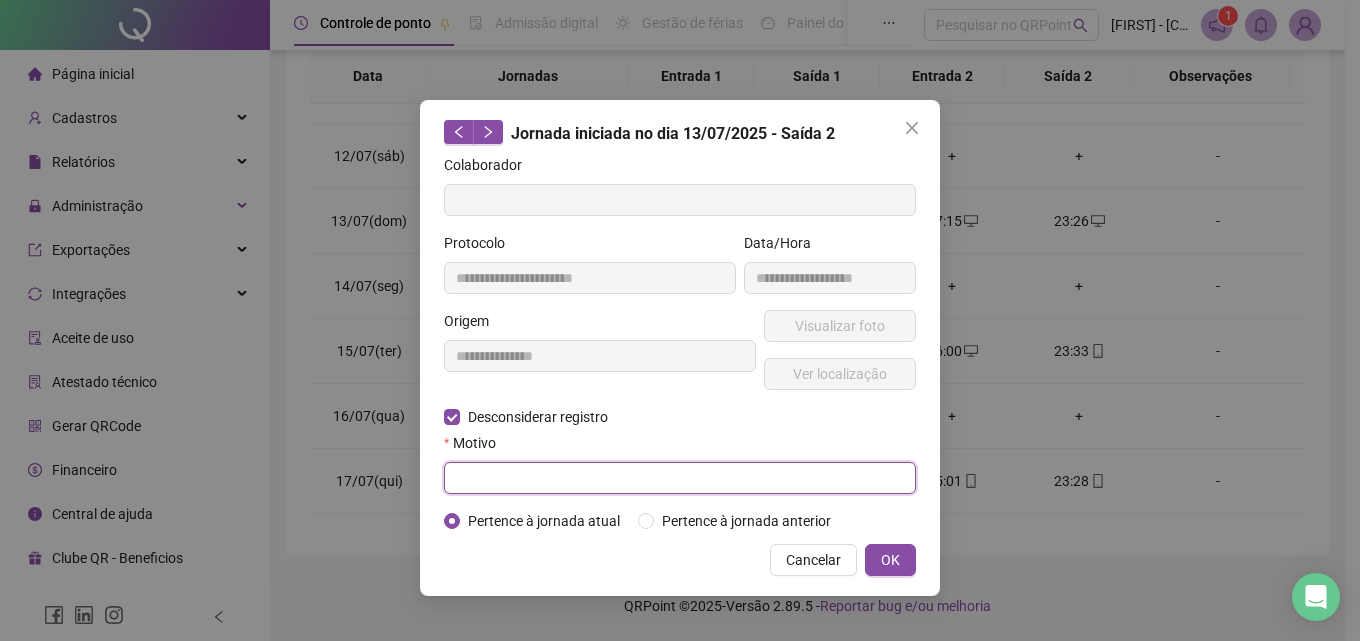 paste on "**********" 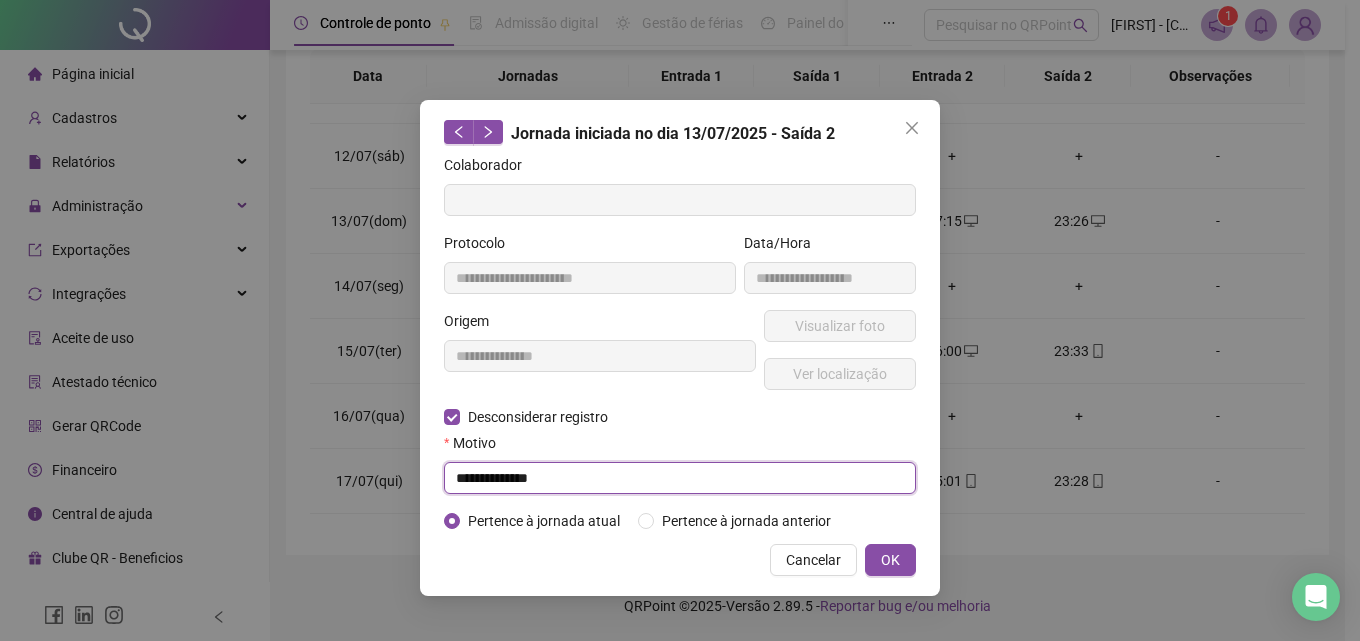 type on "**********" 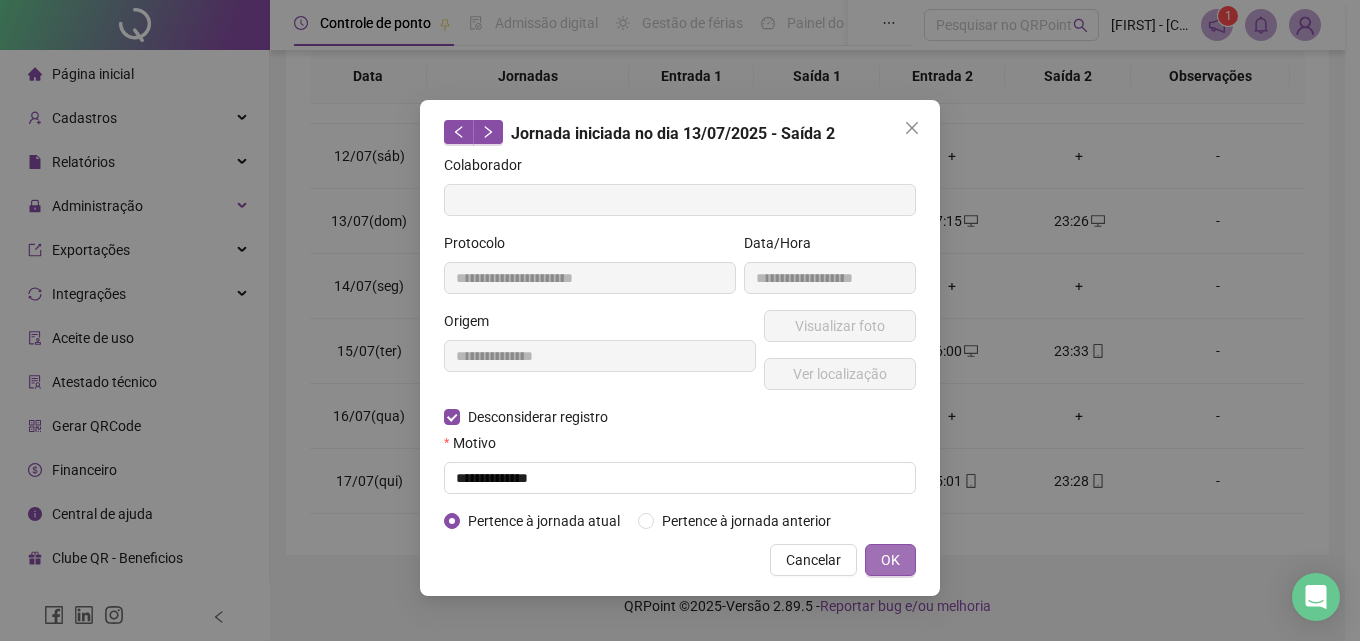 click on "OK" at bounding box center (890, 560) 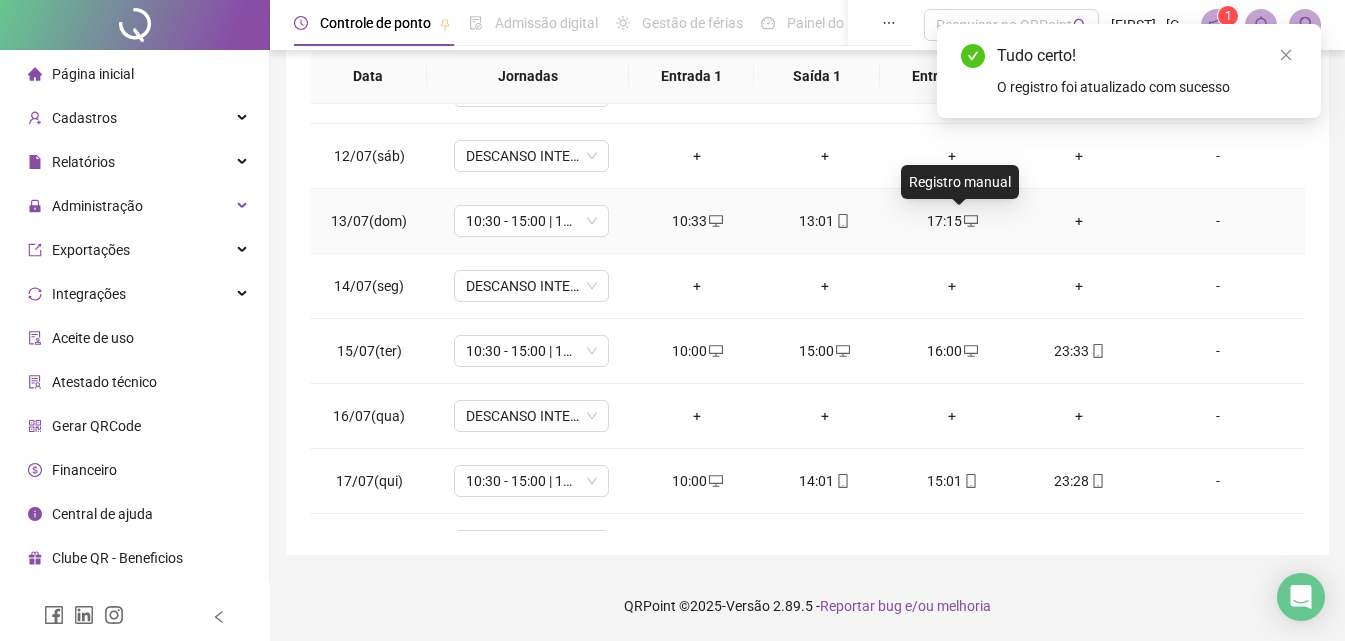 click at bounding box center [970, 221] 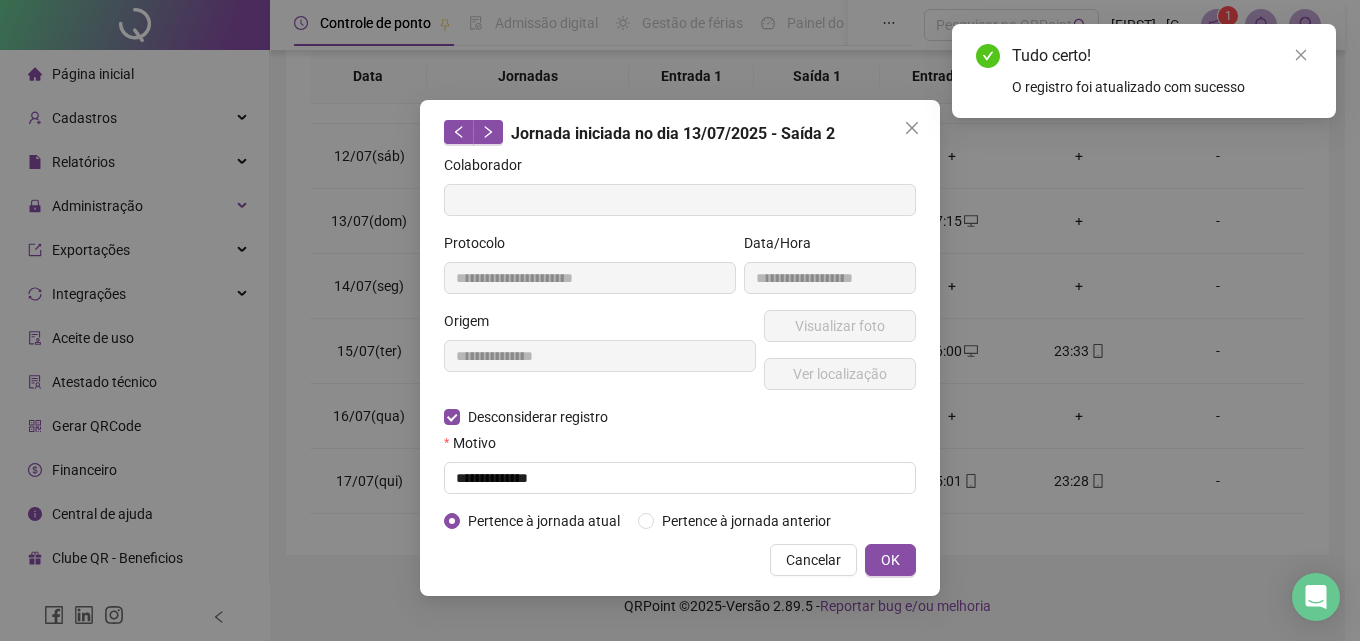 type on "**********" 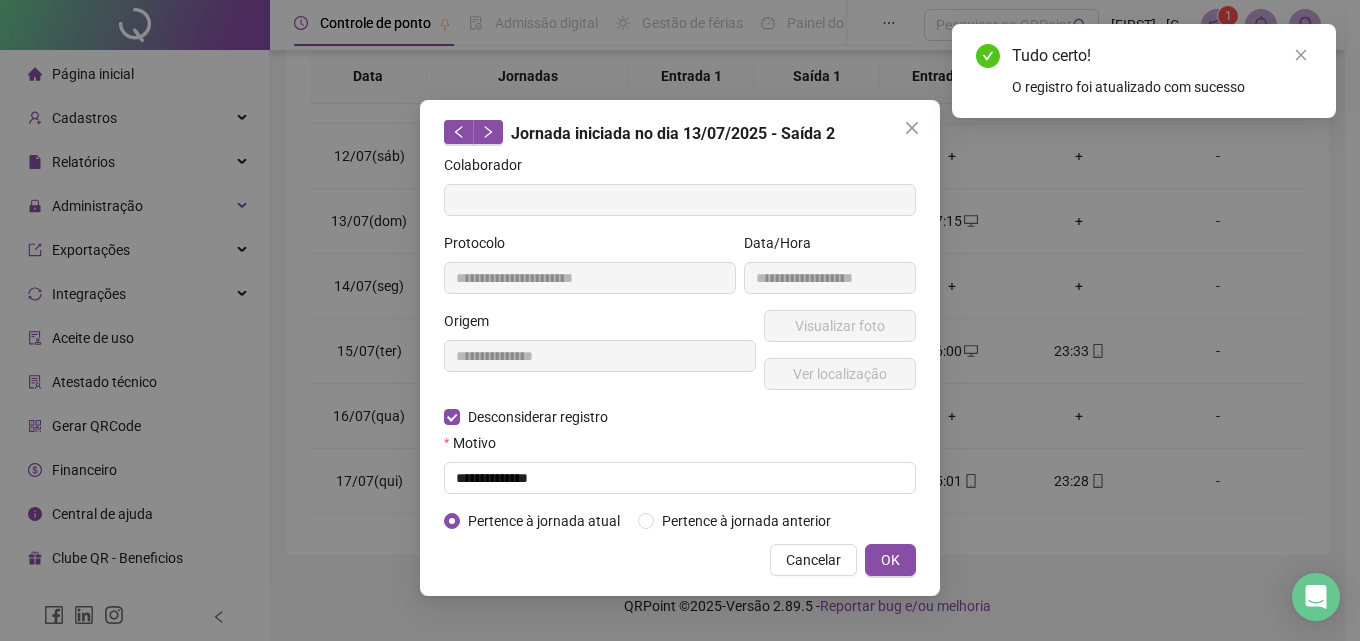 type on "**********" 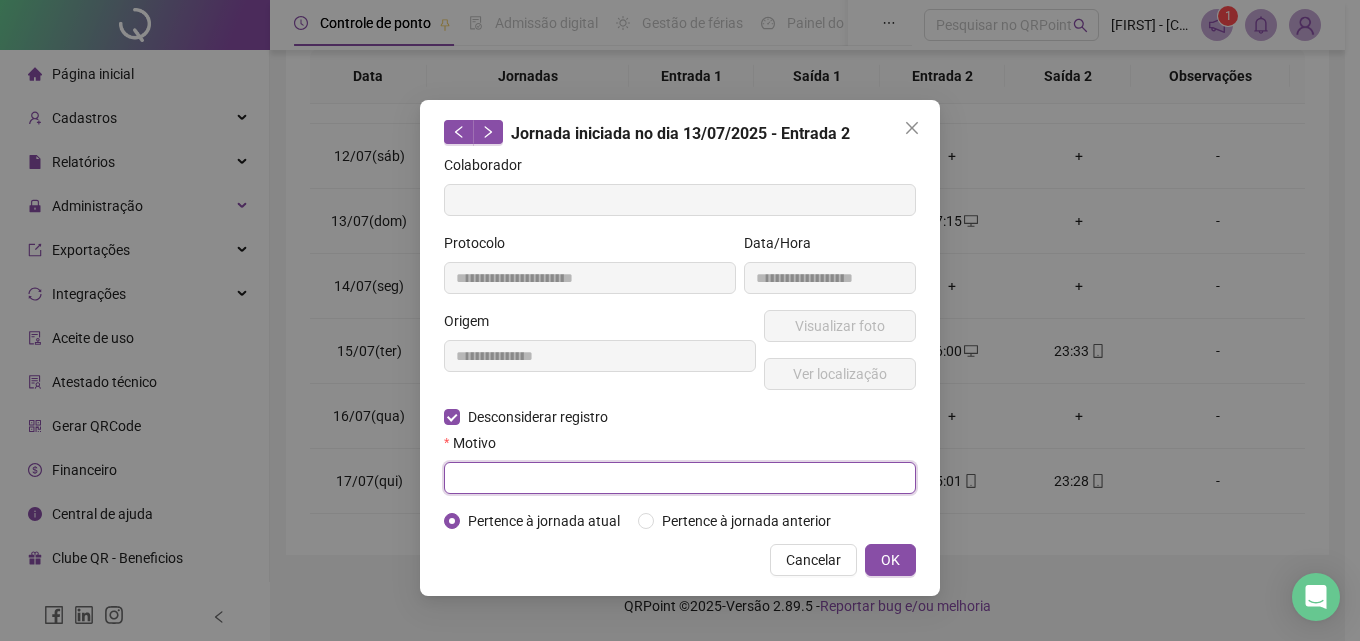 click at bounding box center (680, 478) 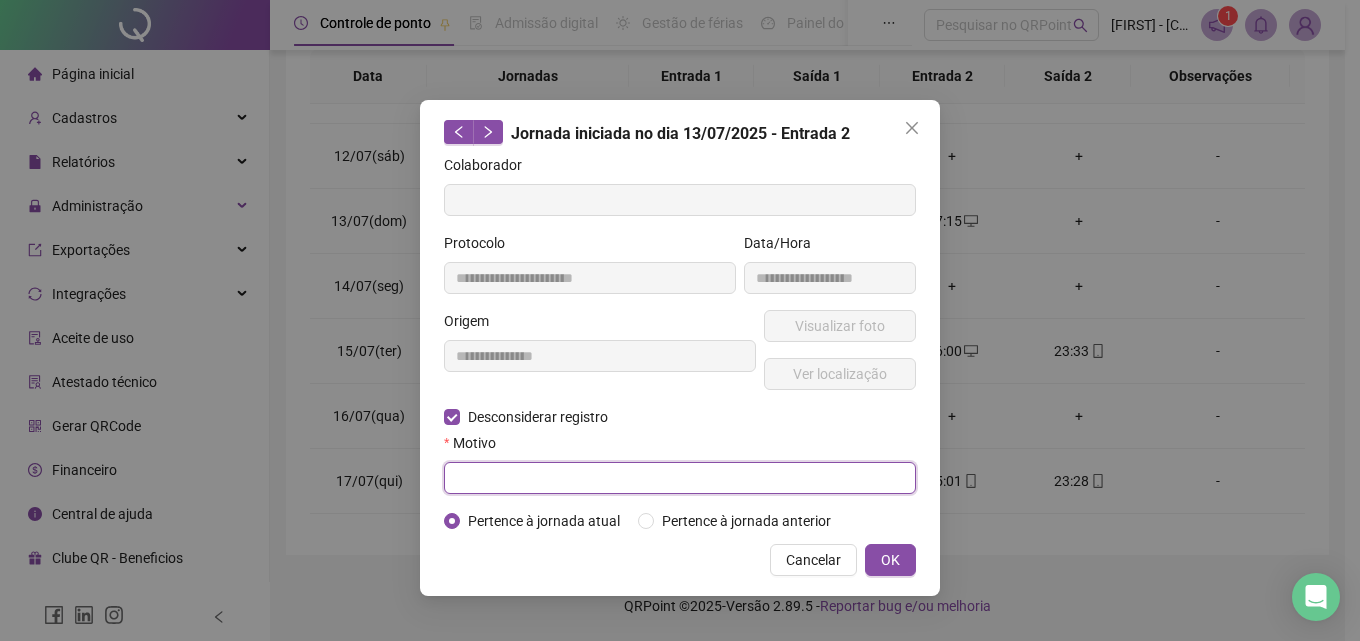 paste on "**********" 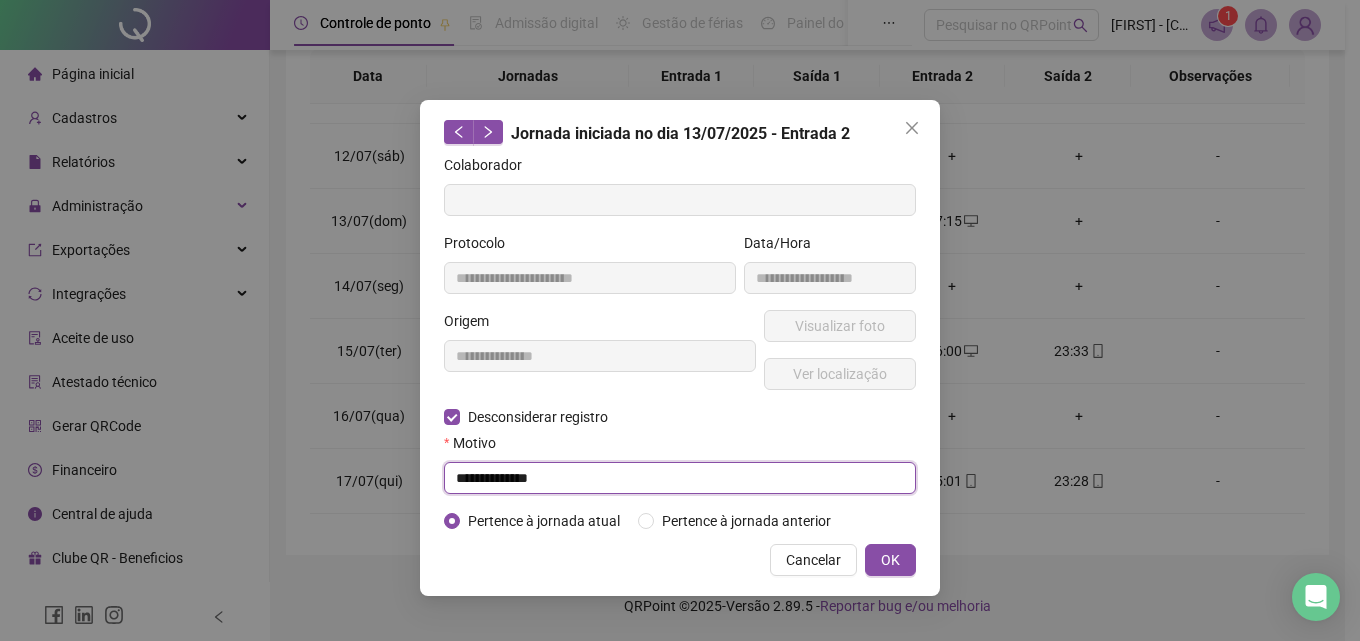 type on "**********" 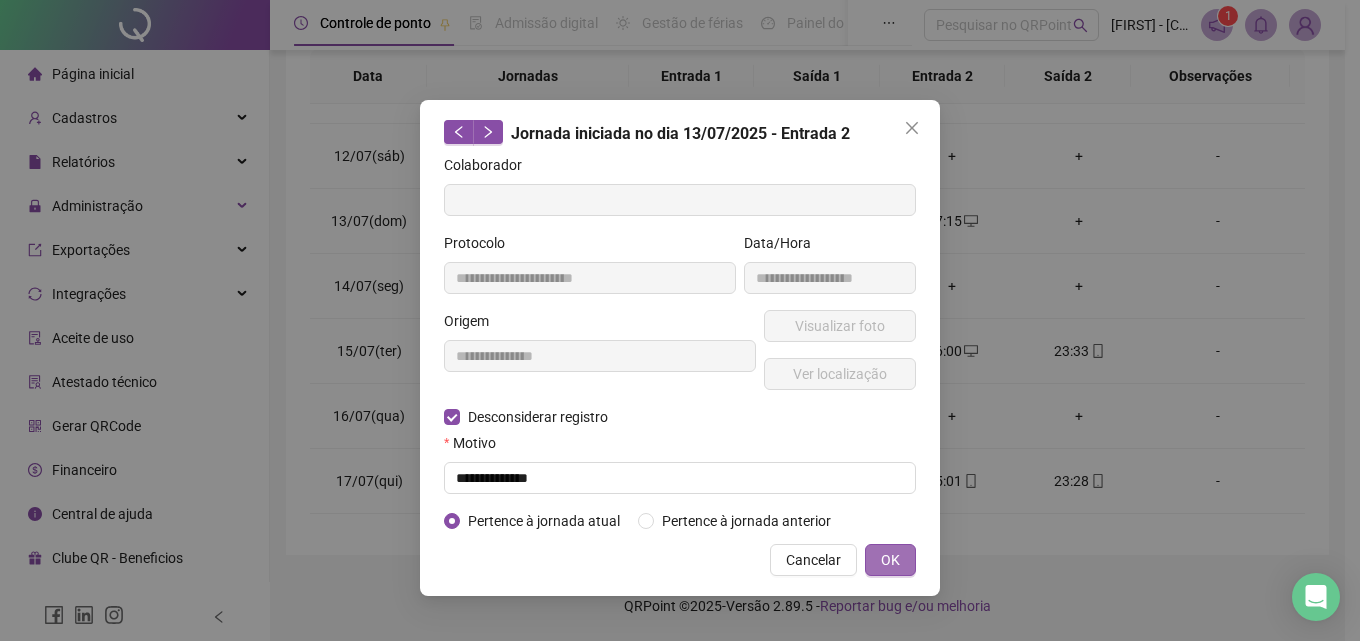click on "OK" at bounding box center (890, 560) 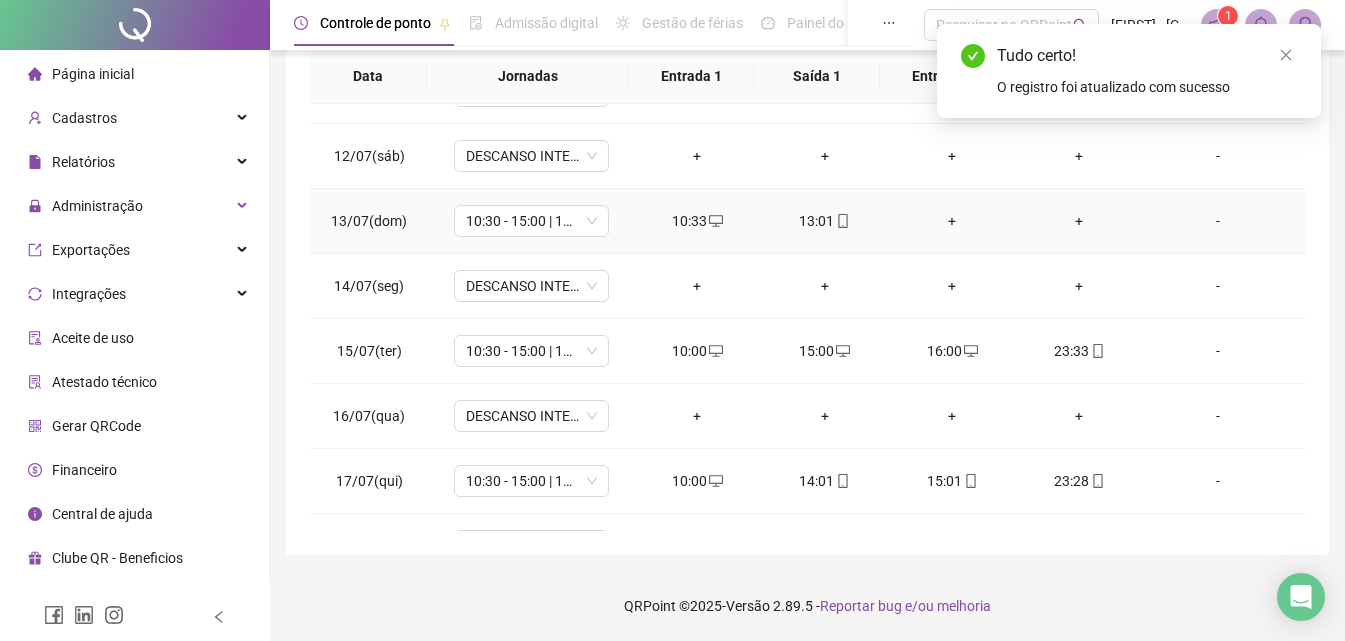 click on "+" at bounding box center [951, 221] 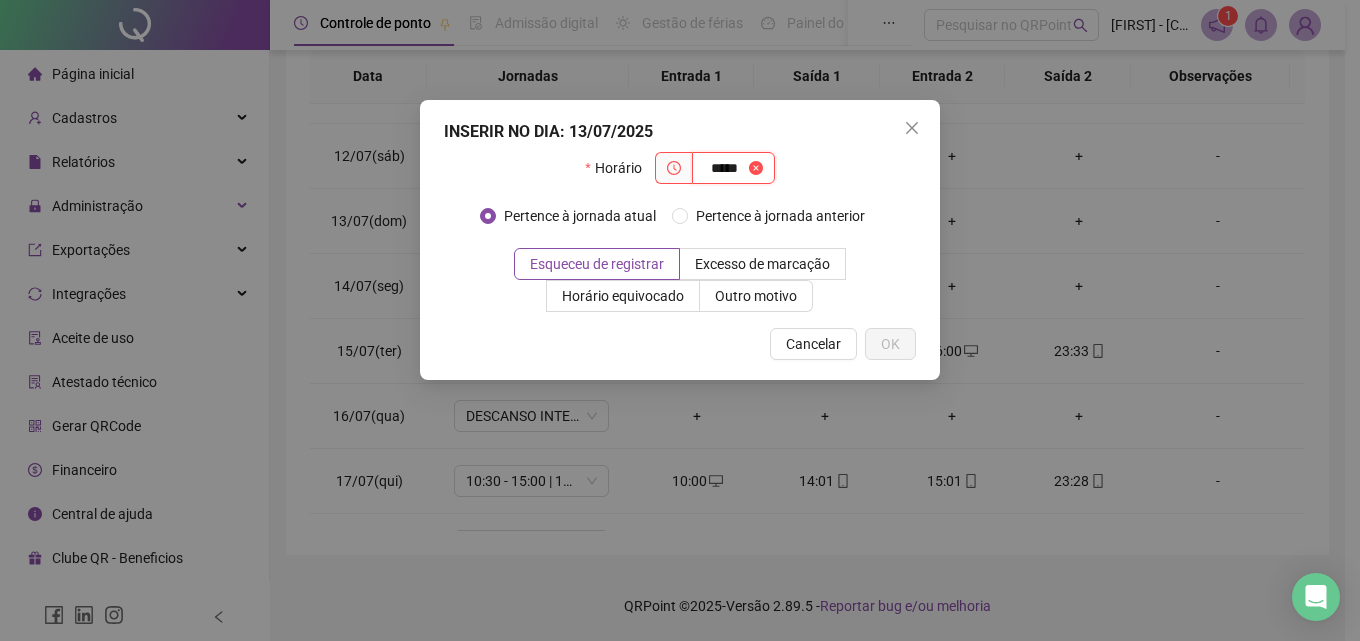 type on "*****" 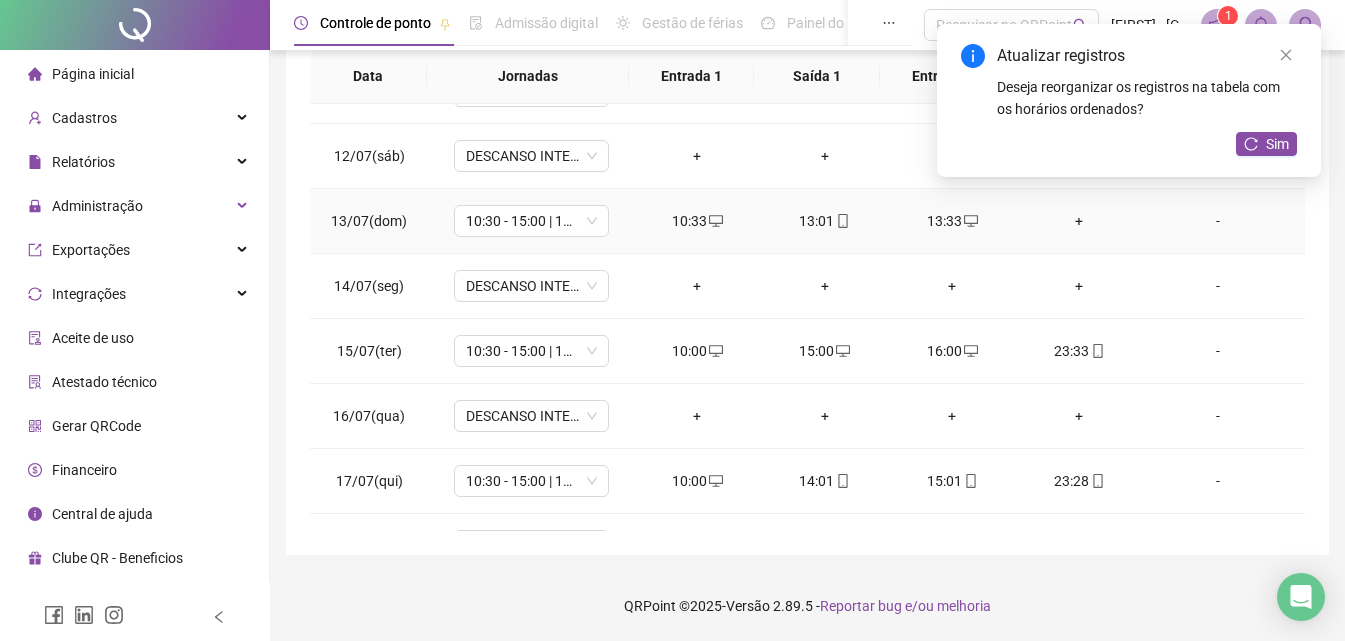 click on "+" at bounding box center [1079, 221] 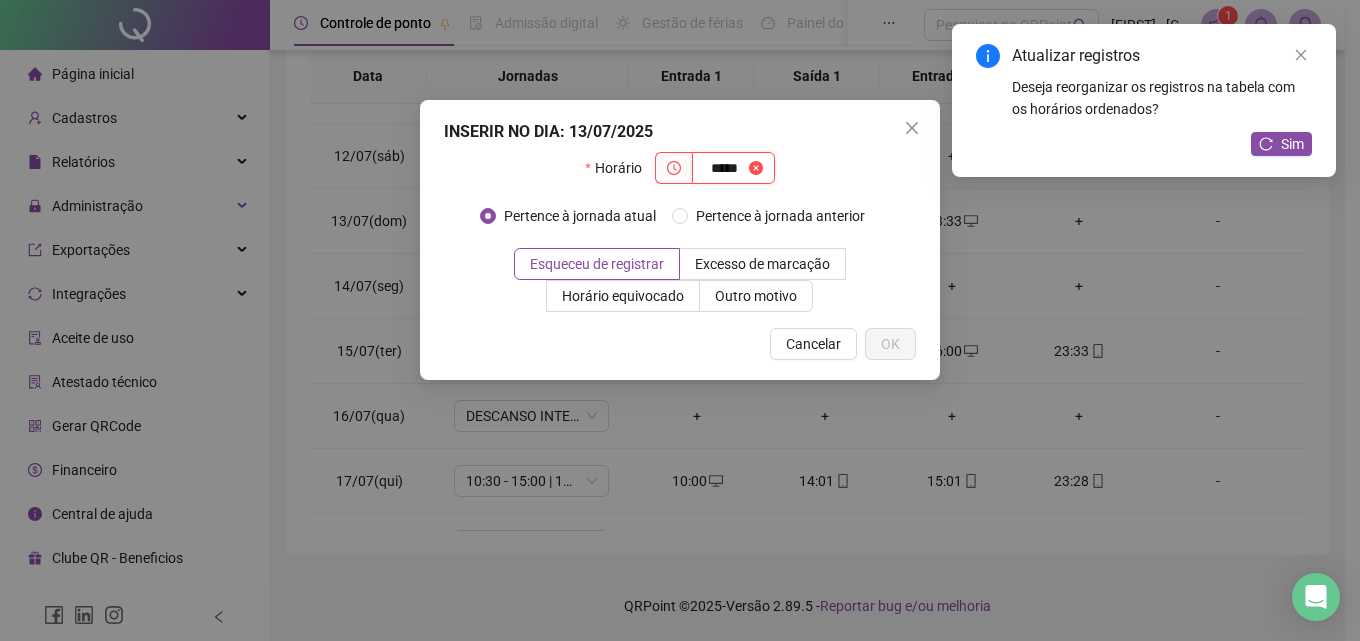 type on "*****" 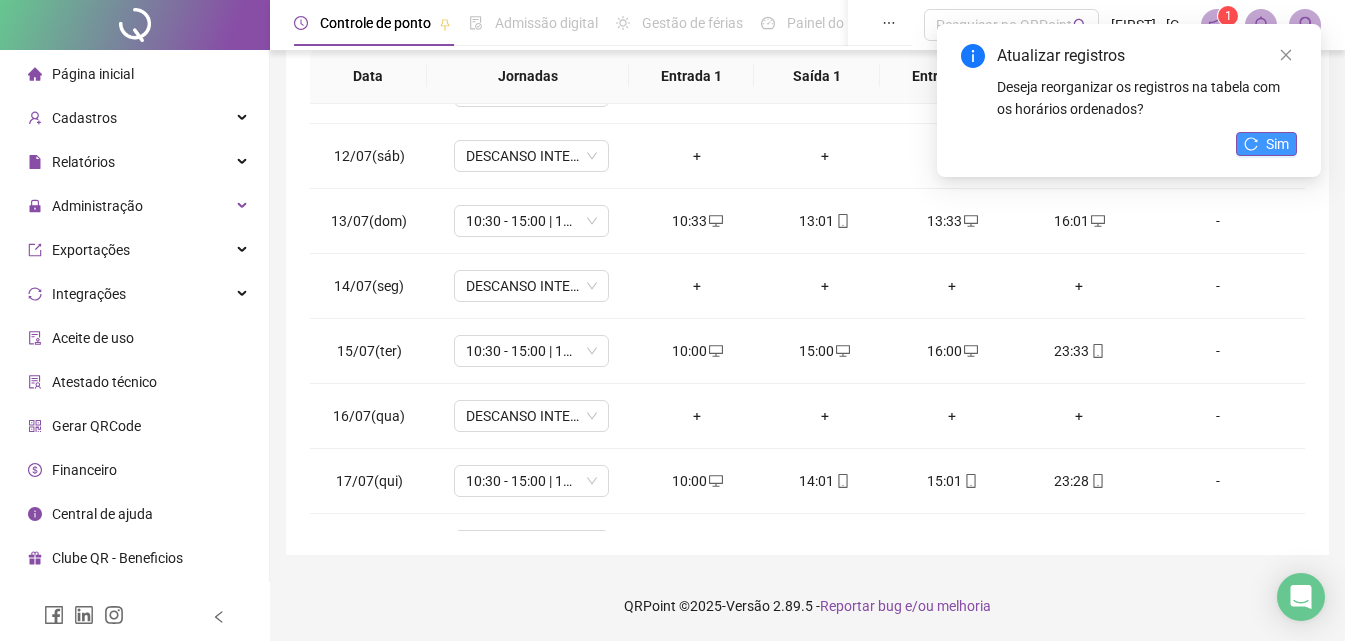 click on "Sim" at bounding box center (1277, 144) 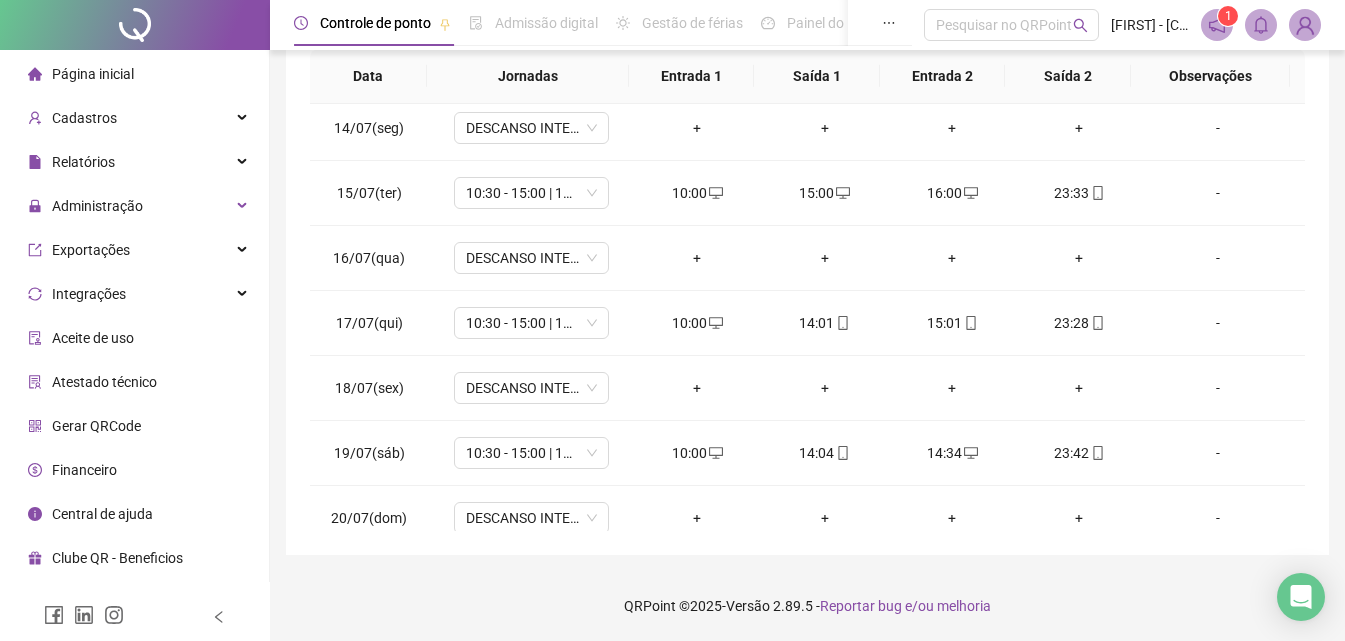 scroll, scrollTop: 895, scrollLeft: 0, axis: vertical 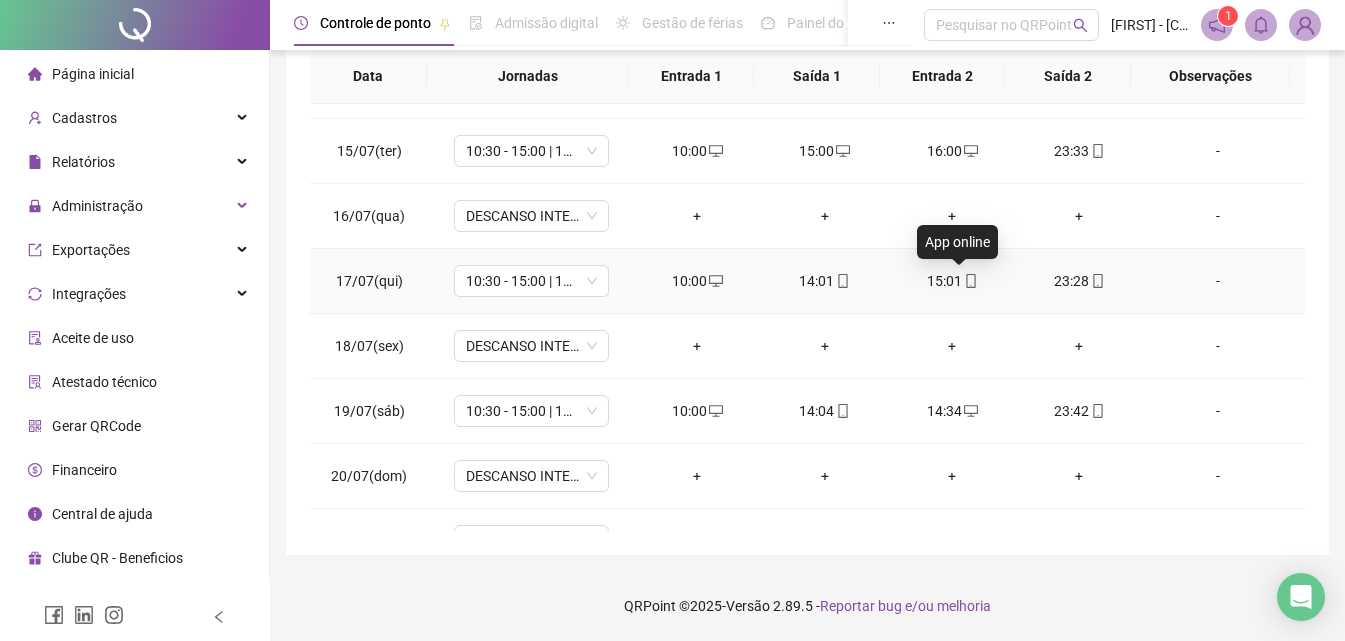 click 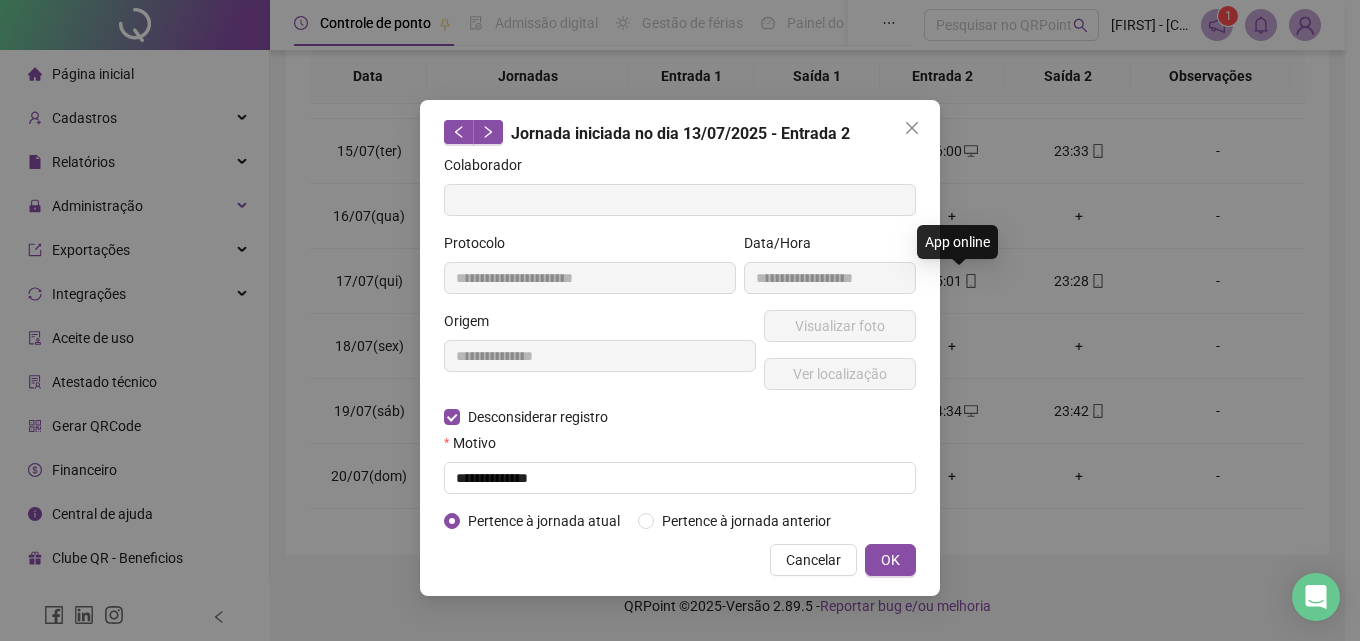 type on "**********" 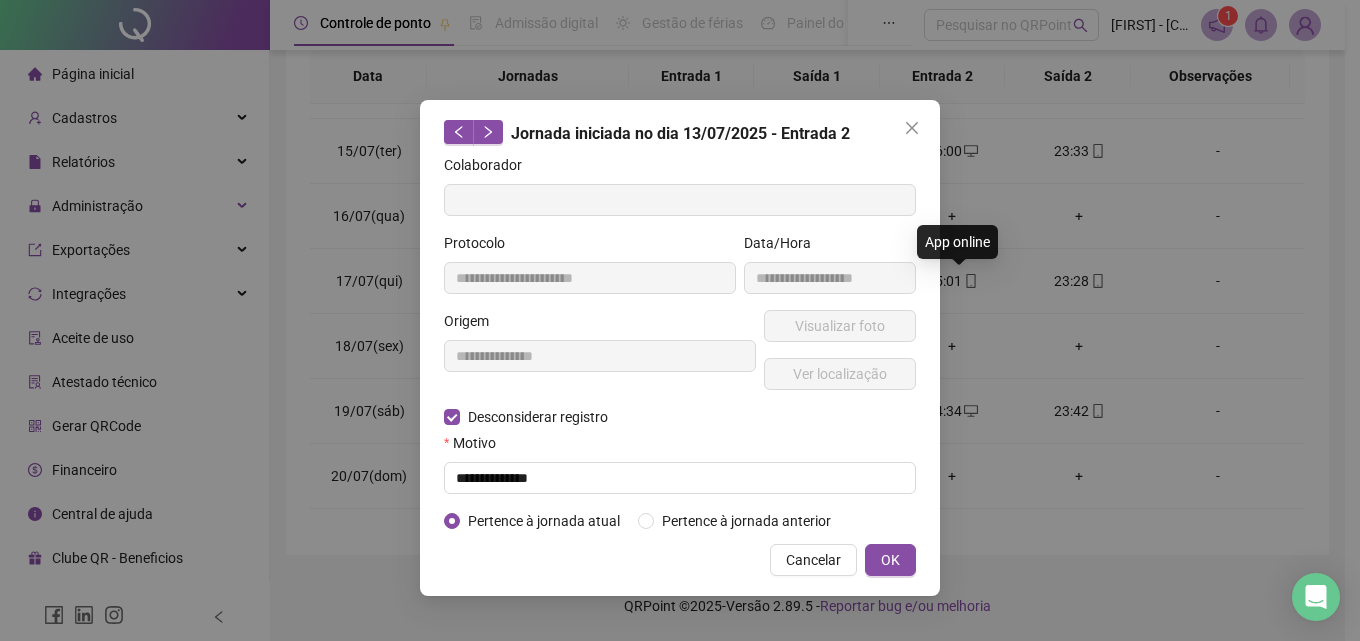 type on "**********" 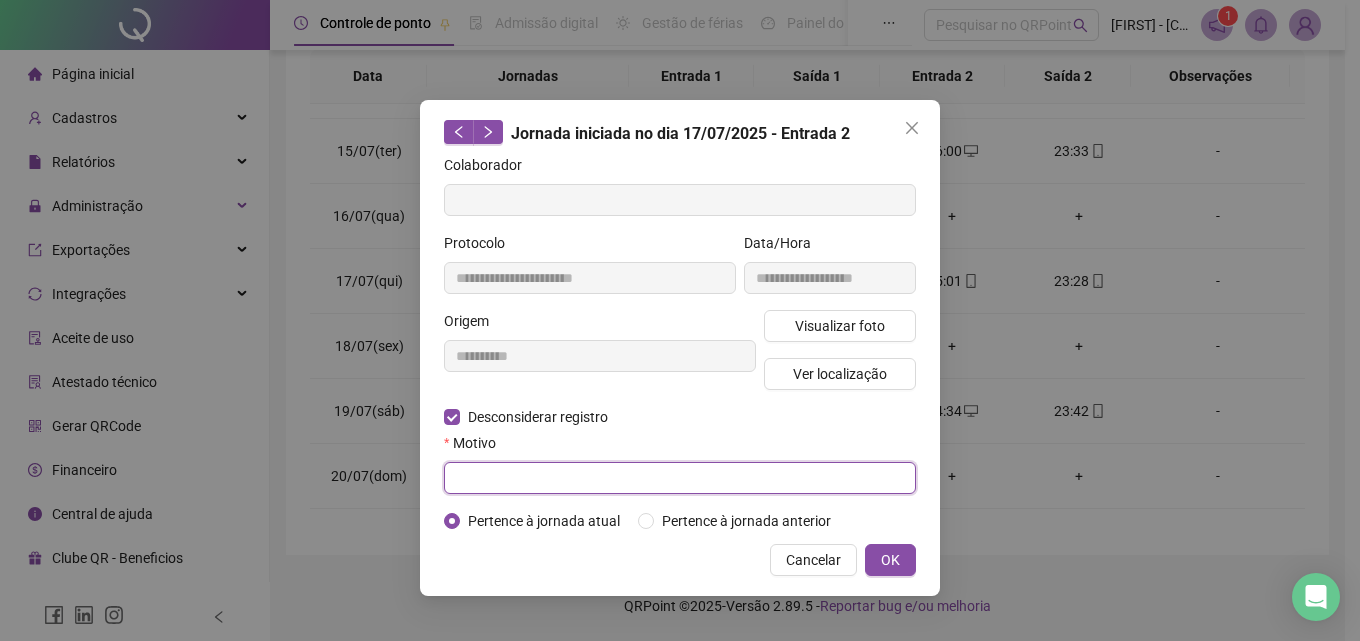 click at bounding box center (680, 478) 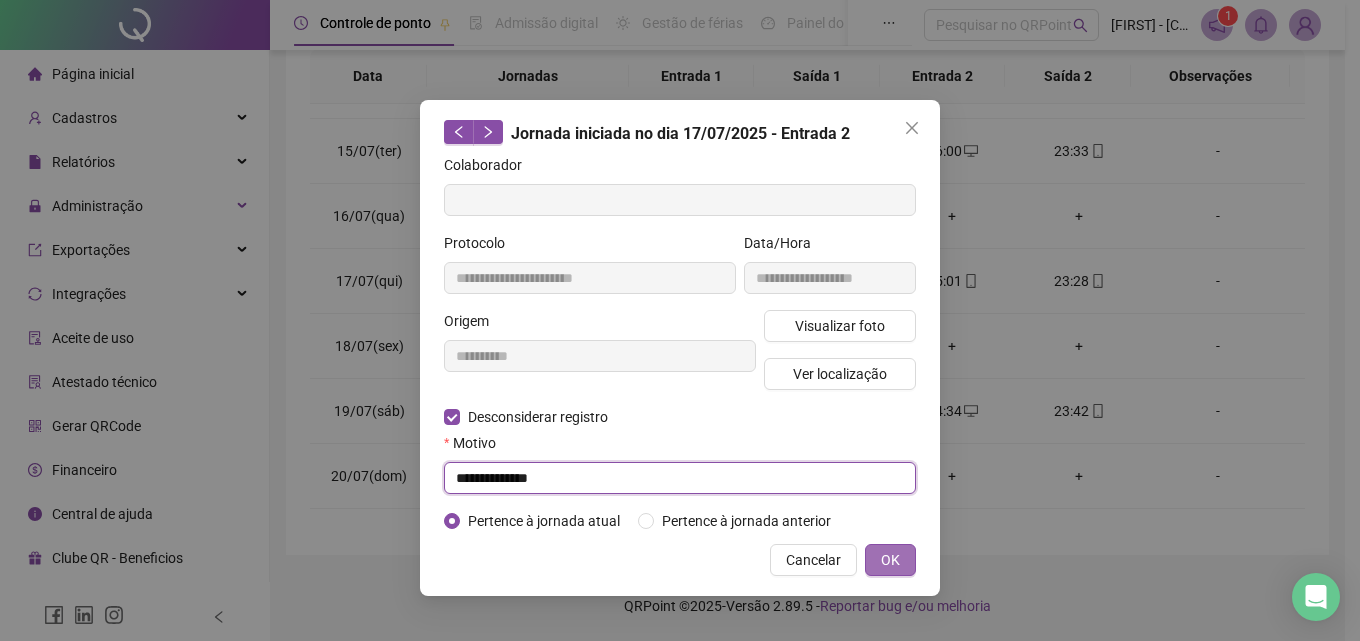 type on "**********" 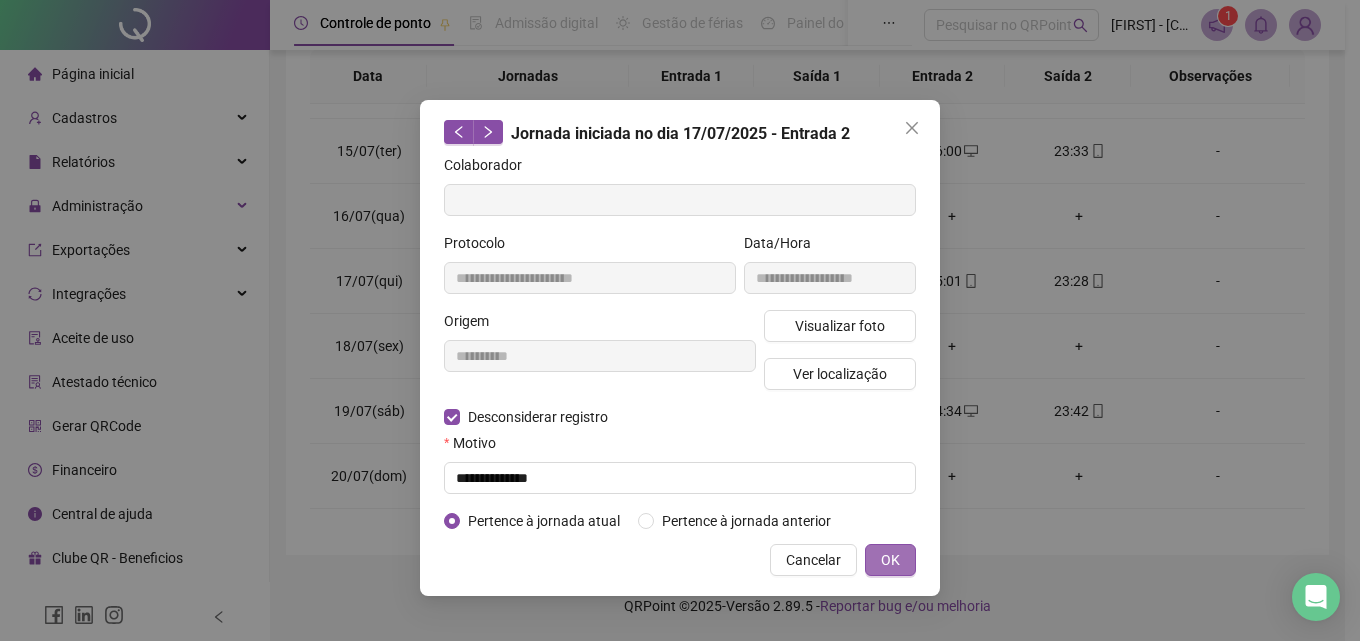 click on "OK" at bounding box center [890, 560] 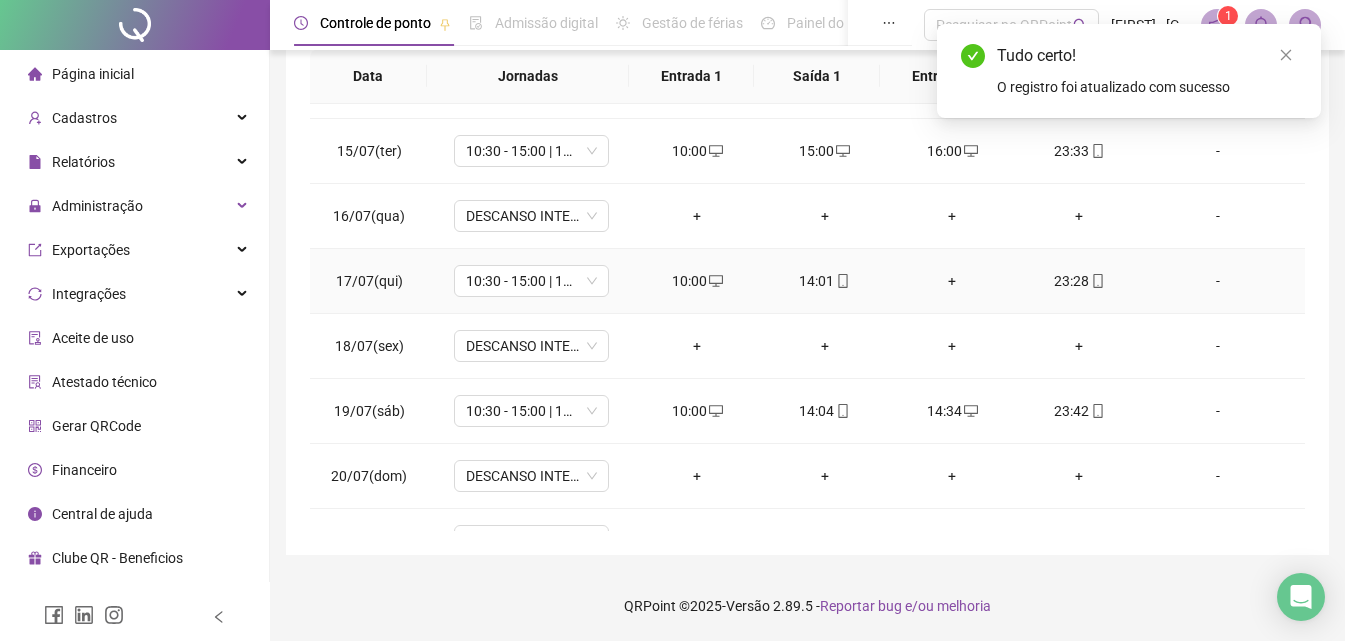 click on "+" at bounding box center (951, 281) 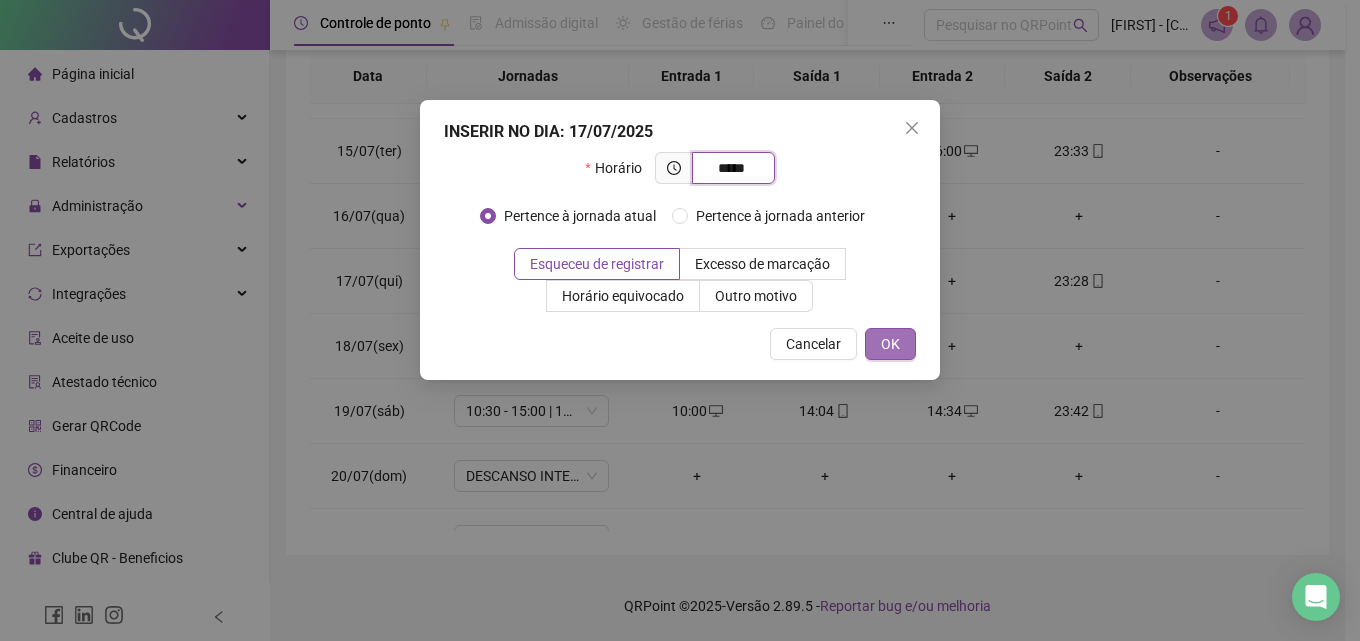 type on "*****" 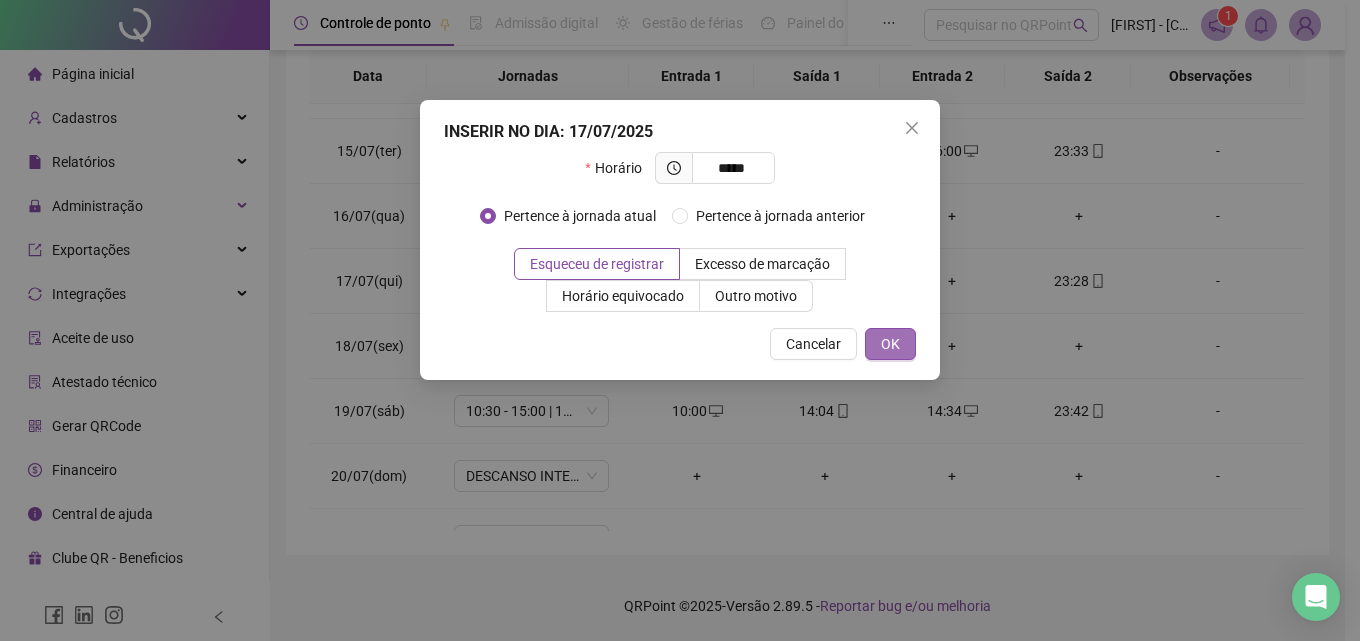 click on "OK" at bounding box center [890, 344] 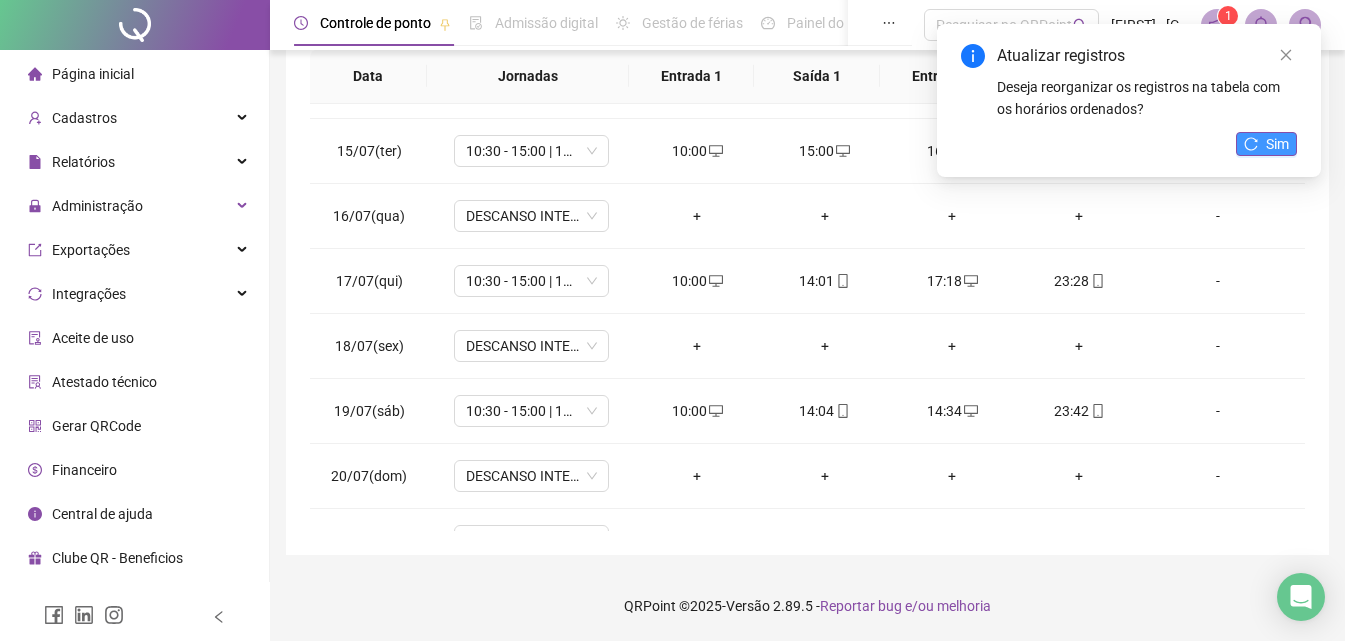 click on "Sim" at bounding box center (1266, 144) 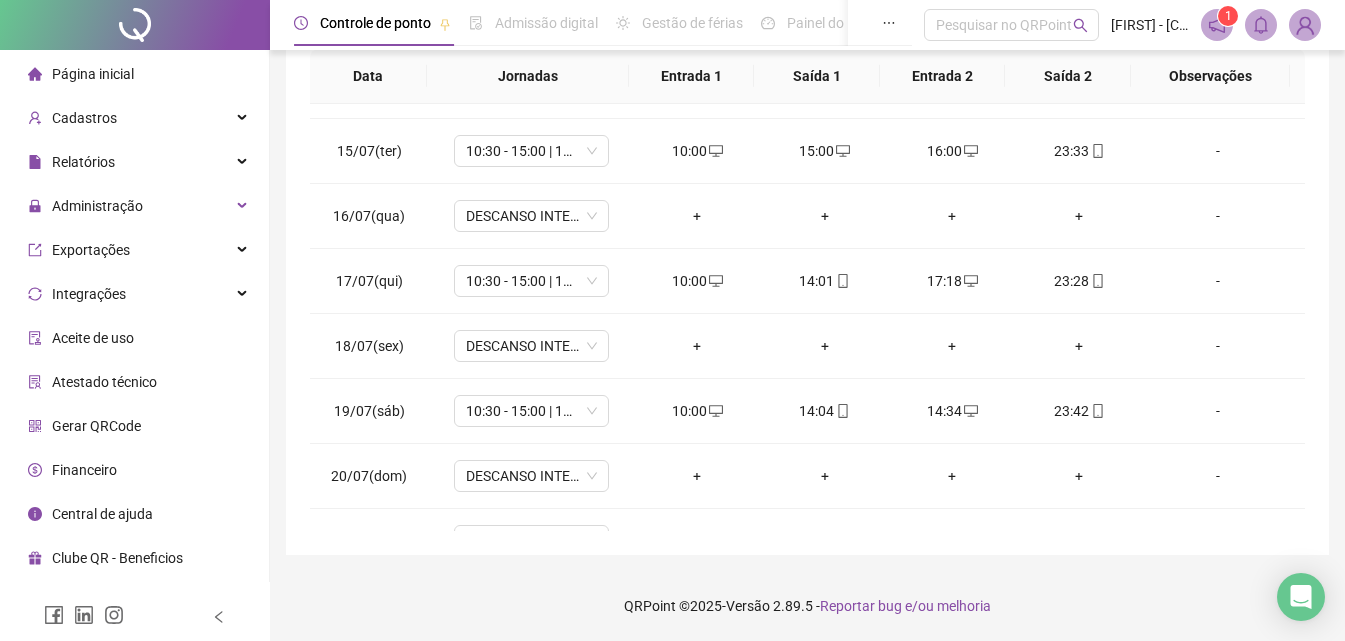 scroll, scrollTop: 0, scrollLeft: 0, axis: both 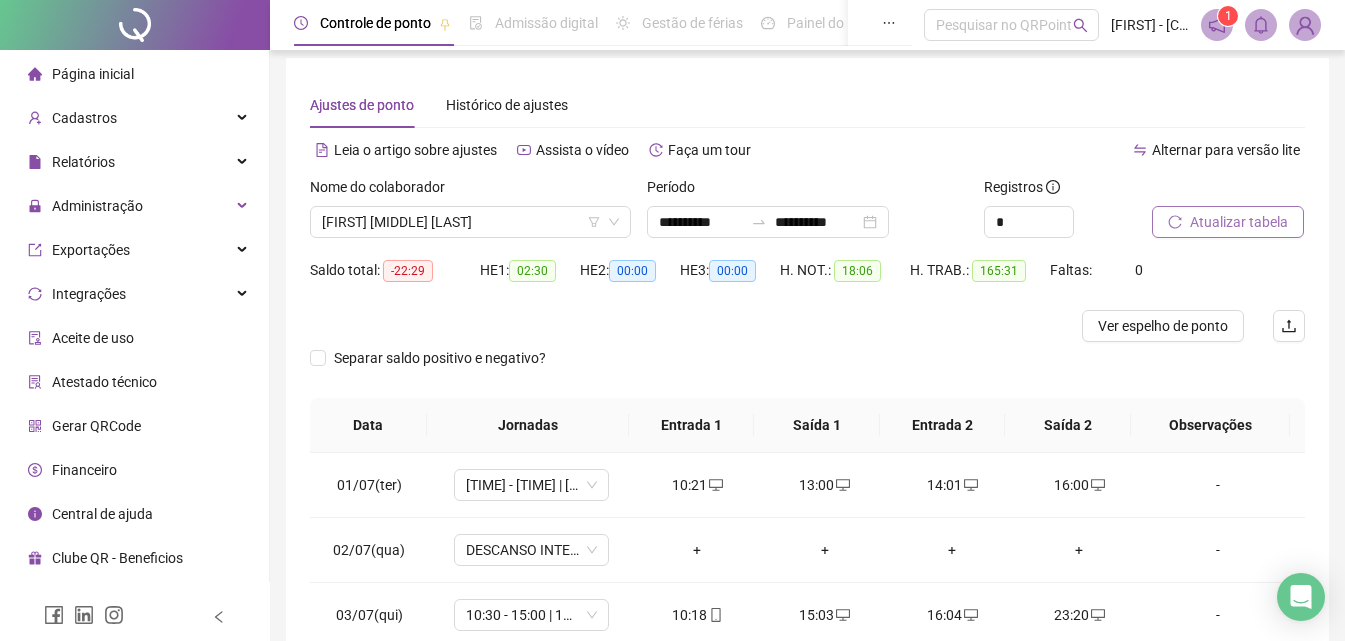 click on "Atualizar tabela" at bounding box center [1239, 222] 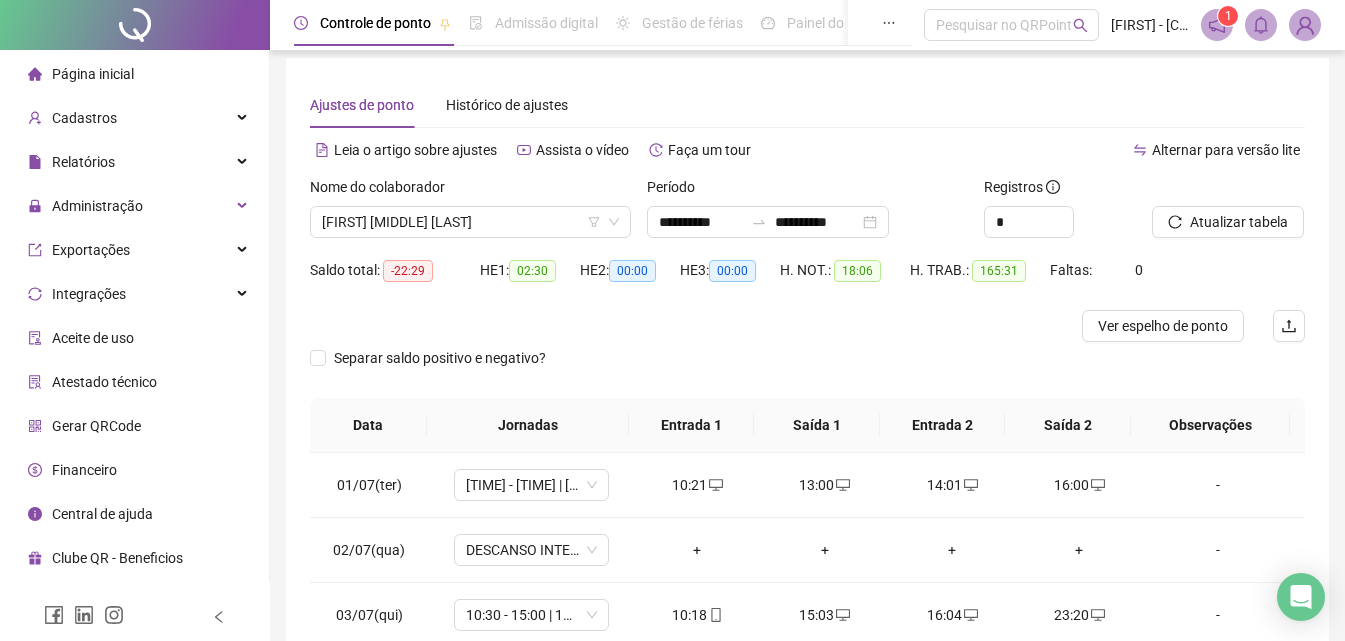 scroll, scrollTop: 357, scrollLeft: 0, axis: vertical 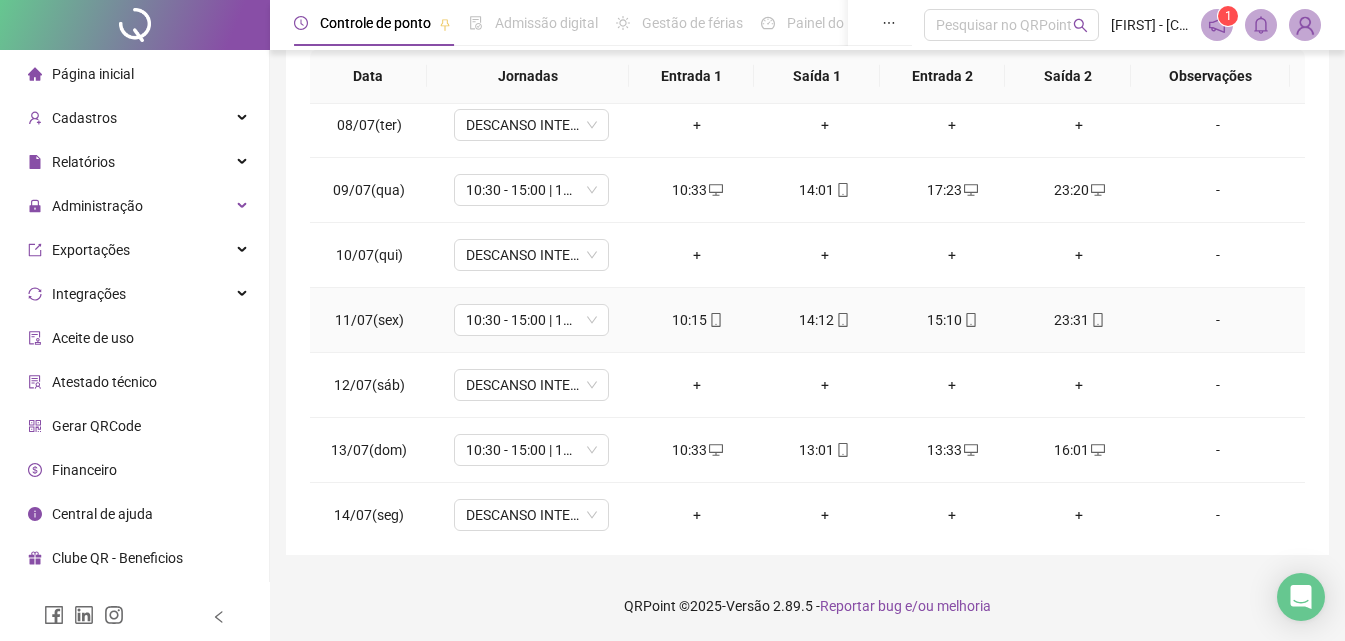 click on "15:10" at bounding box center [951, 320] 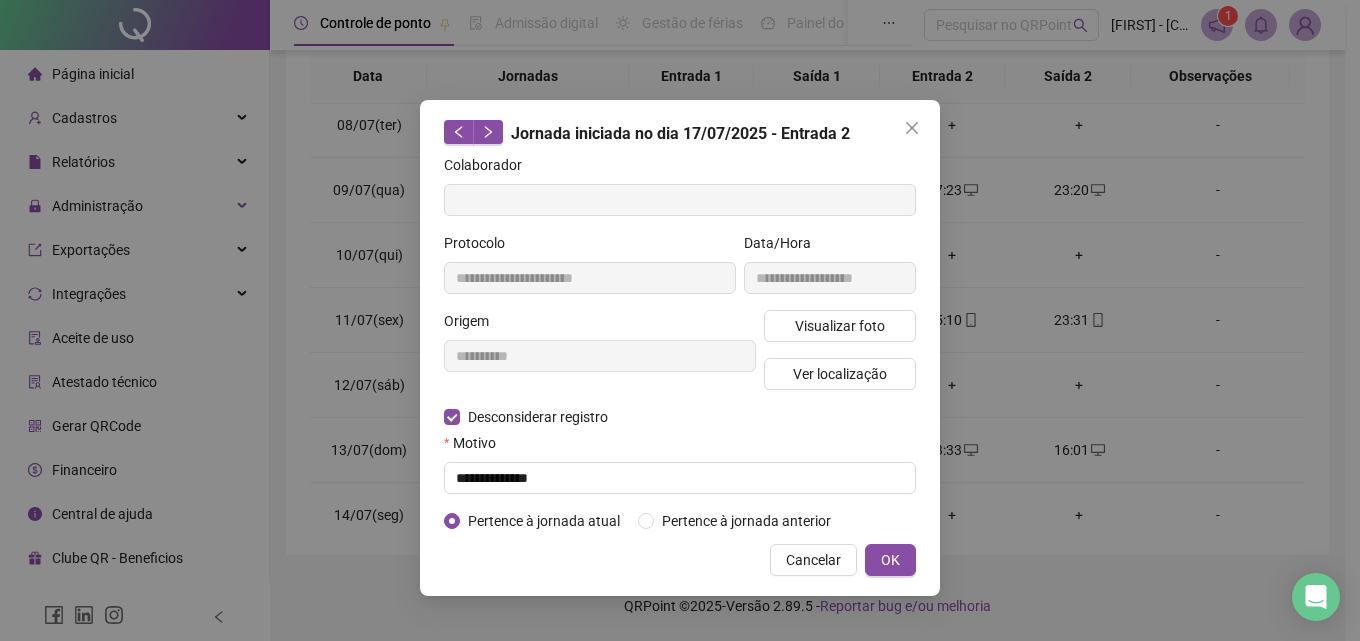 type on "**********" 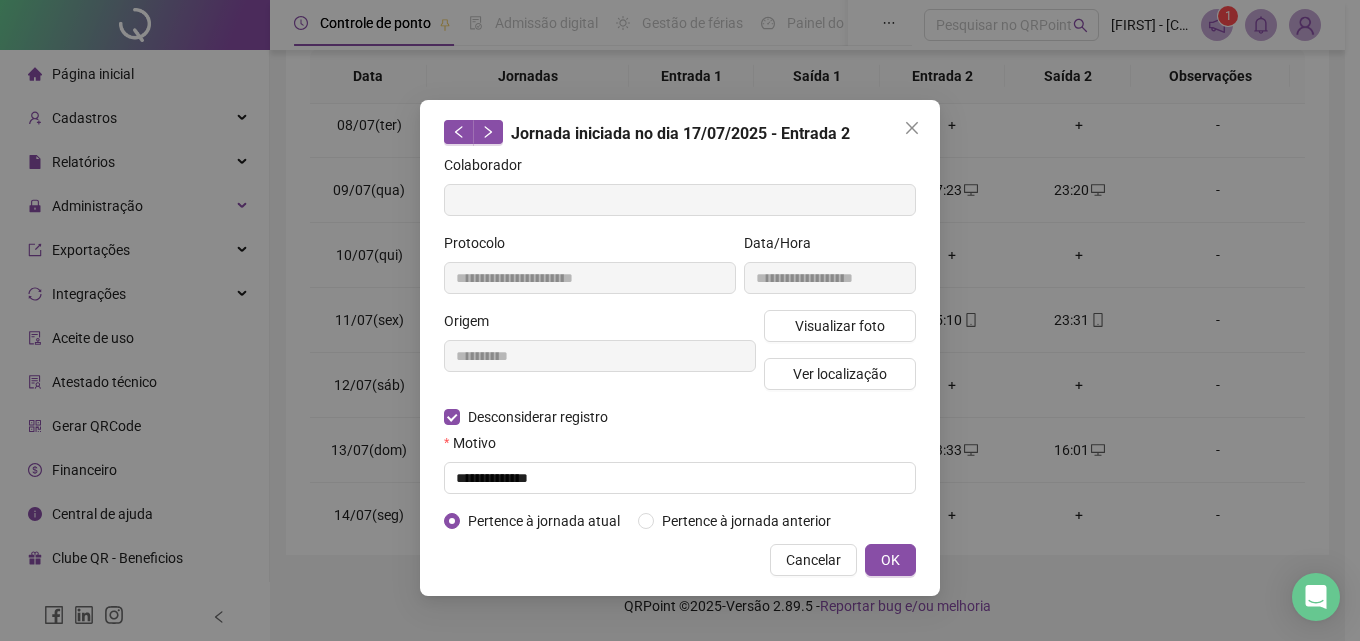 type on "**********" 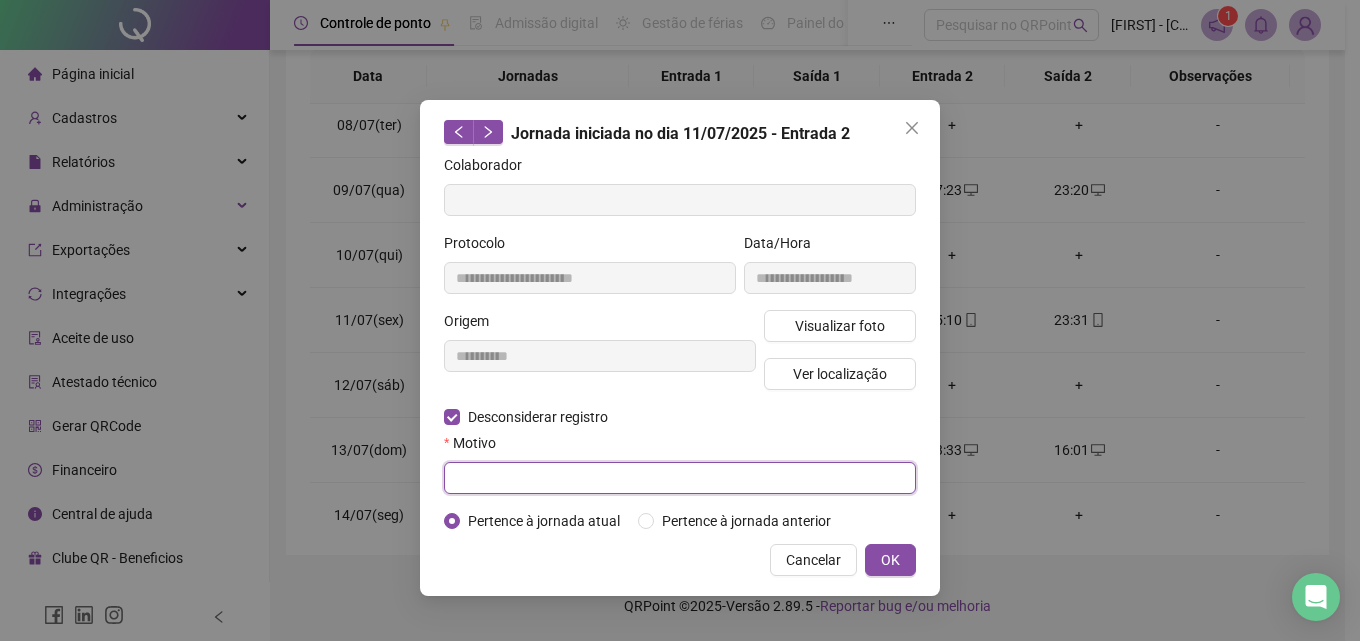 click at bounding box center [680, 478] 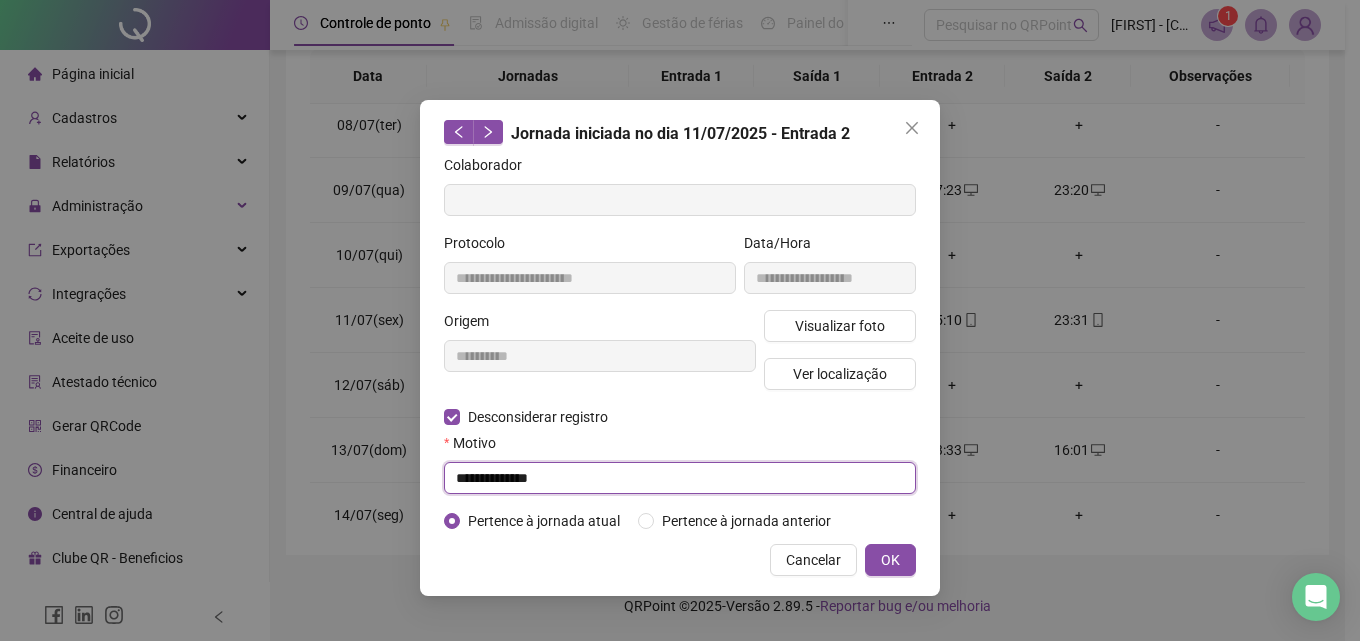 type on "**********" 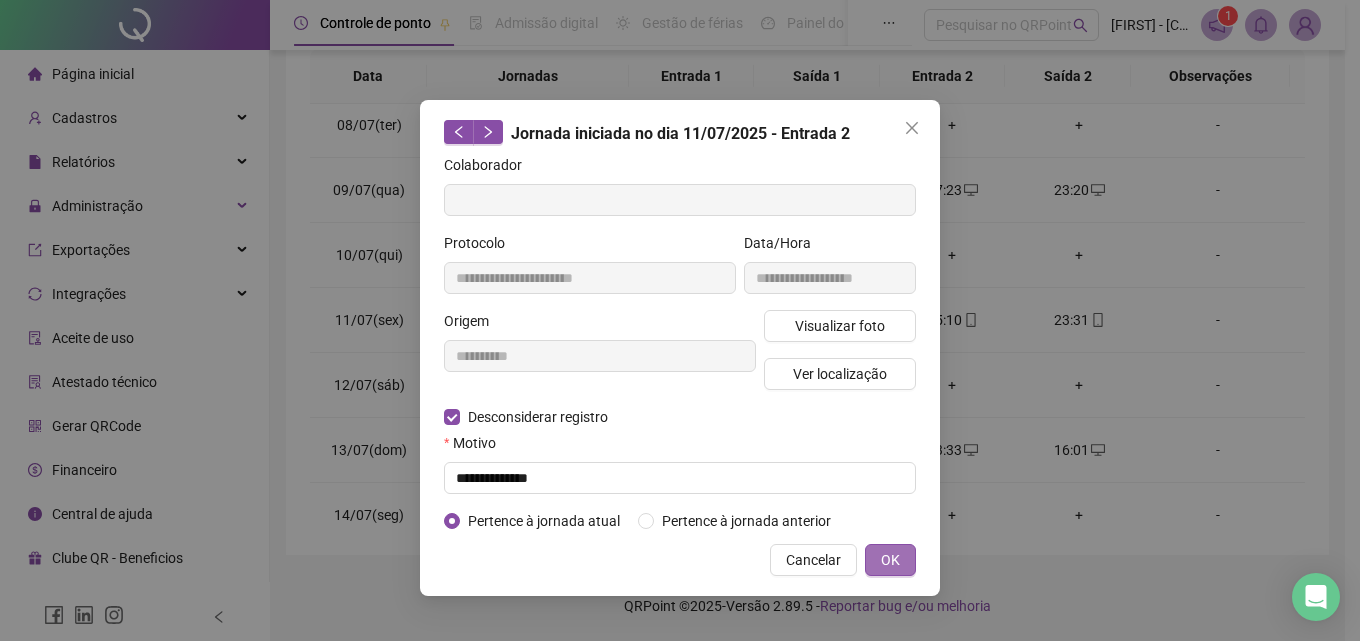 click on "OK" at bounding box center (890, 560) 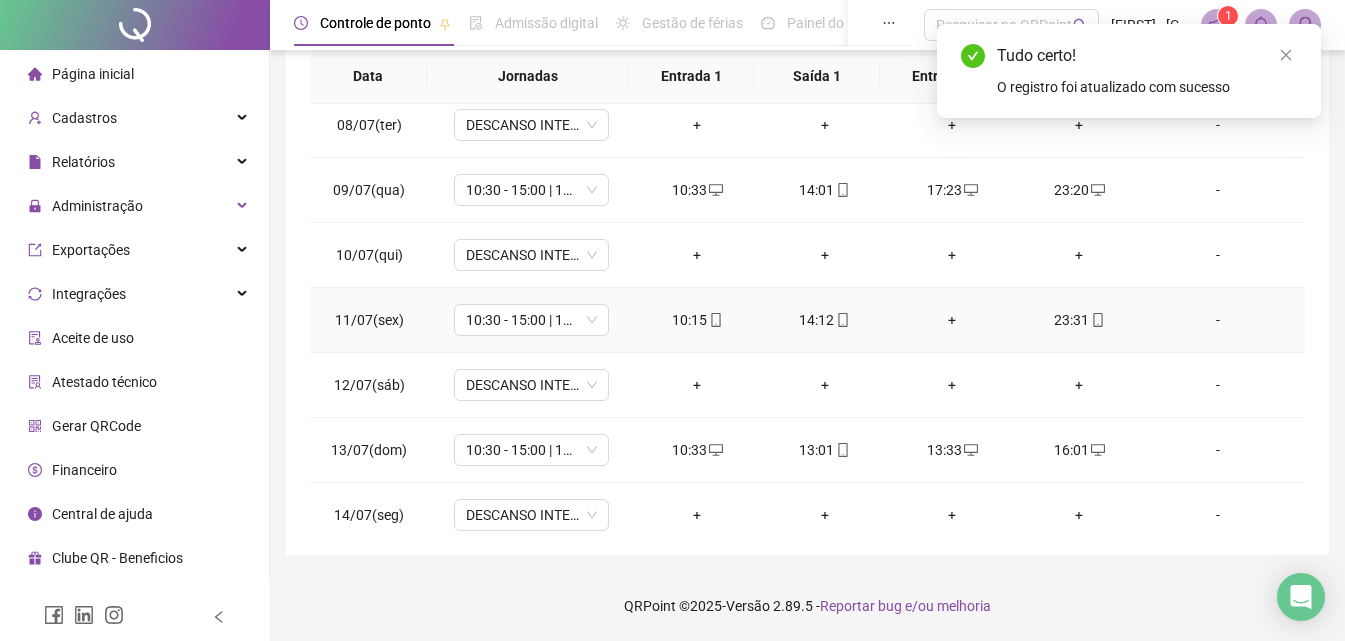 click on "+" at bounding box center [951, 320] 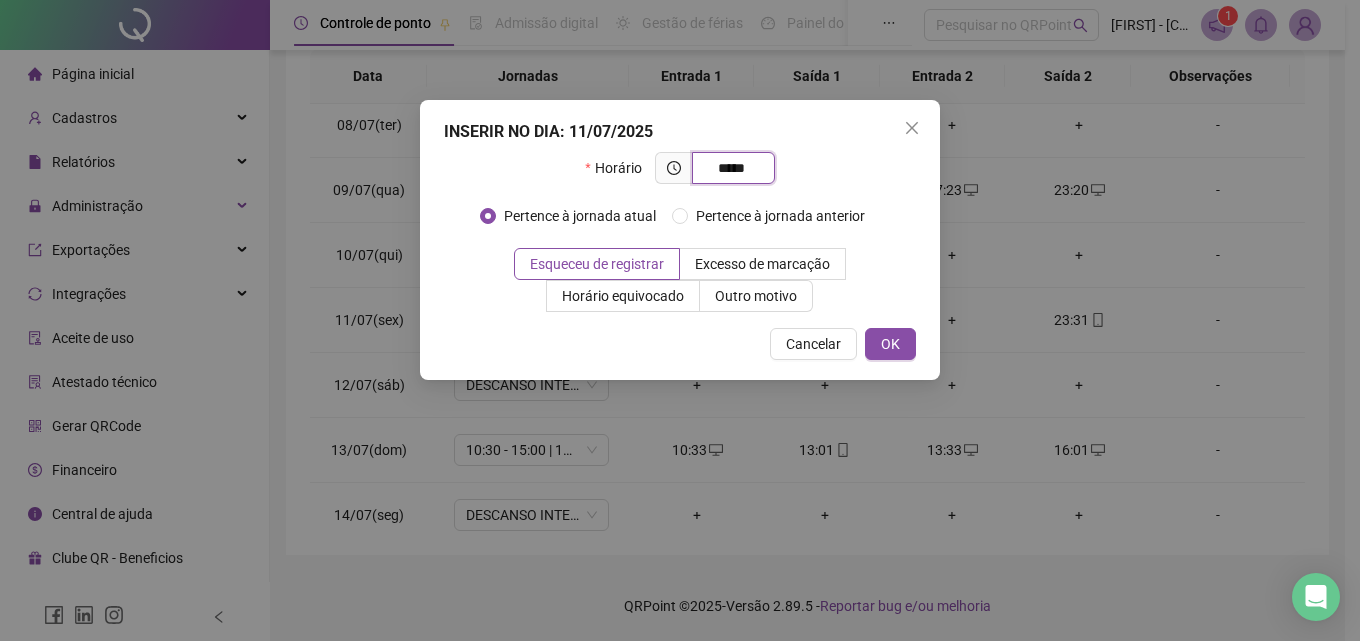 type on "*****" 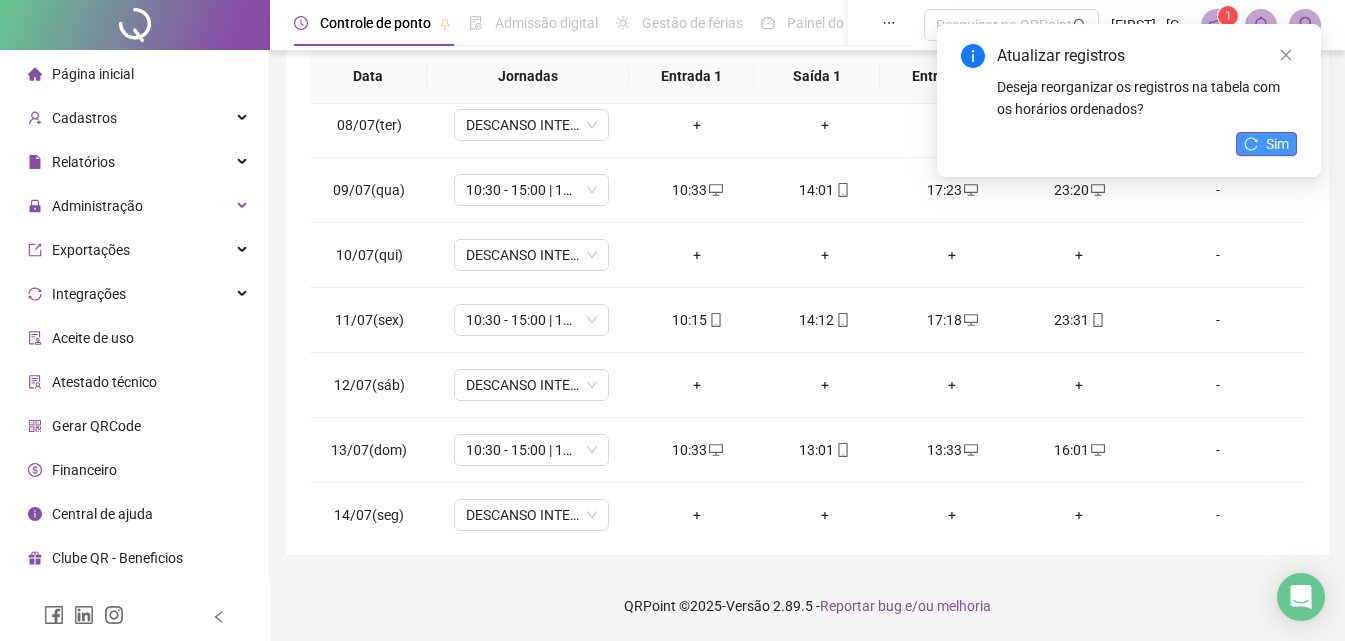 click on "Sim" at bounding box center [1266, 144] 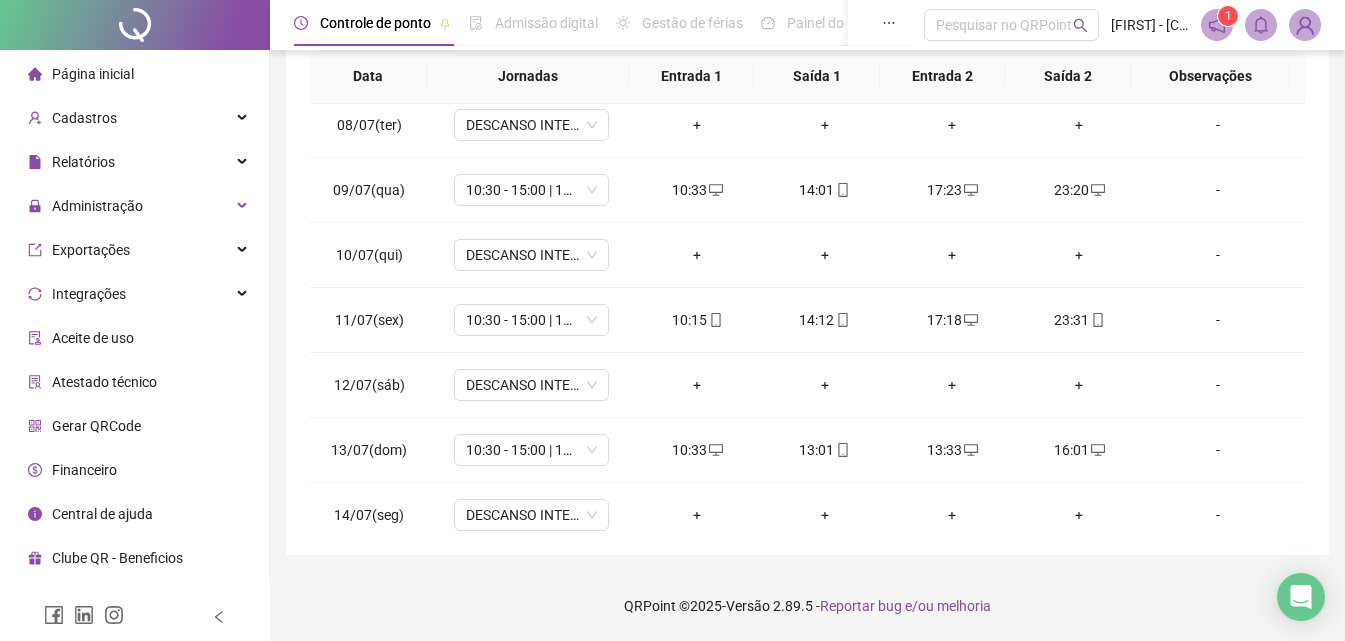 scroll, scrollTop: 0, scrollLeft: 0, axis: both 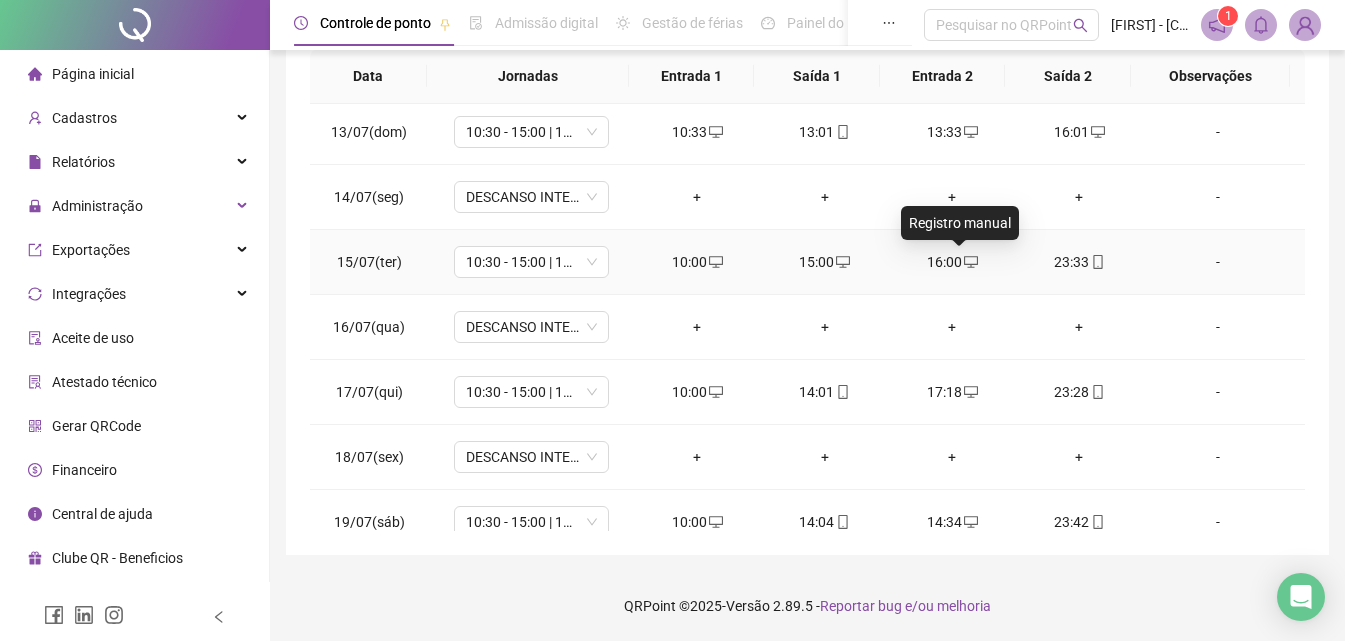 click at bounding box center [970, 262] 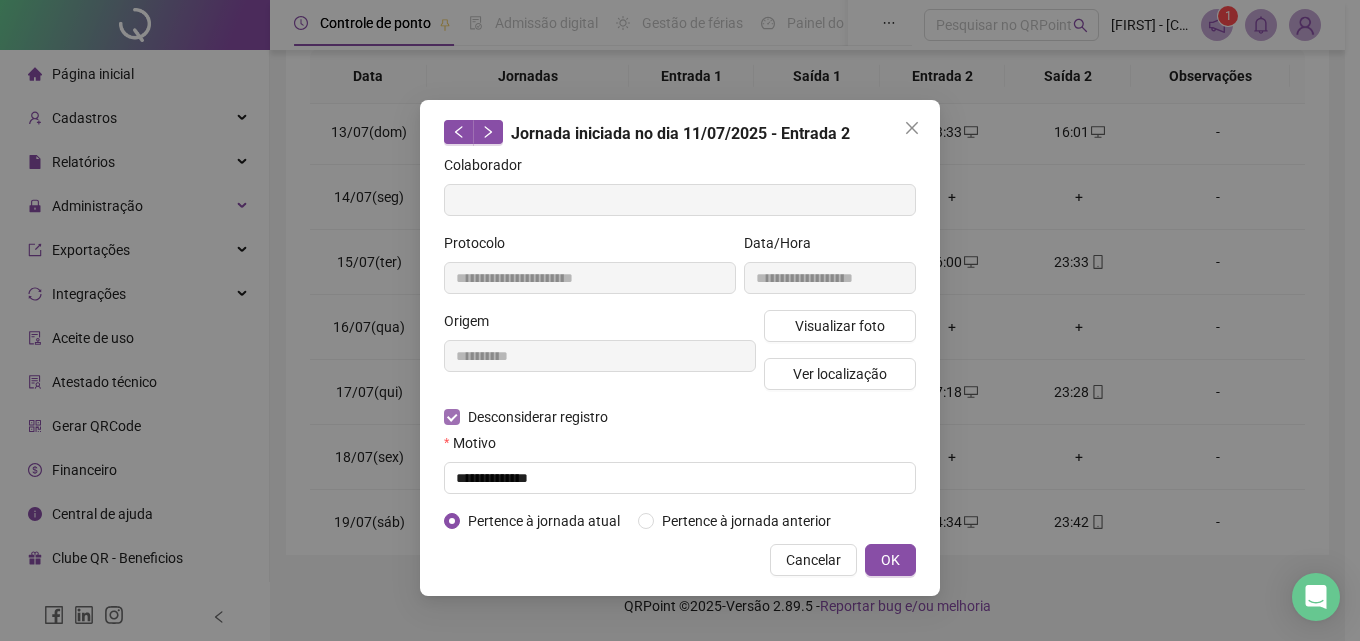 type on "**********" 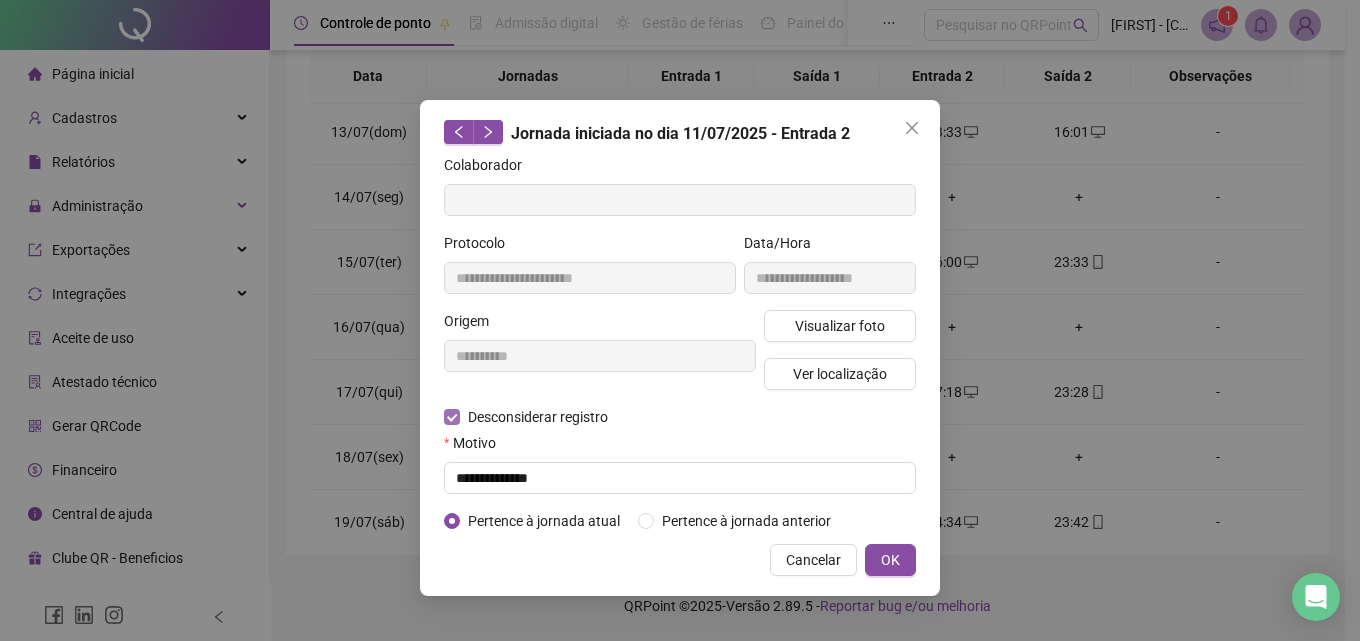 type on "**********" 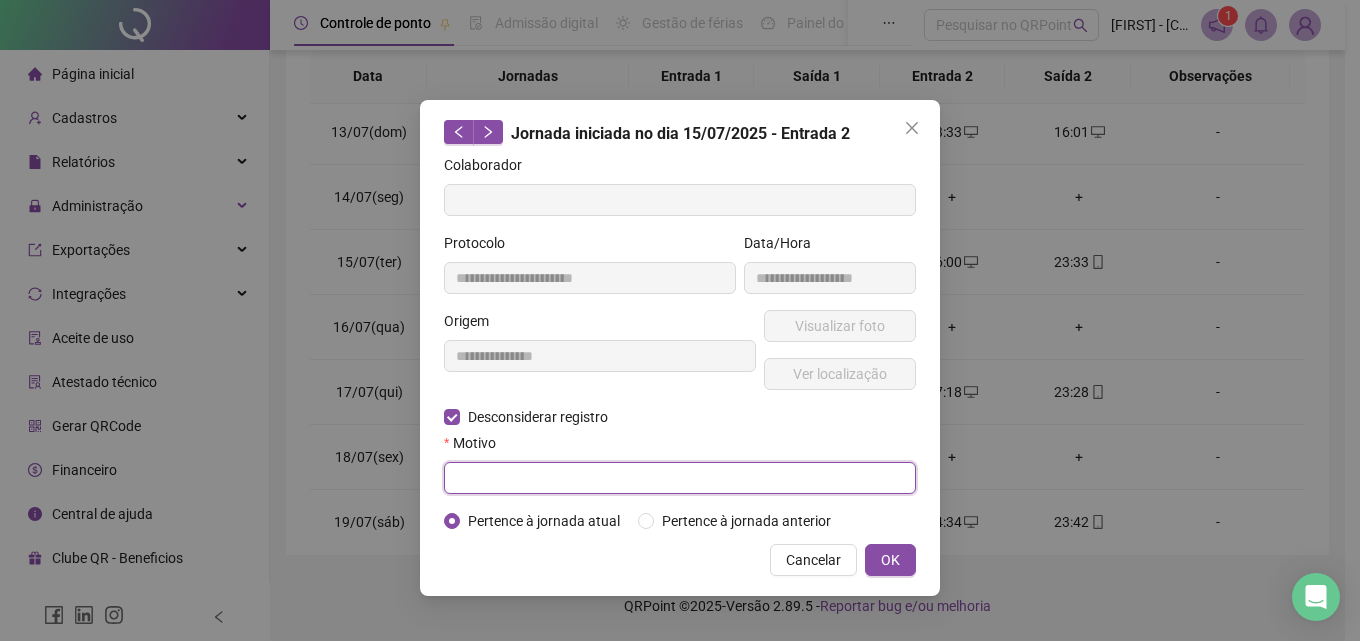 click at bounding box center [680, 478] 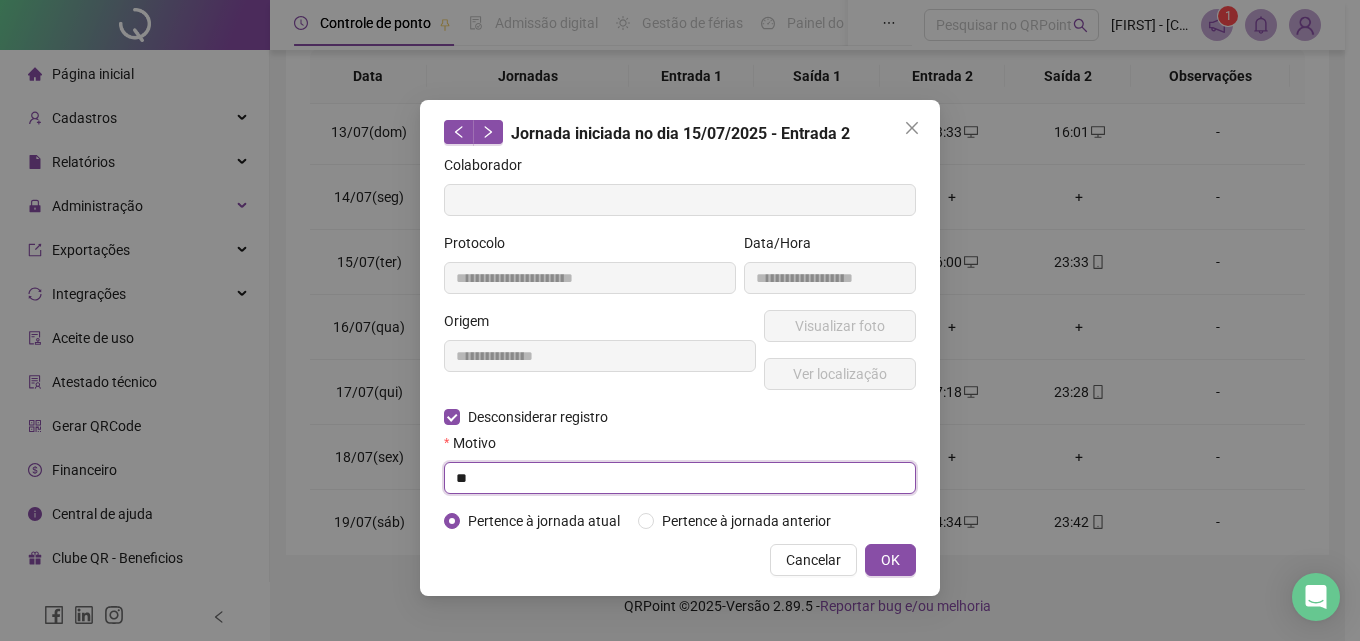 type on "*" 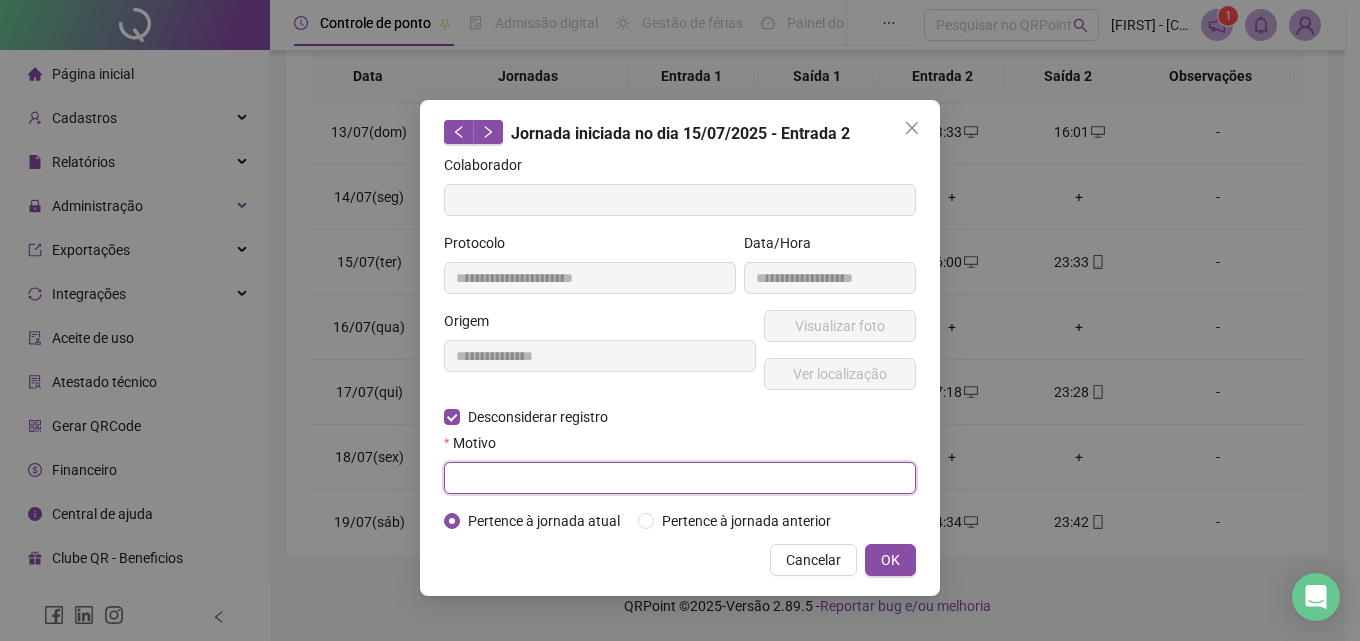 paste on "**********" 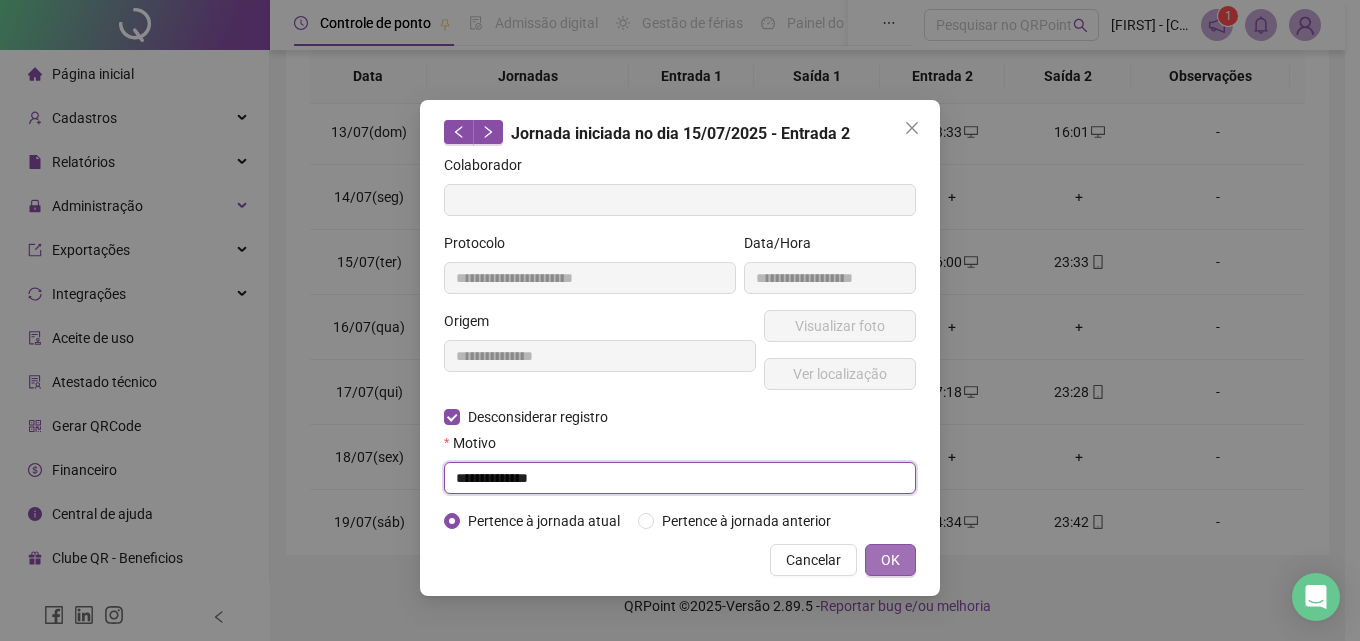 type on "**********" 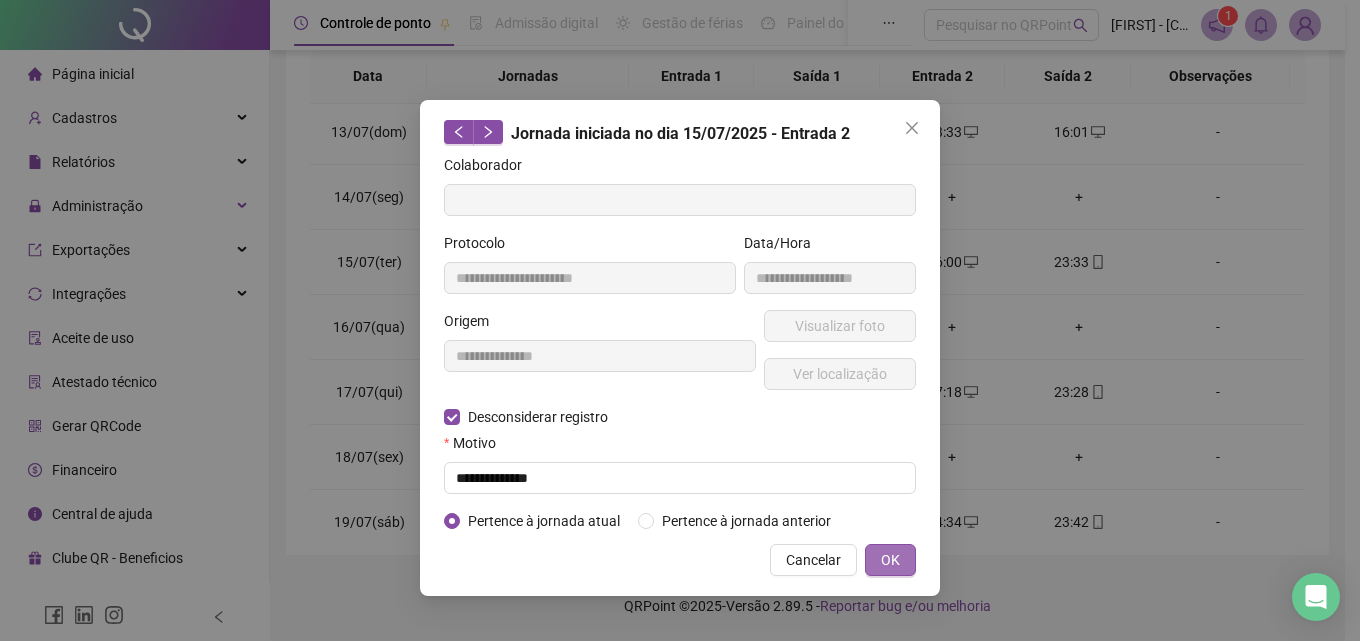click on "OK" at bounding box center (890, 560) 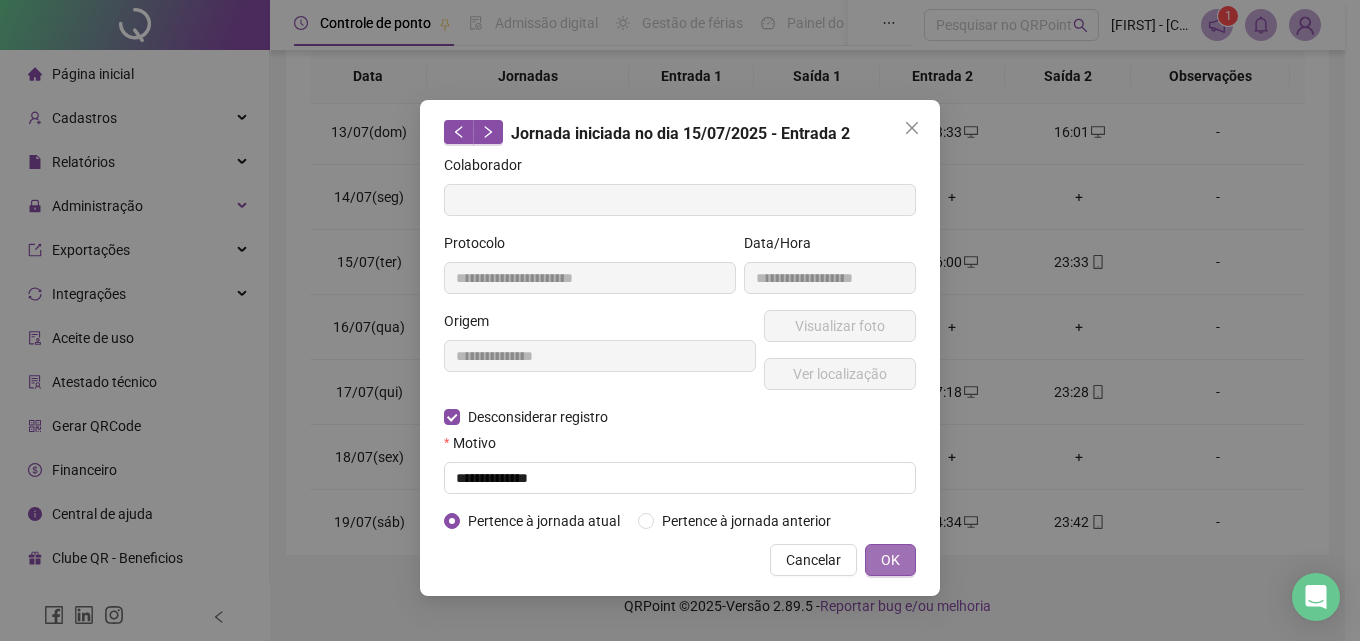 click on "OK" at bounding box center [890, 560] 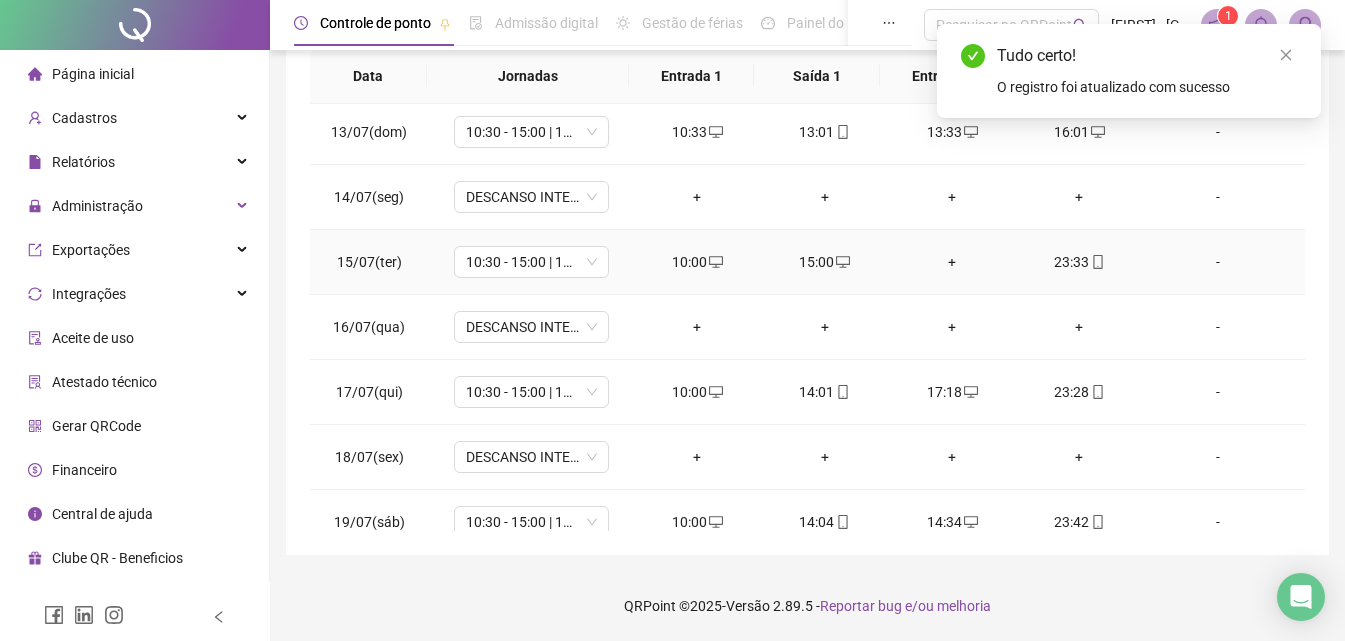 click on "+" at bounding box center (951, 262) 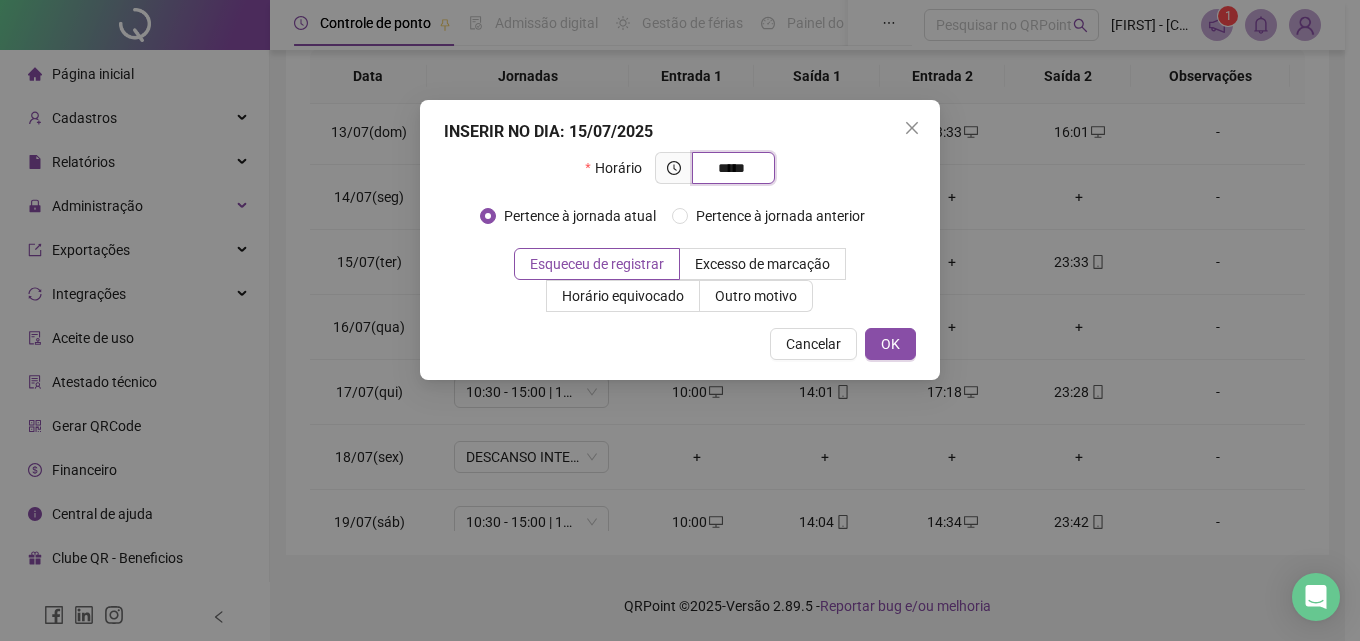 type on "*****" 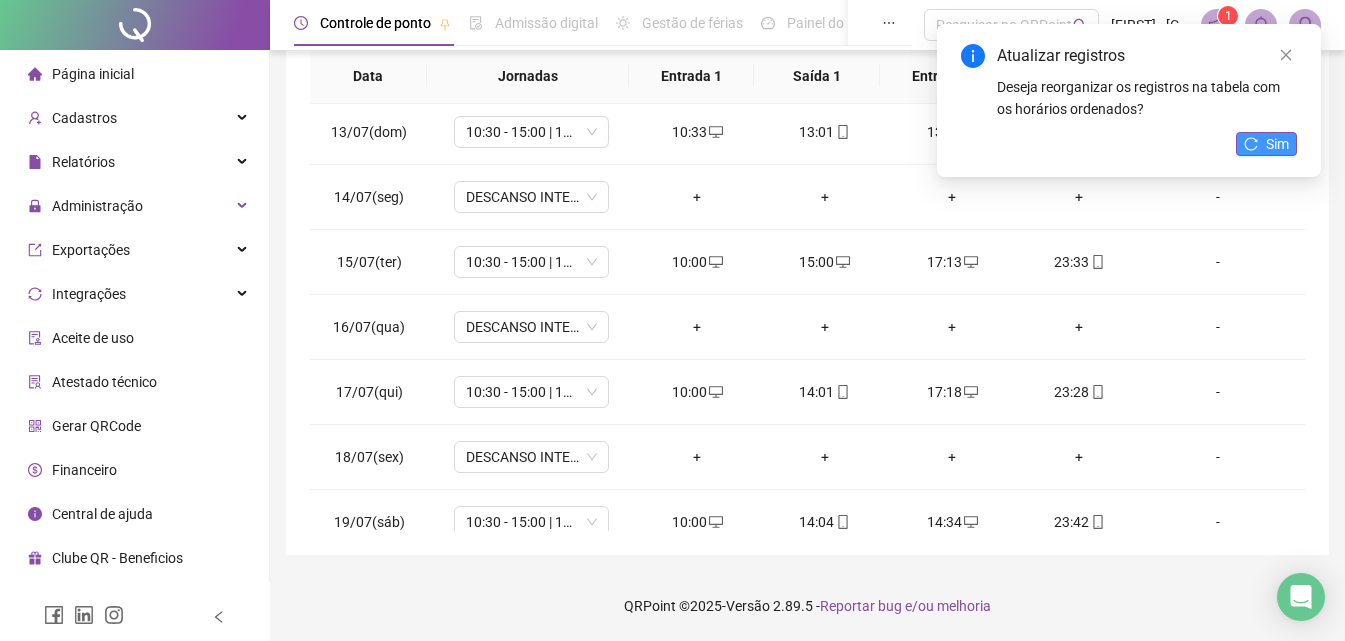 click on "Sim" at bounding box center (1277, 144) 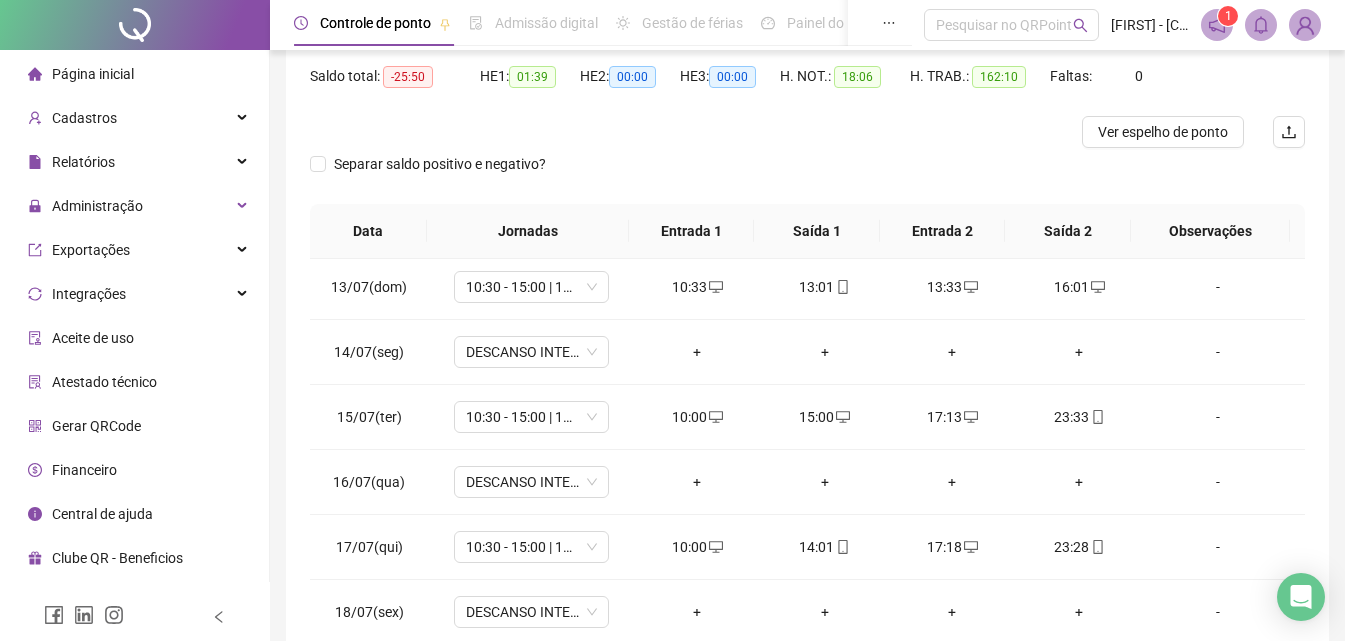 scroll, scrollTop: 357, scrollLeft: 0, axis: vertical 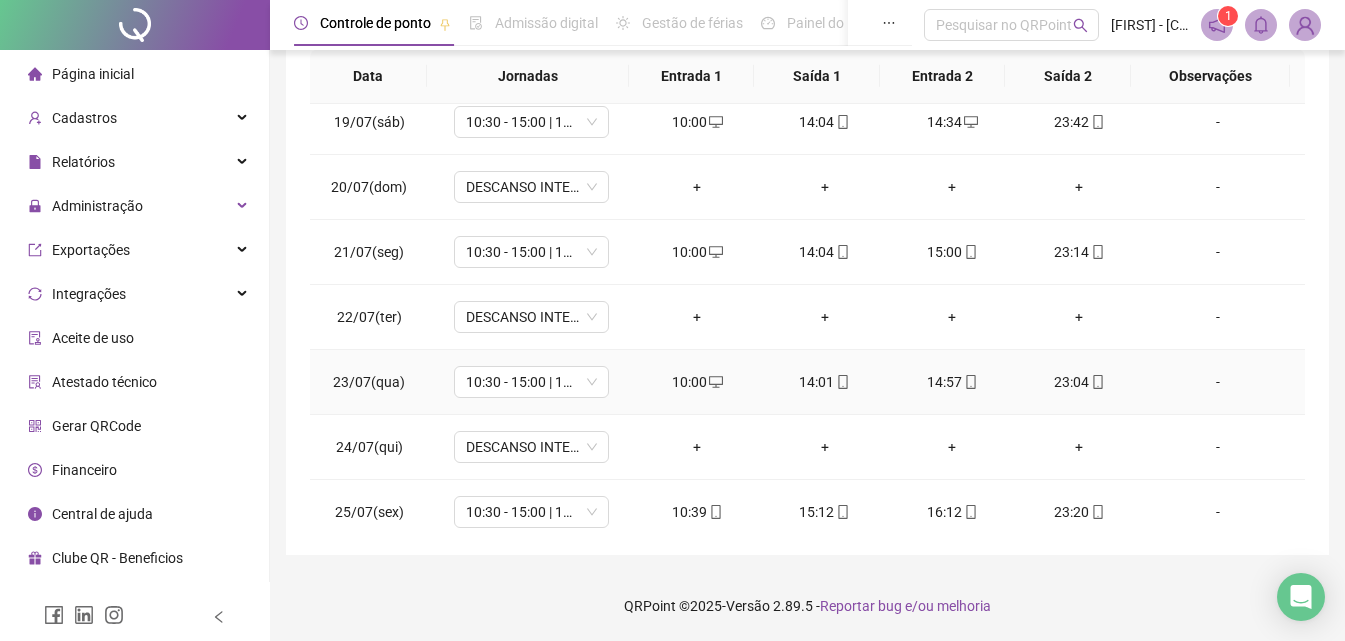 click on "14:57" at bounding box center (951, 382) 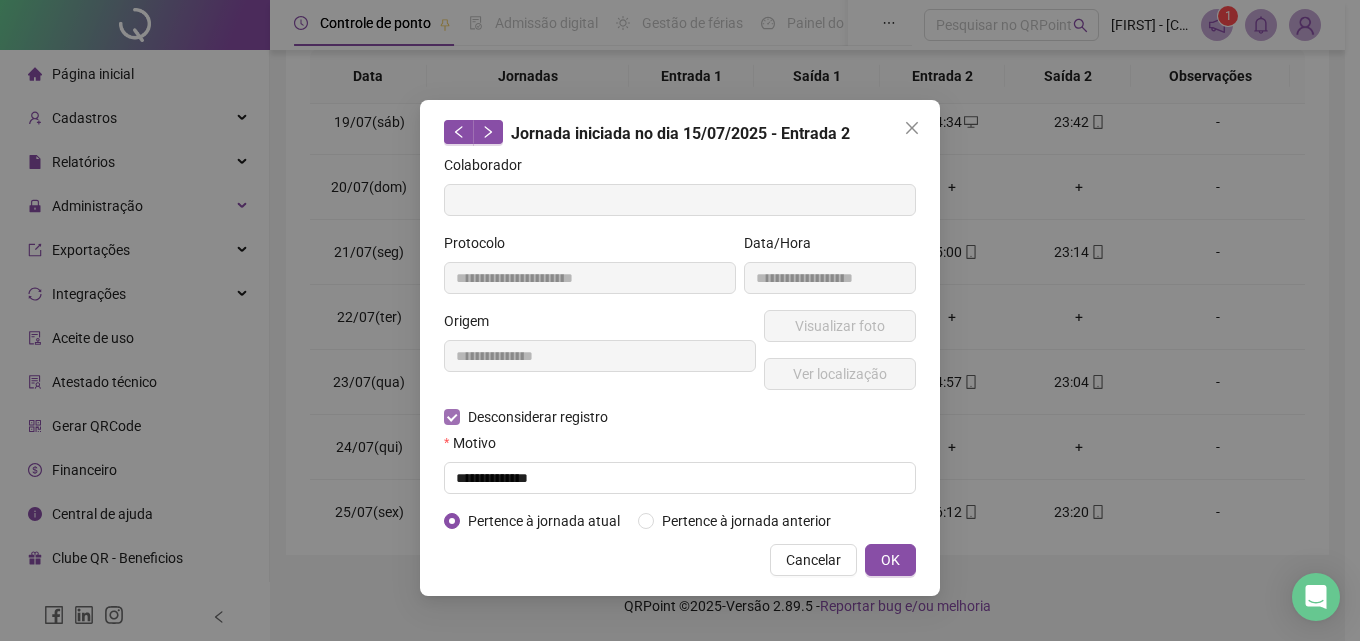 type on "**********" 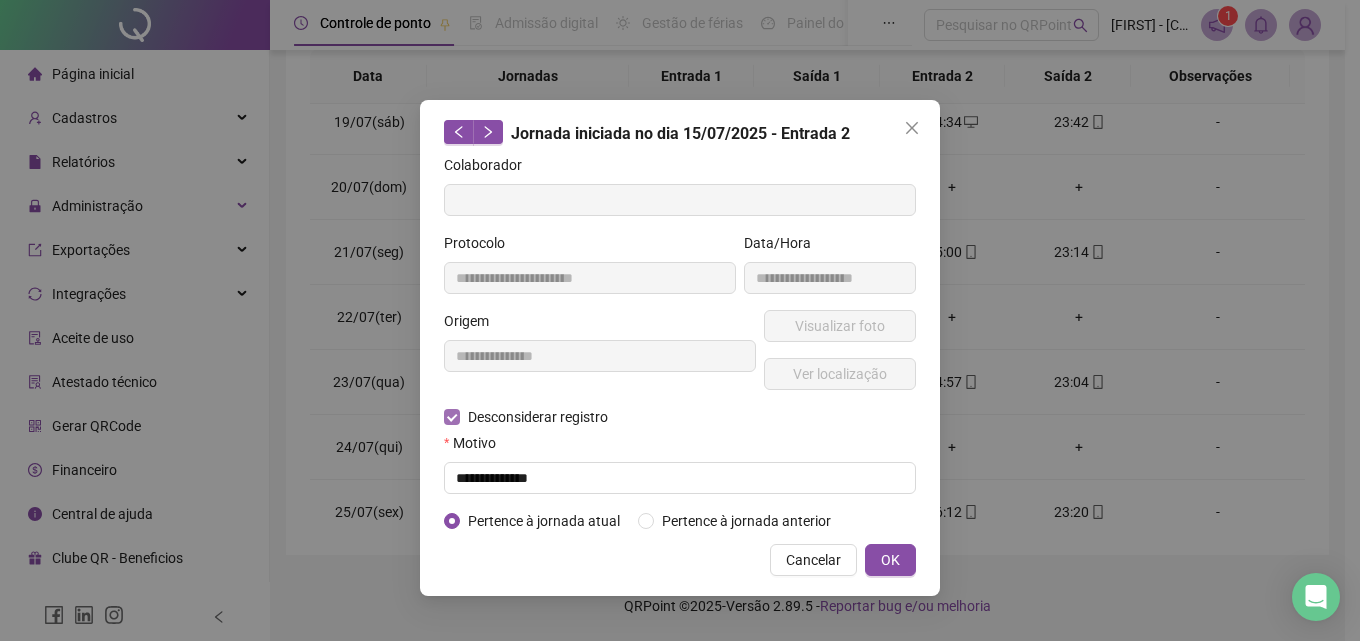 type on "**********" 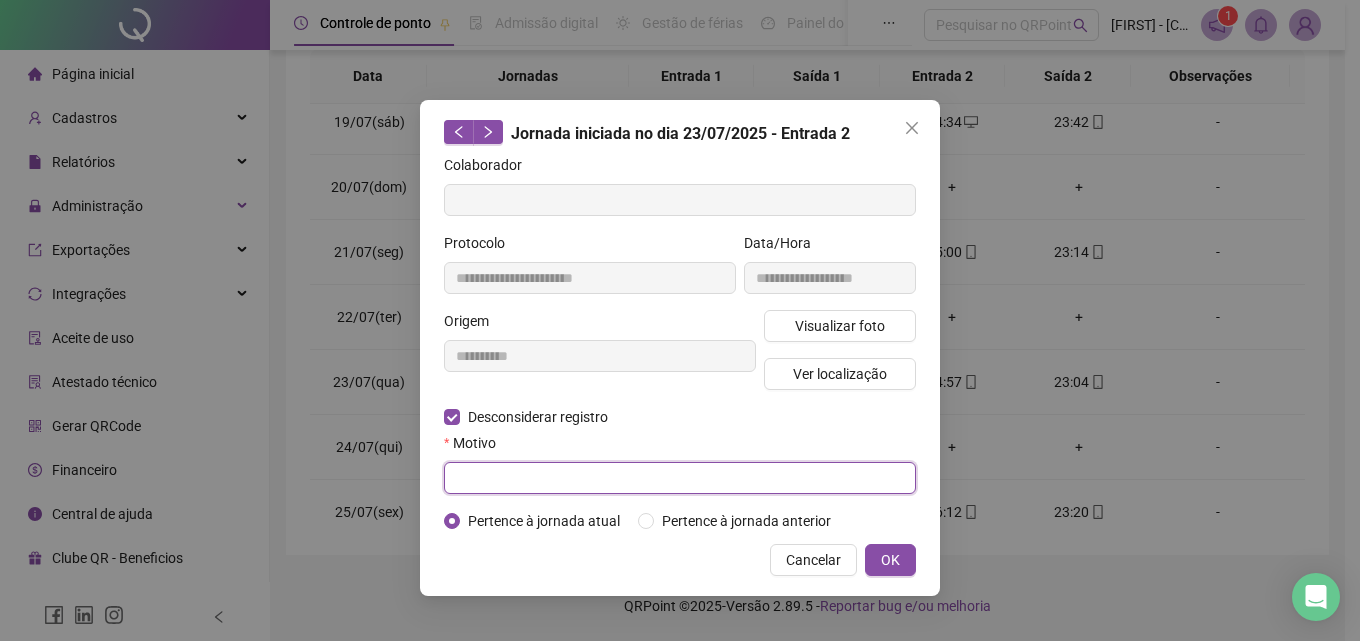 click at bounding box center [680, 478] 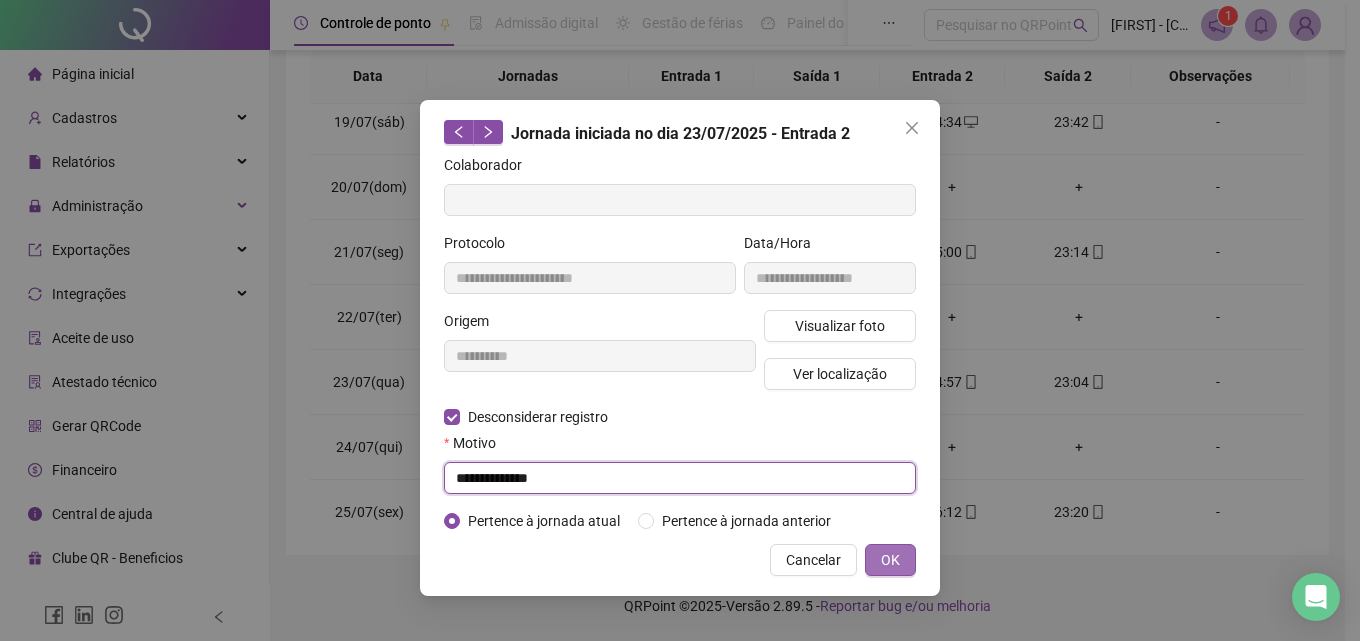 type on "**********" 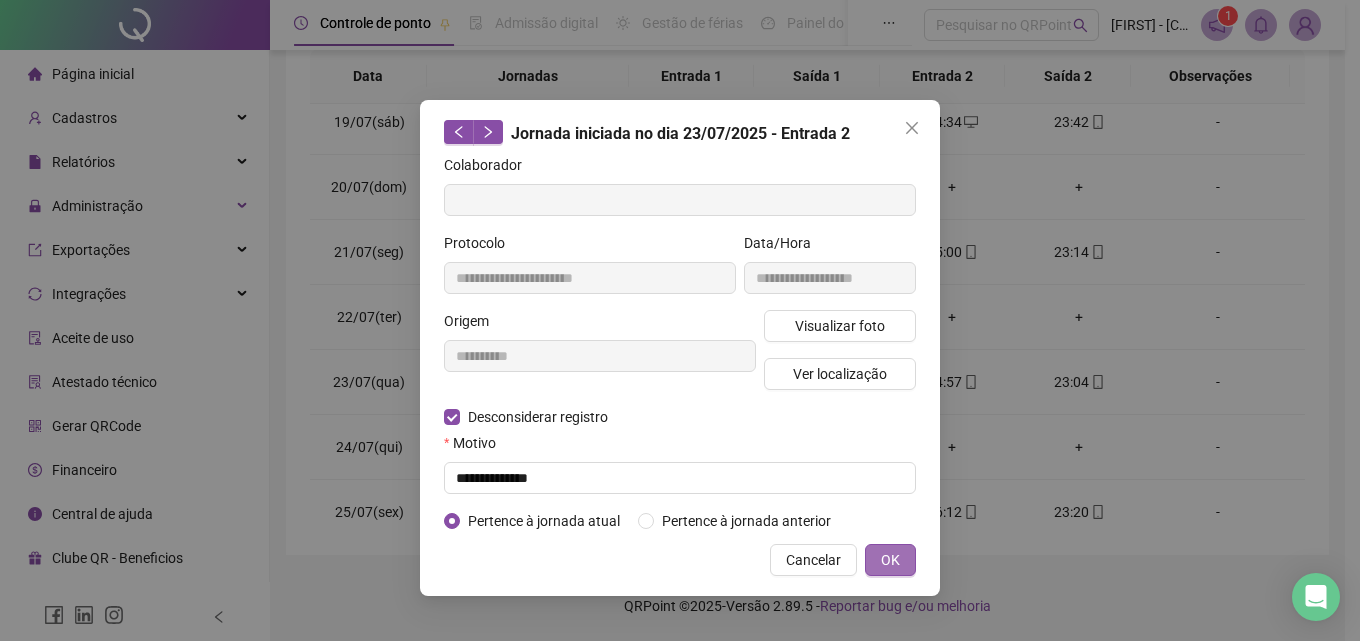 click on "OK" at bounding box center [890, 560] 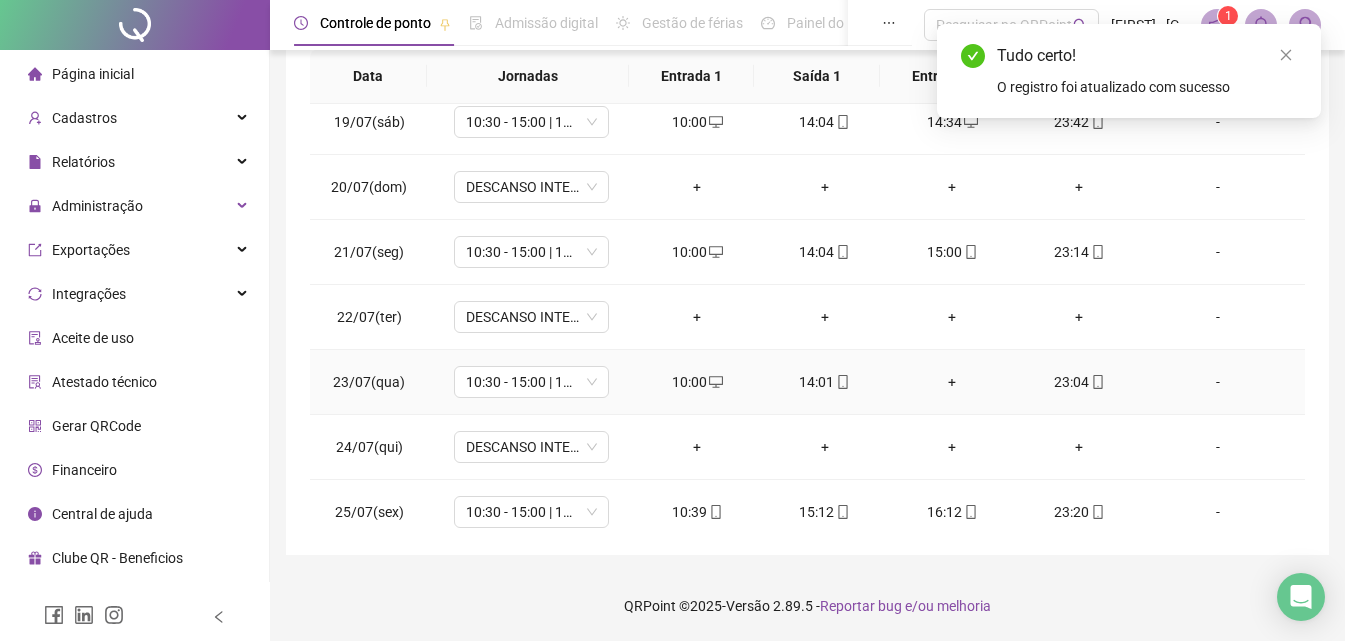 click on "+" at bounding box center [951, 382] 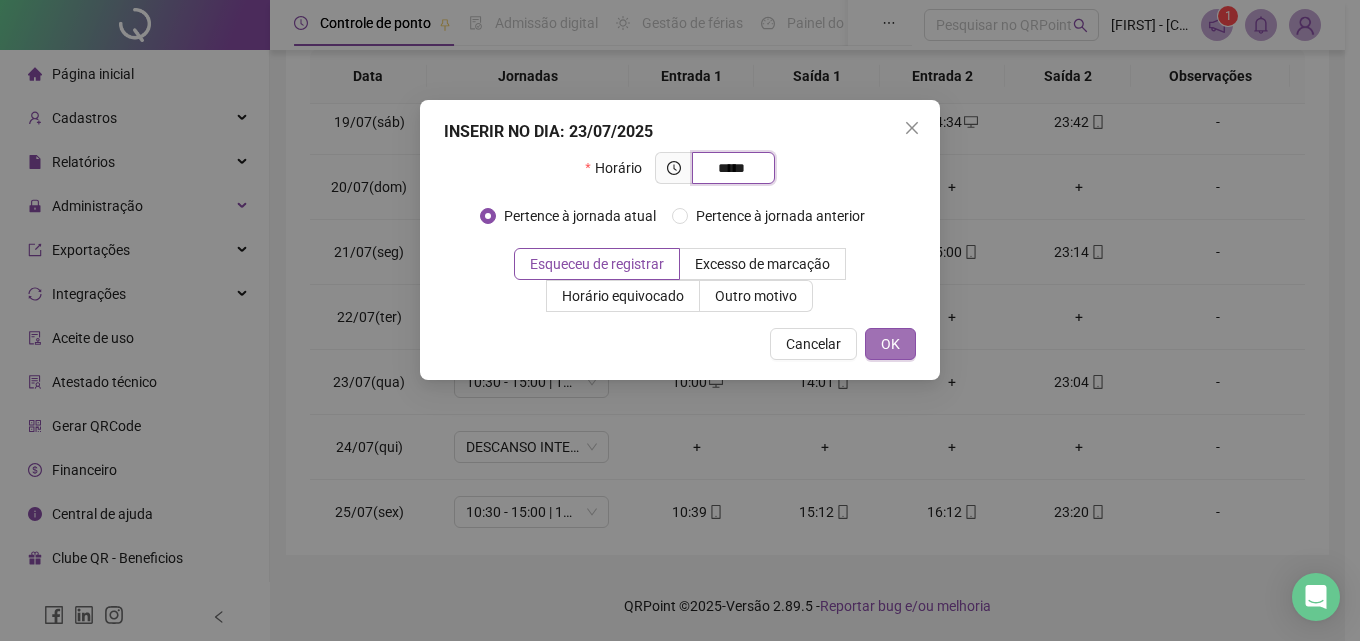 type on "*****" 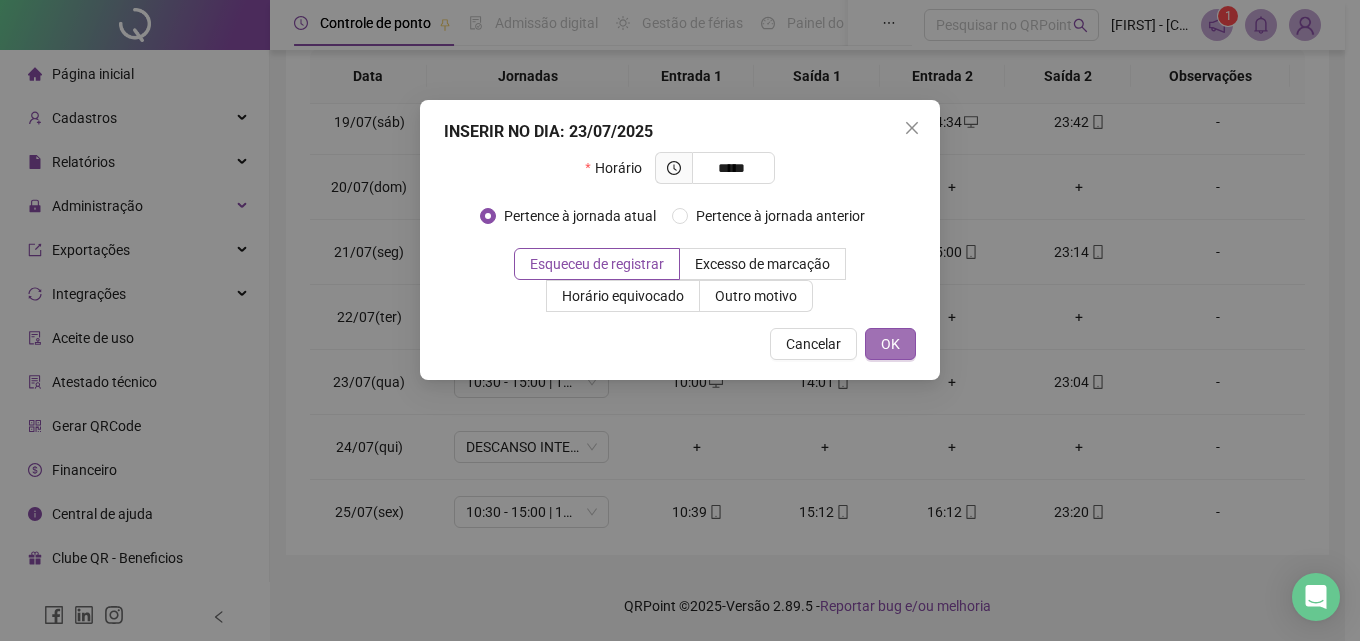 click on "OK" at bounding box center [890, 344] 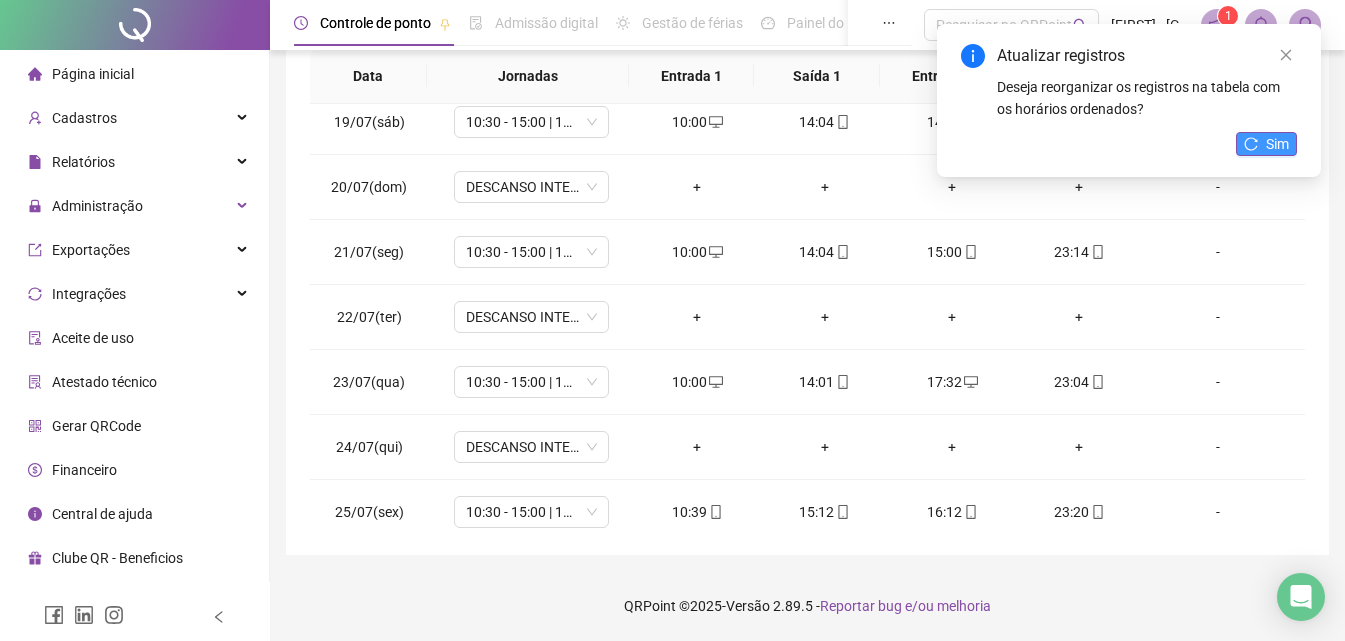 click on "Sim" at bounding box center (1277, 144) 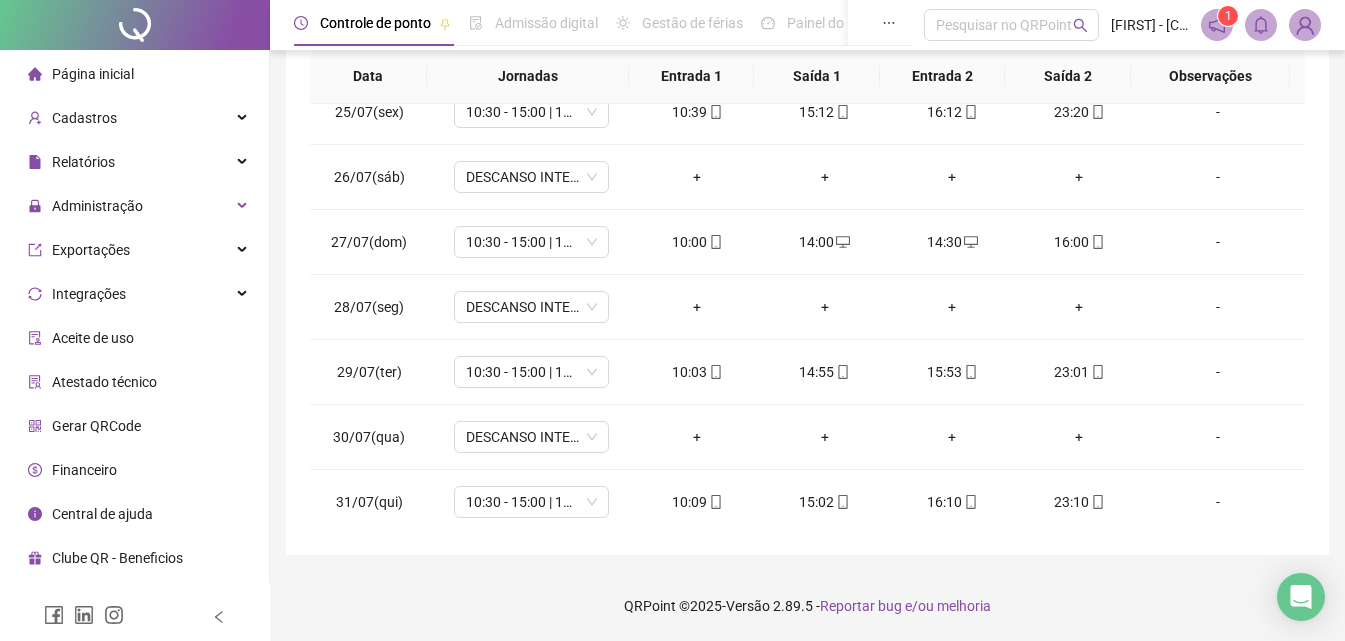 scroll, scrollTop: 1588, scrollLeft: 0, axis: vertical 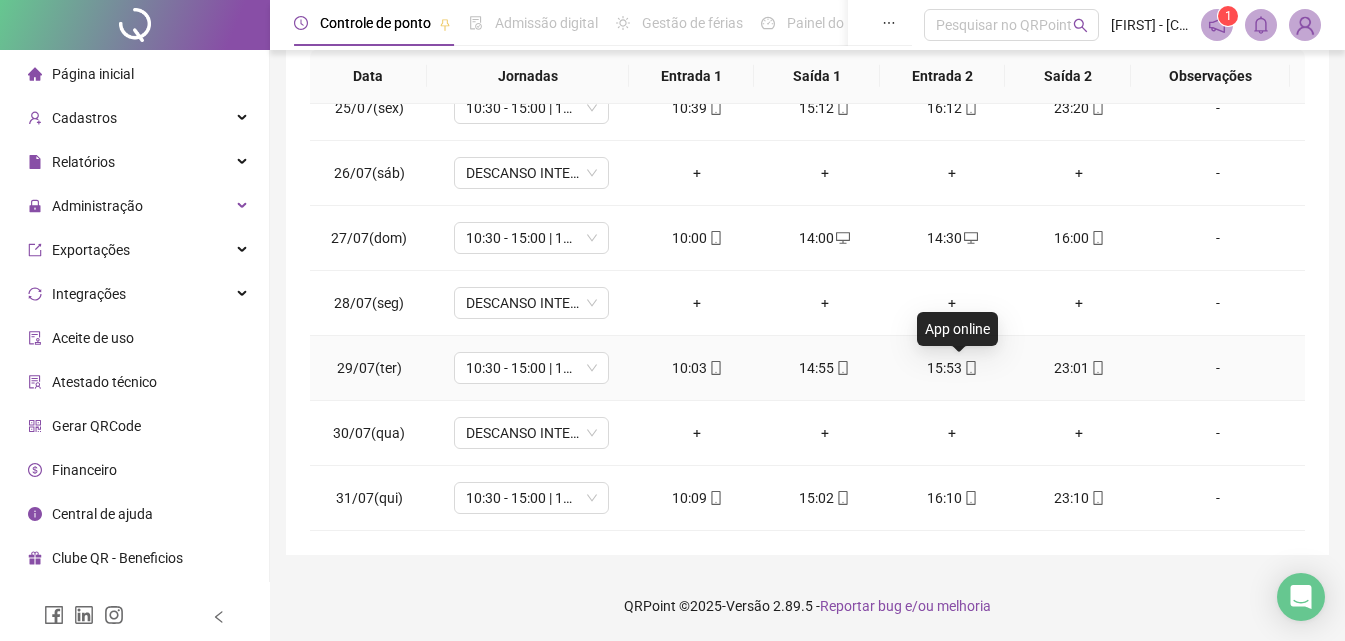 click 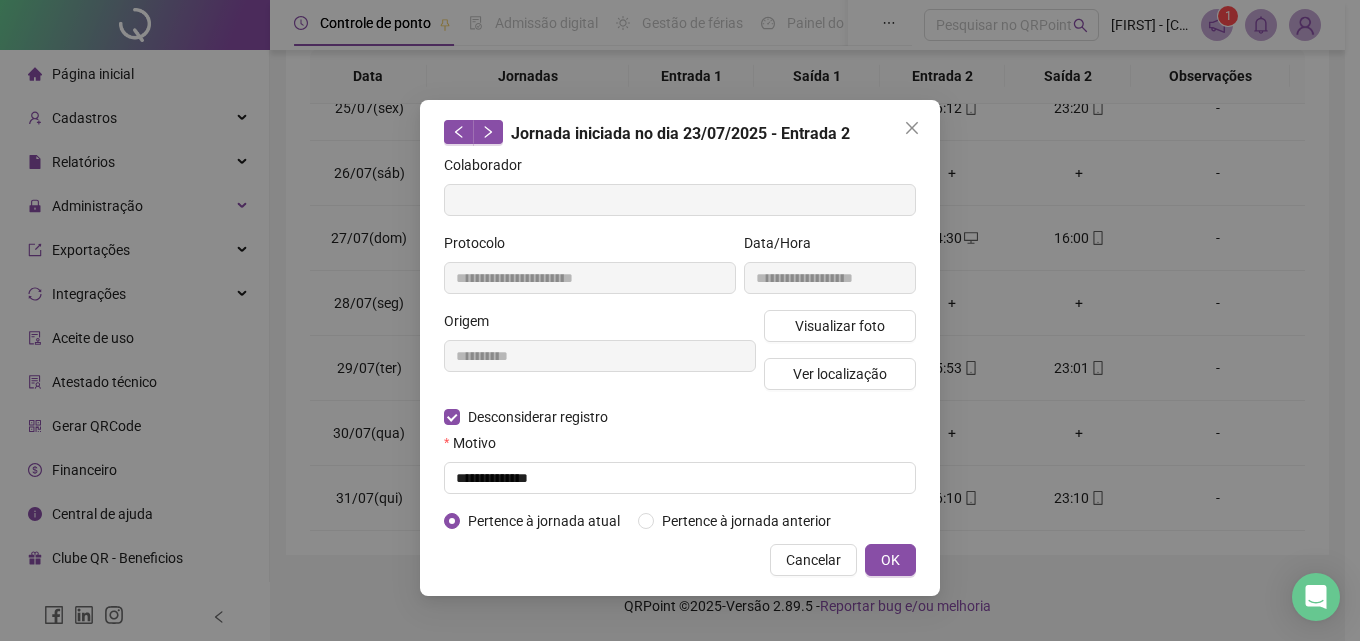 type on "**********" 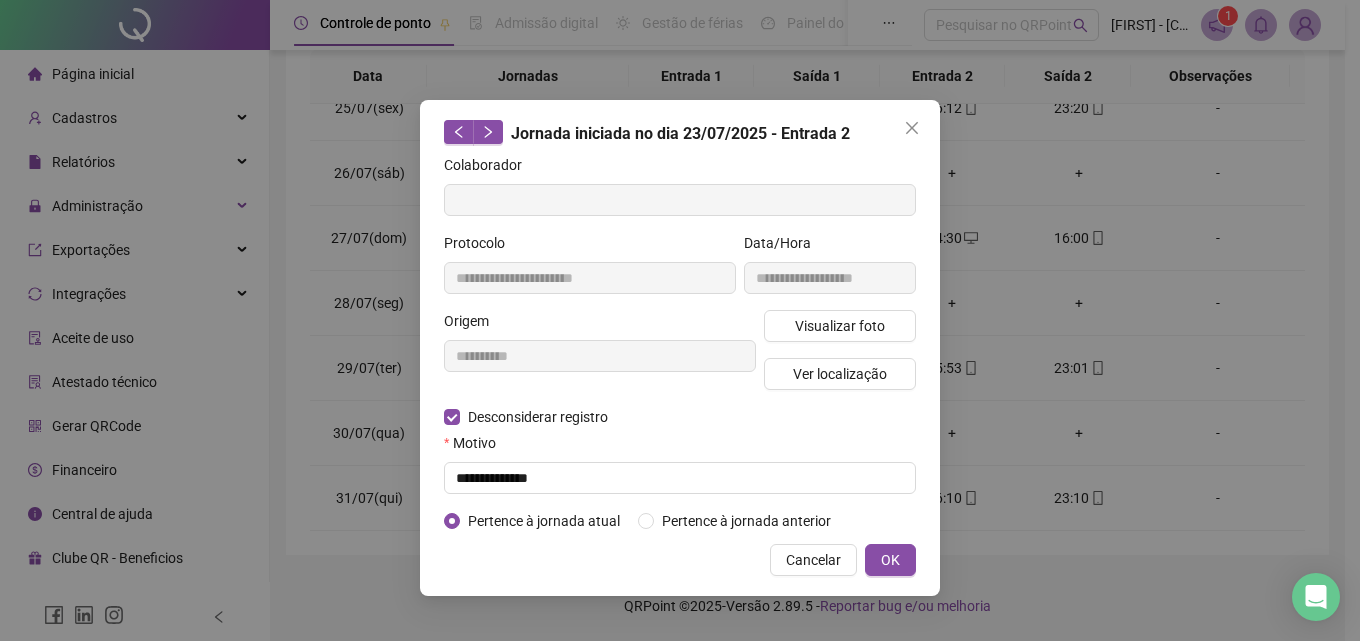 type on "**********" 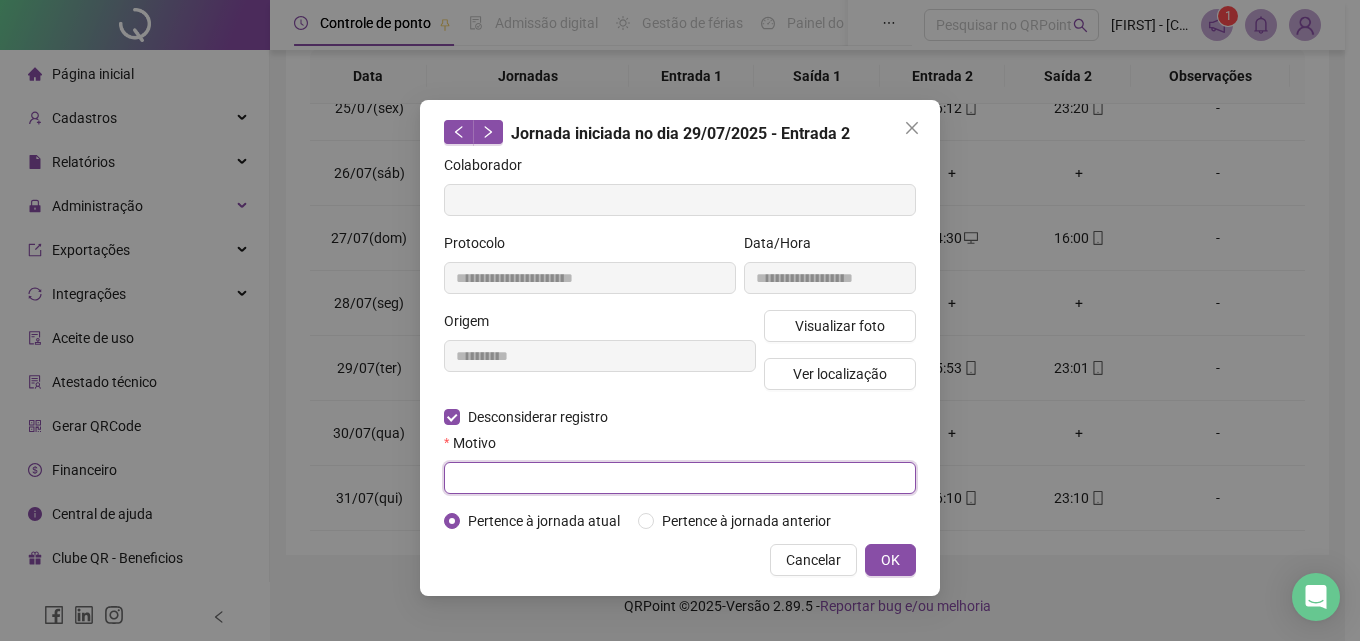 click at bounding box center [680, 478] 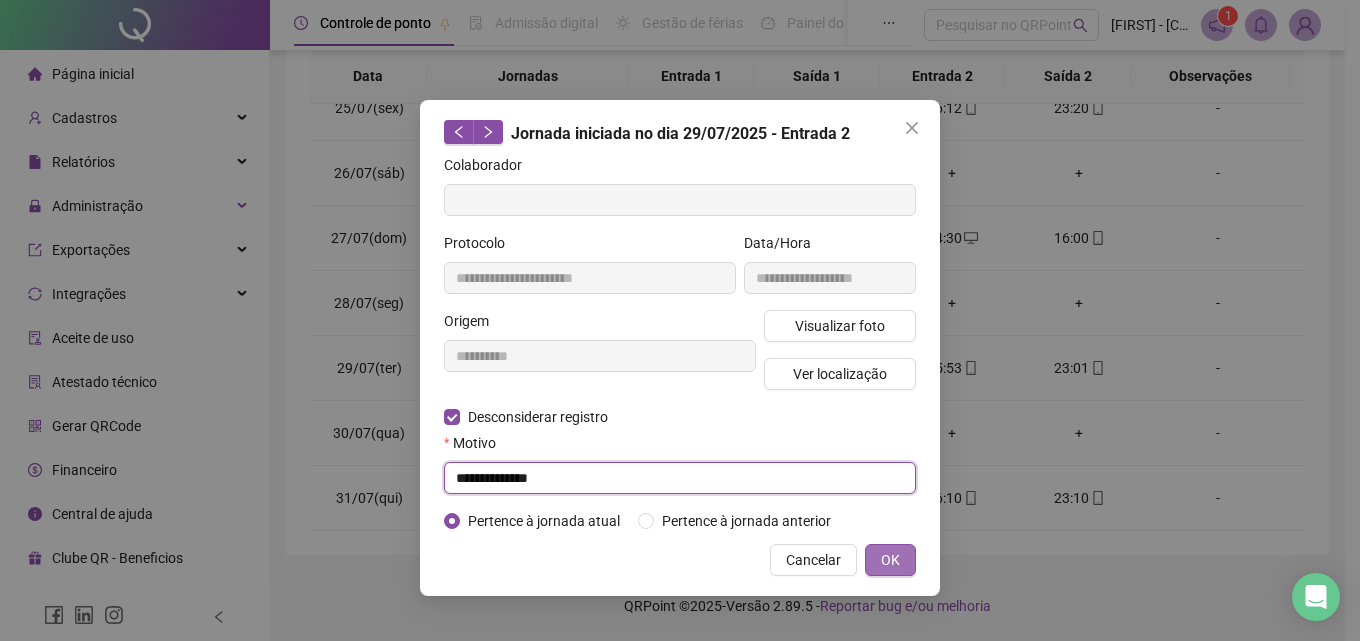 type on "**********" 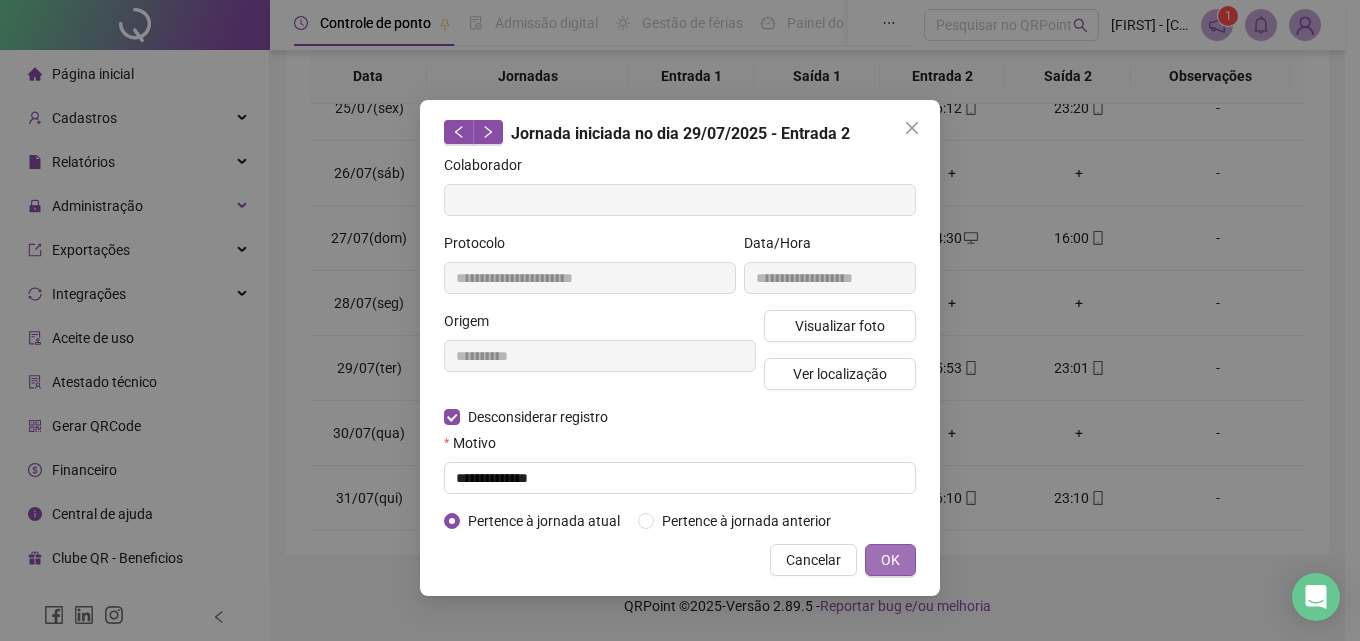 click on "OK" at bounding box center [890, 560] 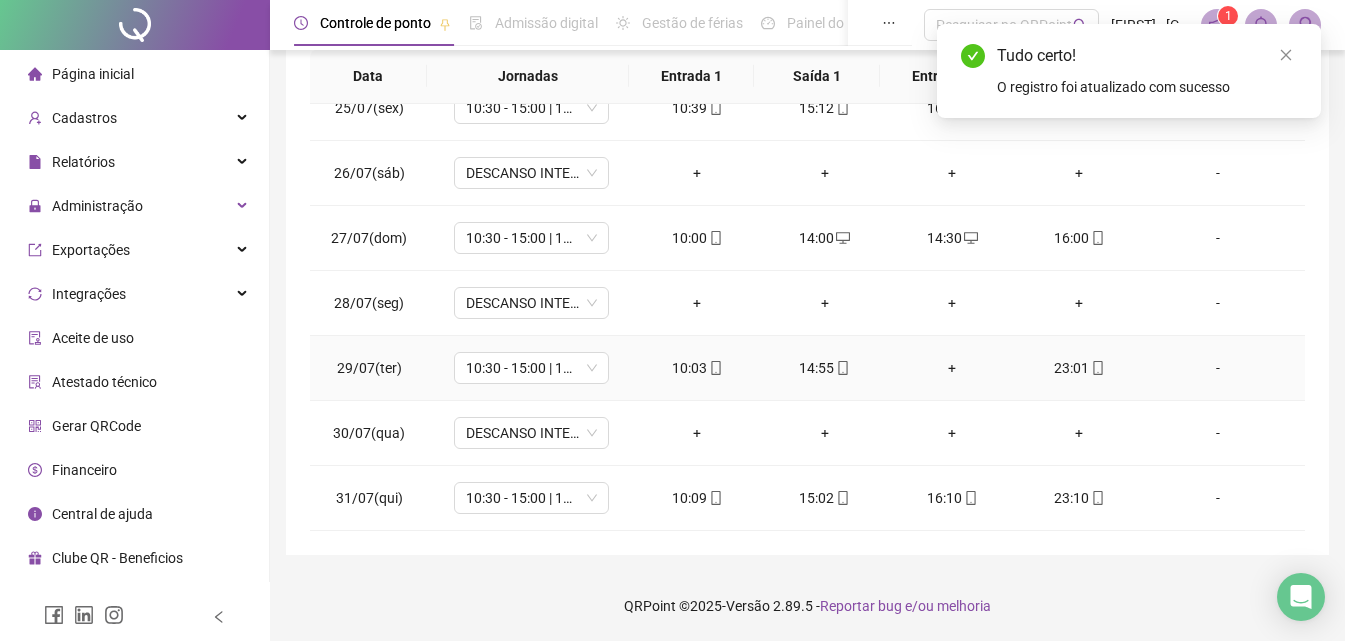 click on "+" at bounding box center [951, 368] 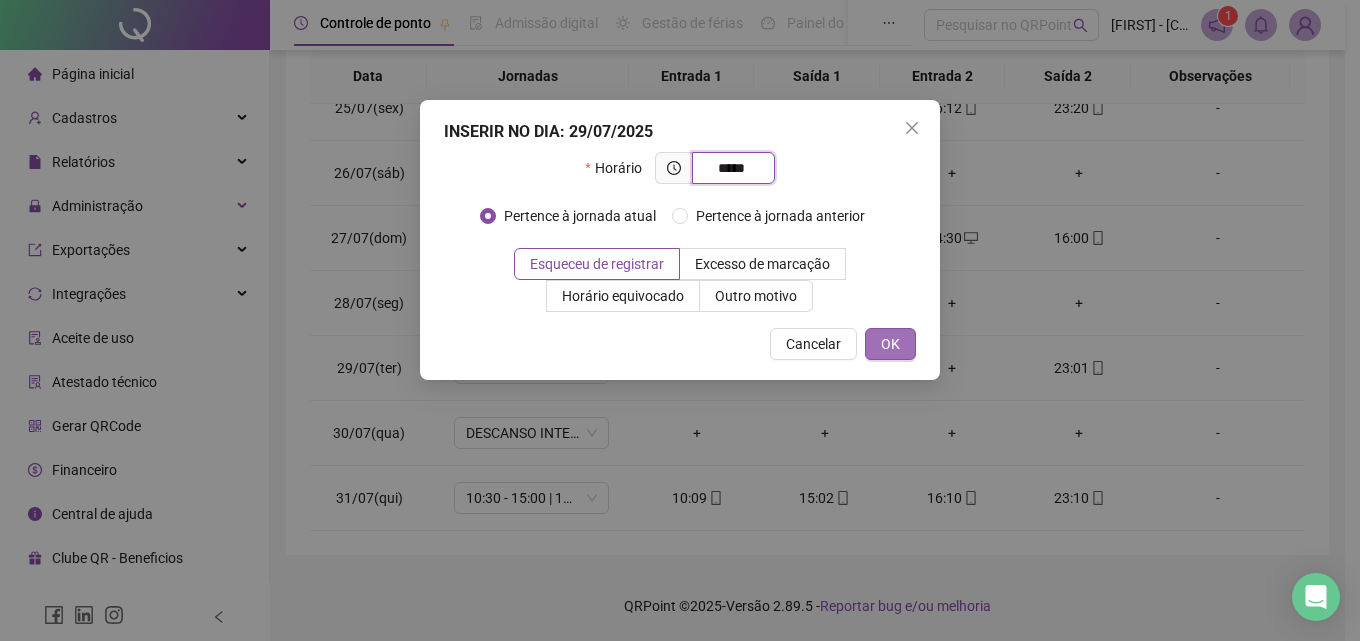 type on "*****" 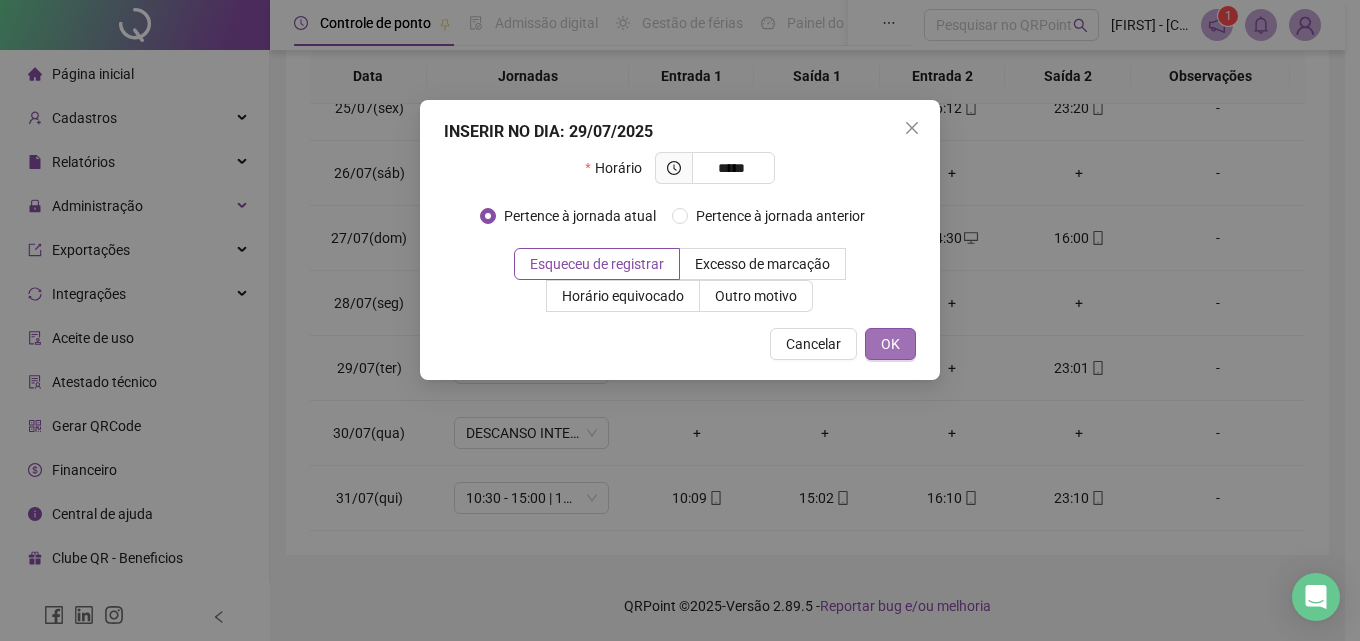 click on "OK" at bounding box center (890, 344) 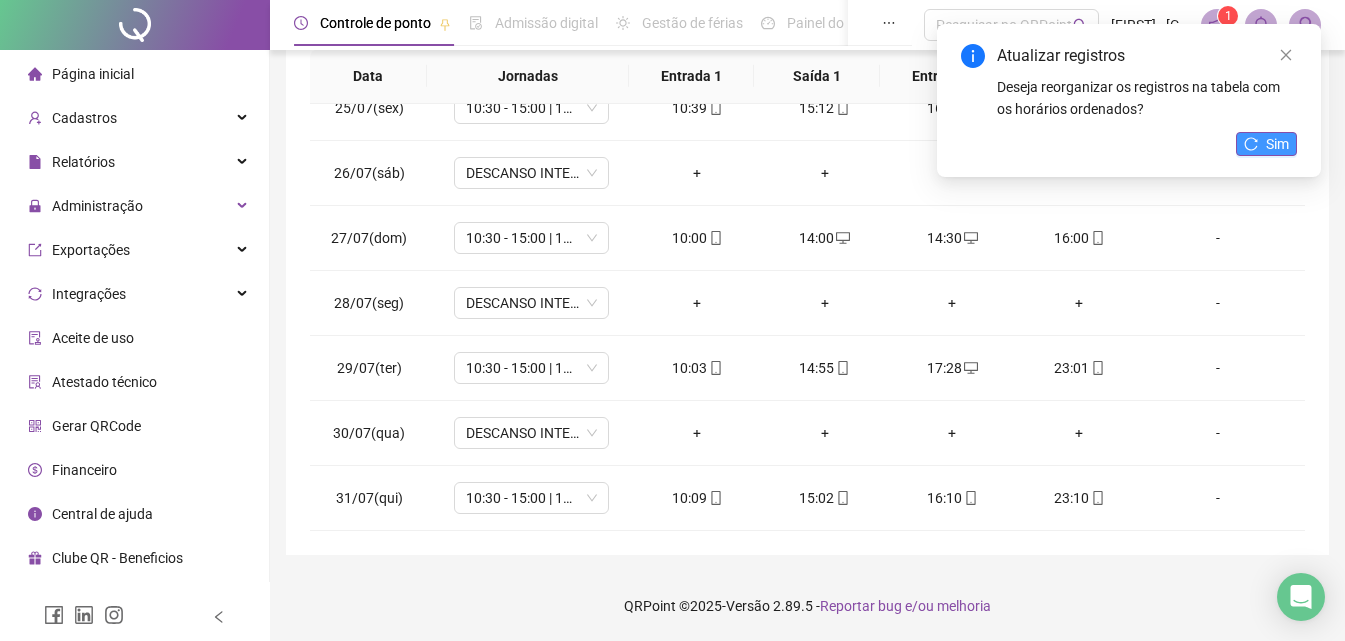click on "Sim" at bounding box center [1277, 144] 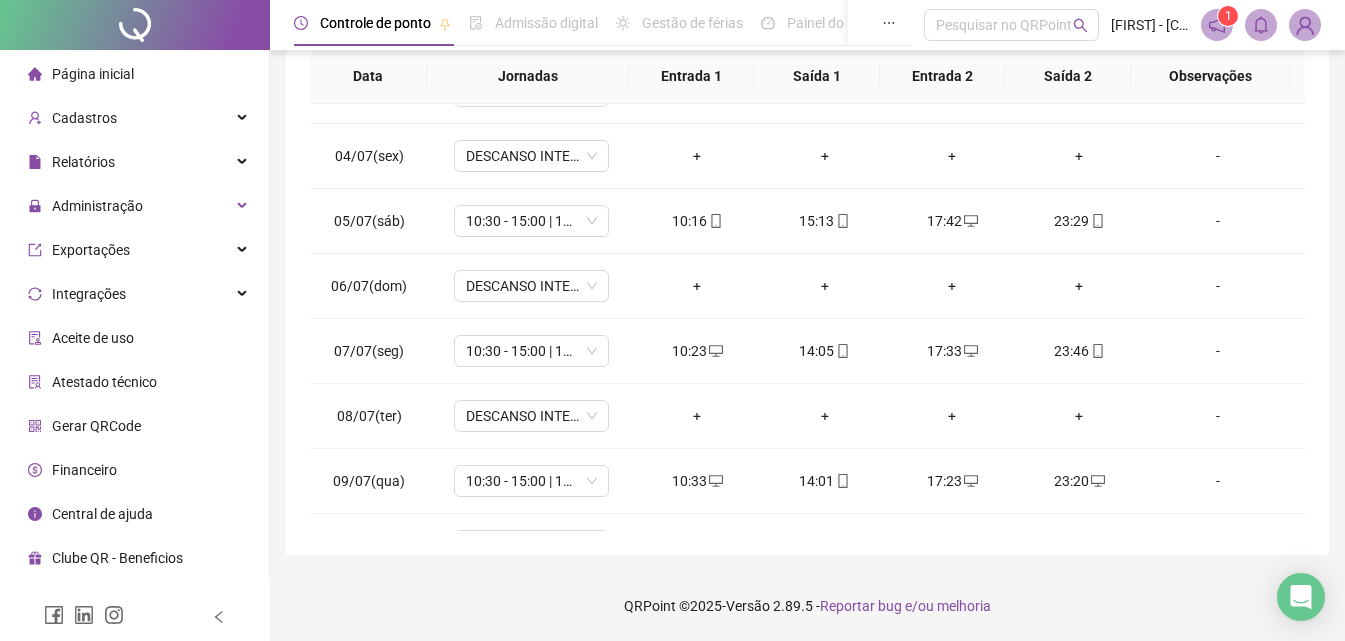 scroll, scrollTop: 0, scrollLeft: 0, axis: both 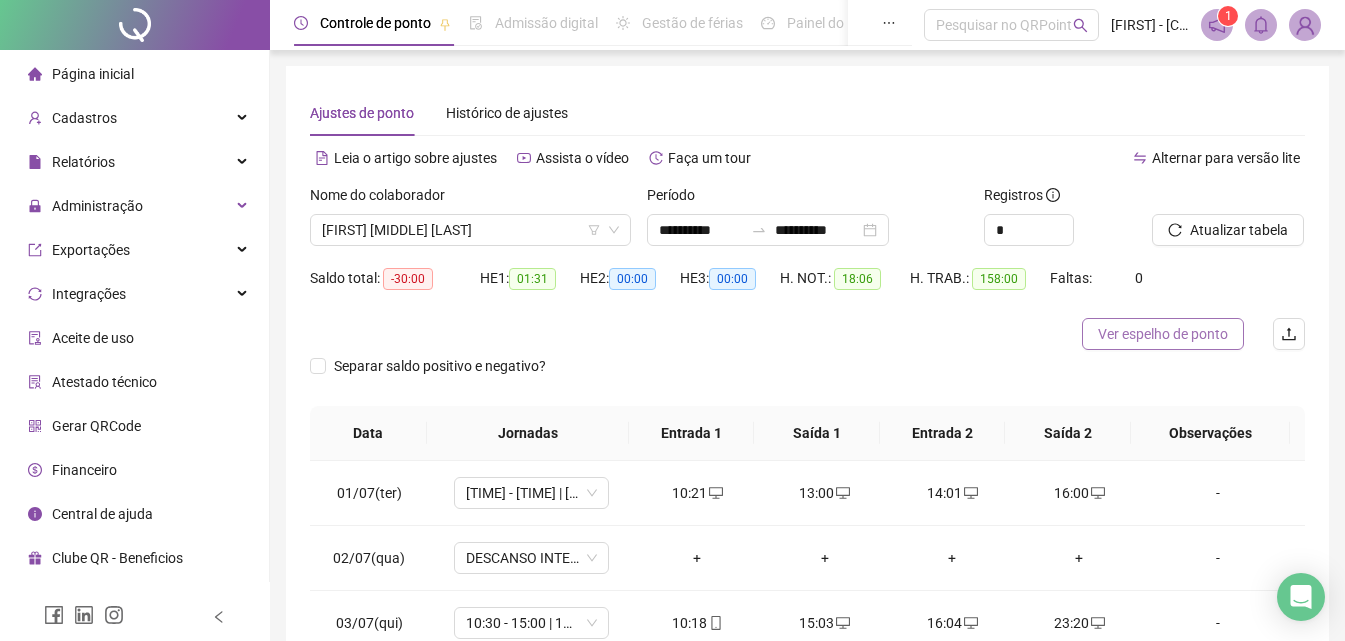 click on "Ver espelho de ponto" at bounding box center [1163, 334] 